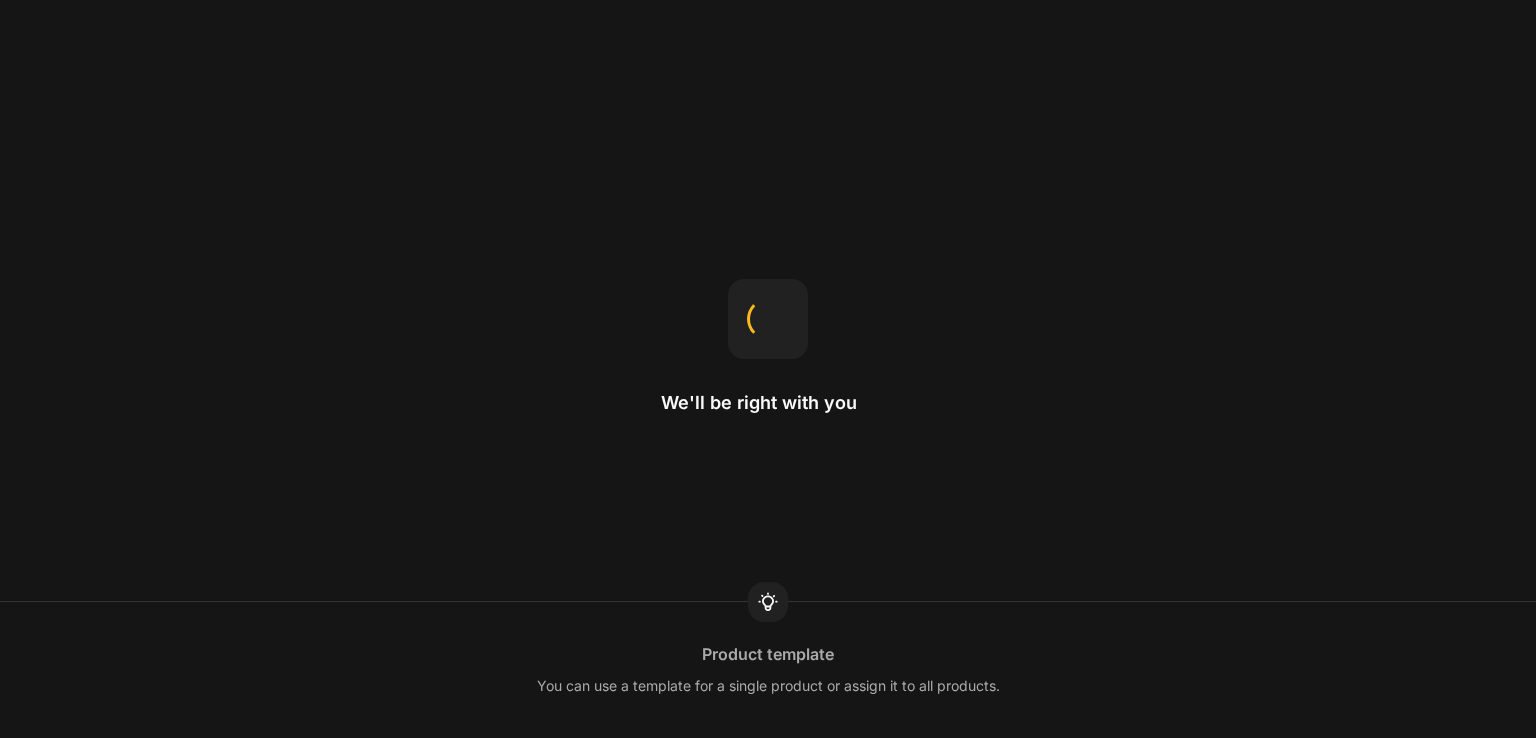 scroll, scrollTop: 0, scrollLeft: 0, axis: both 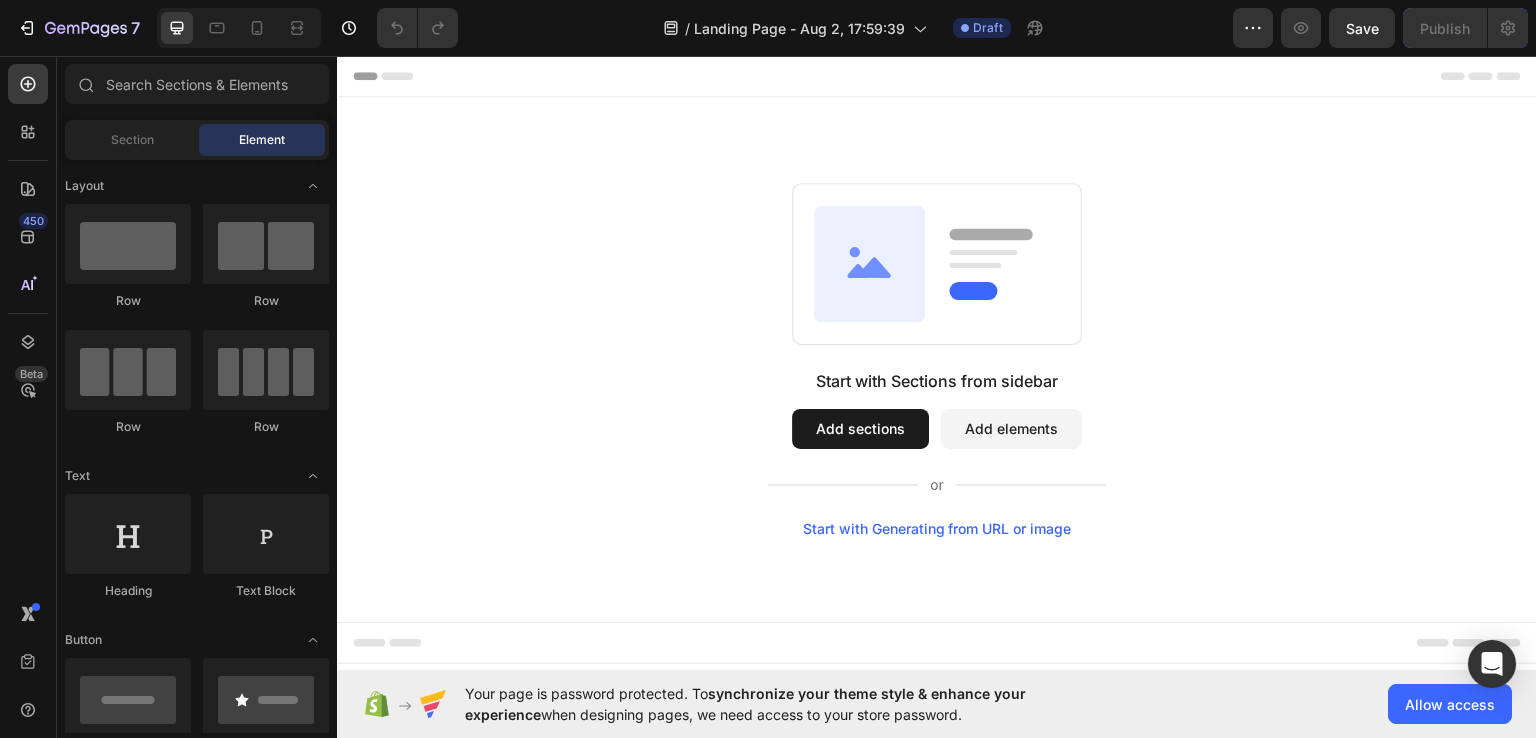 click on "Add sections" at bounding box center [860, 428] 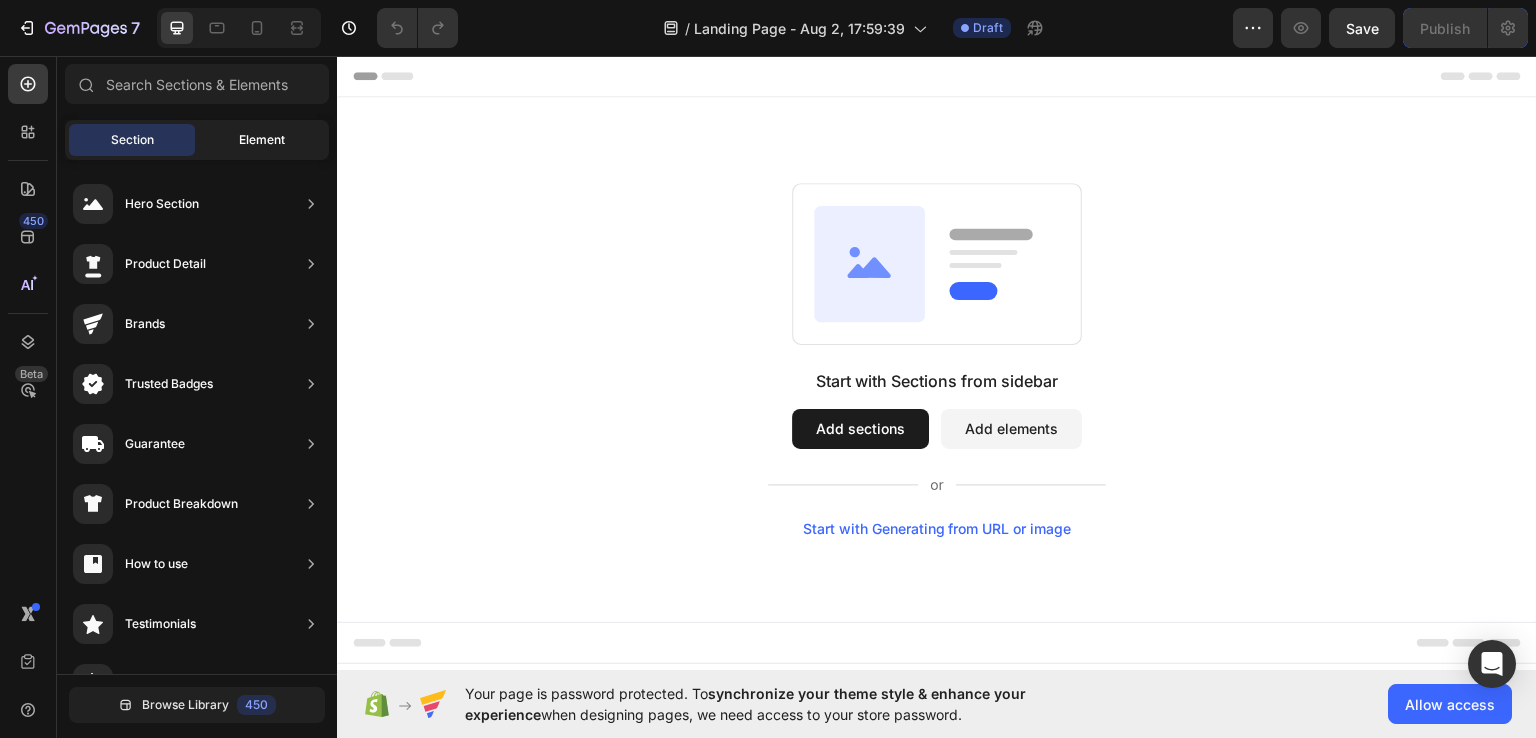 click on "Element" 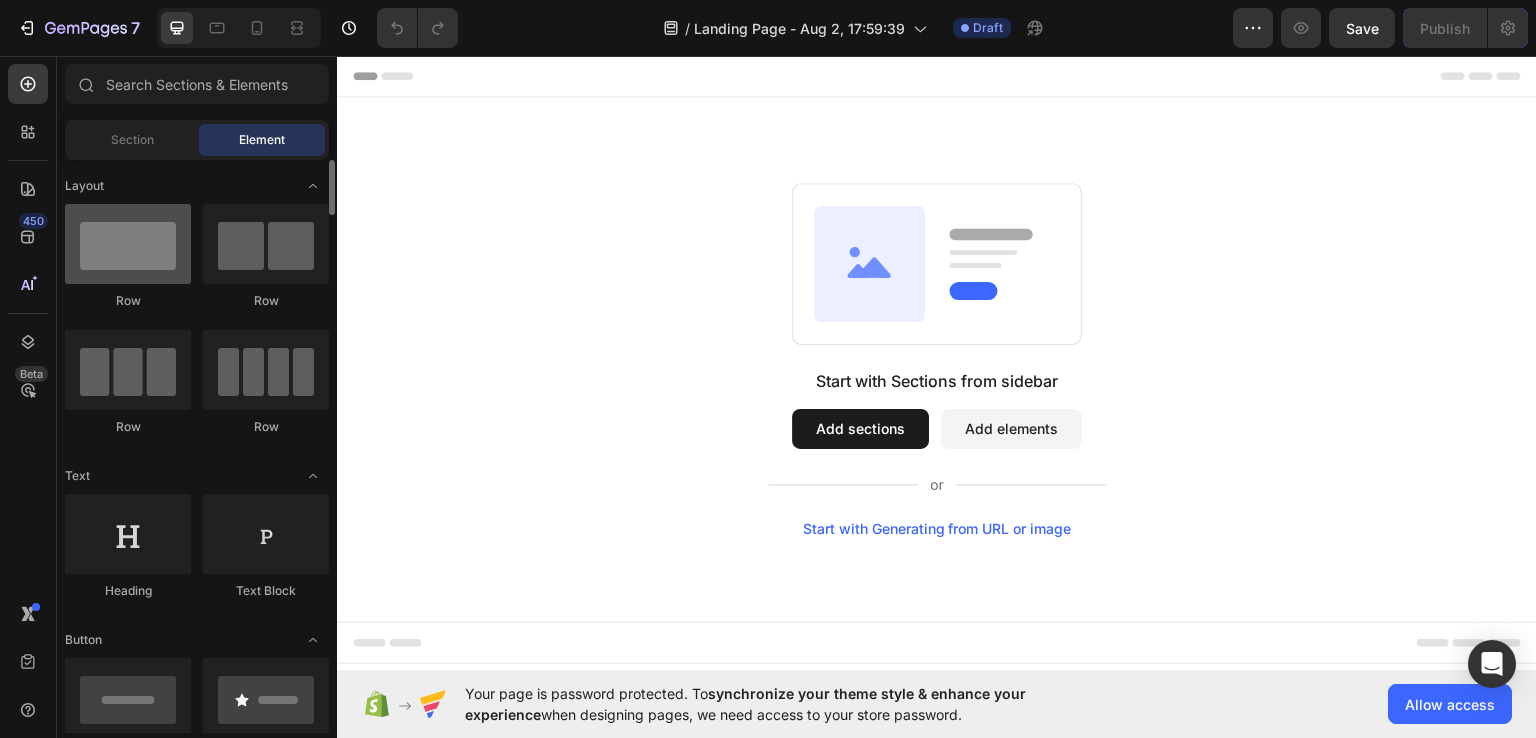 click at bounding box center [128, 244] 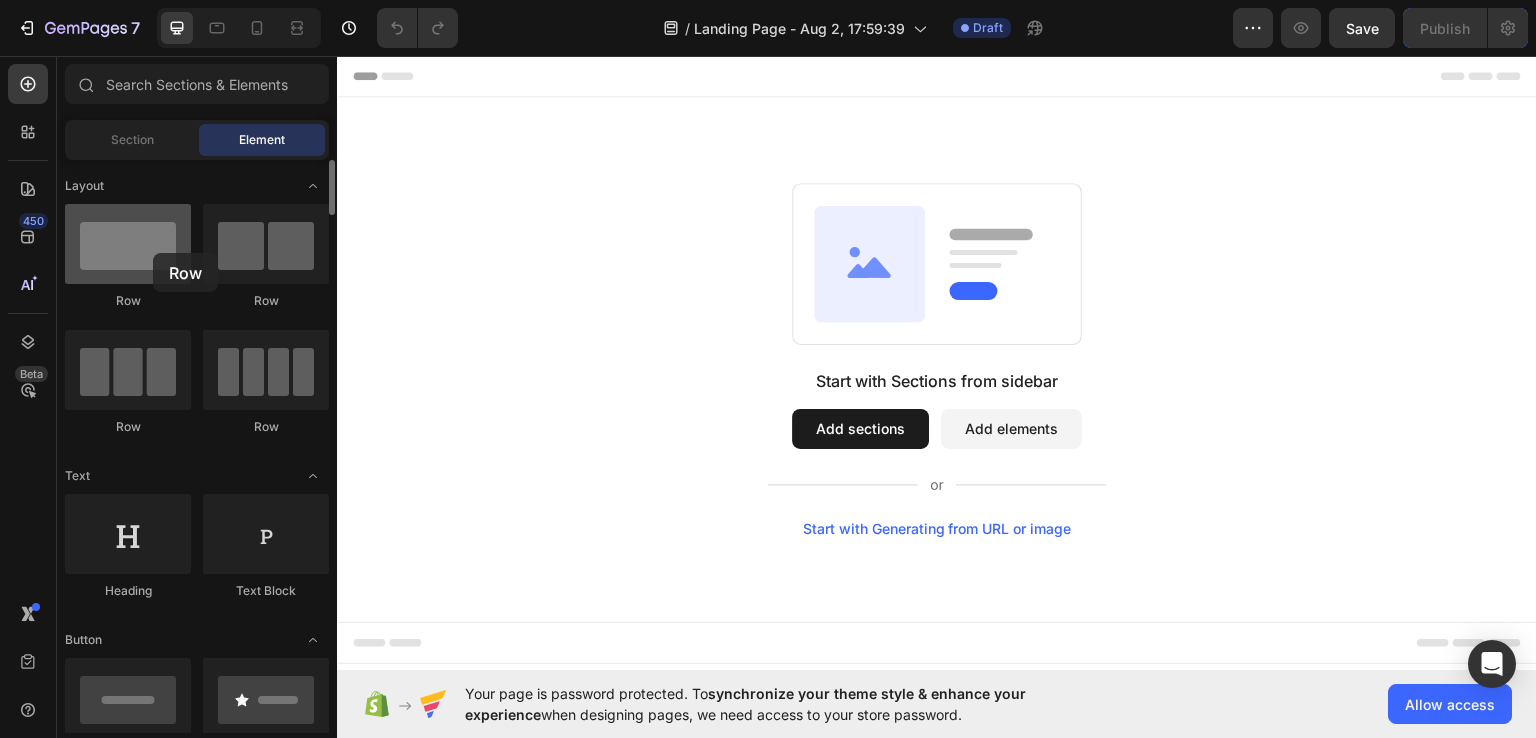 click at bounding box center [128, 244] 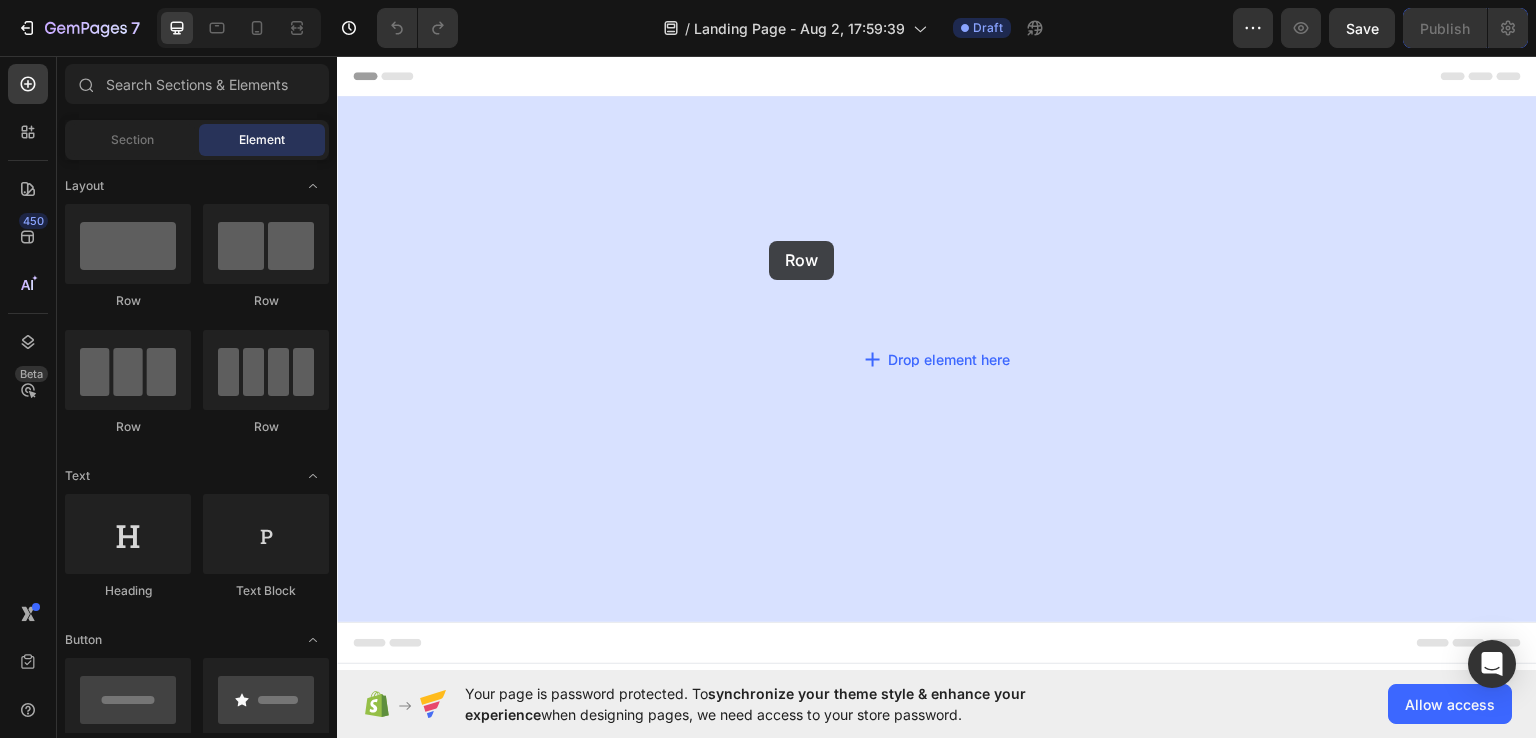 drag, startPoint x: 489, startPoint y: 309, endPoint x: 769, endPoint y: 240, distance: 288.3765 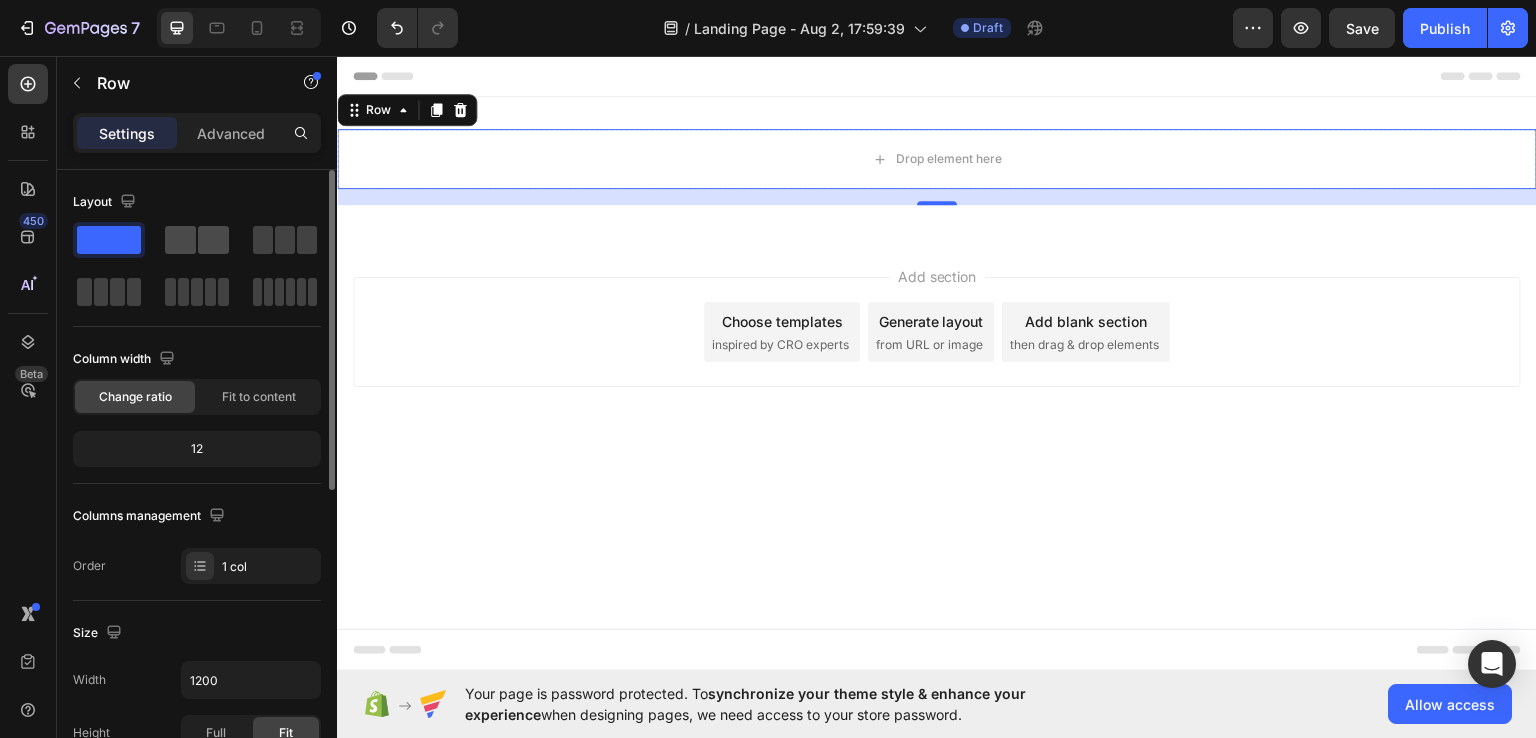 click 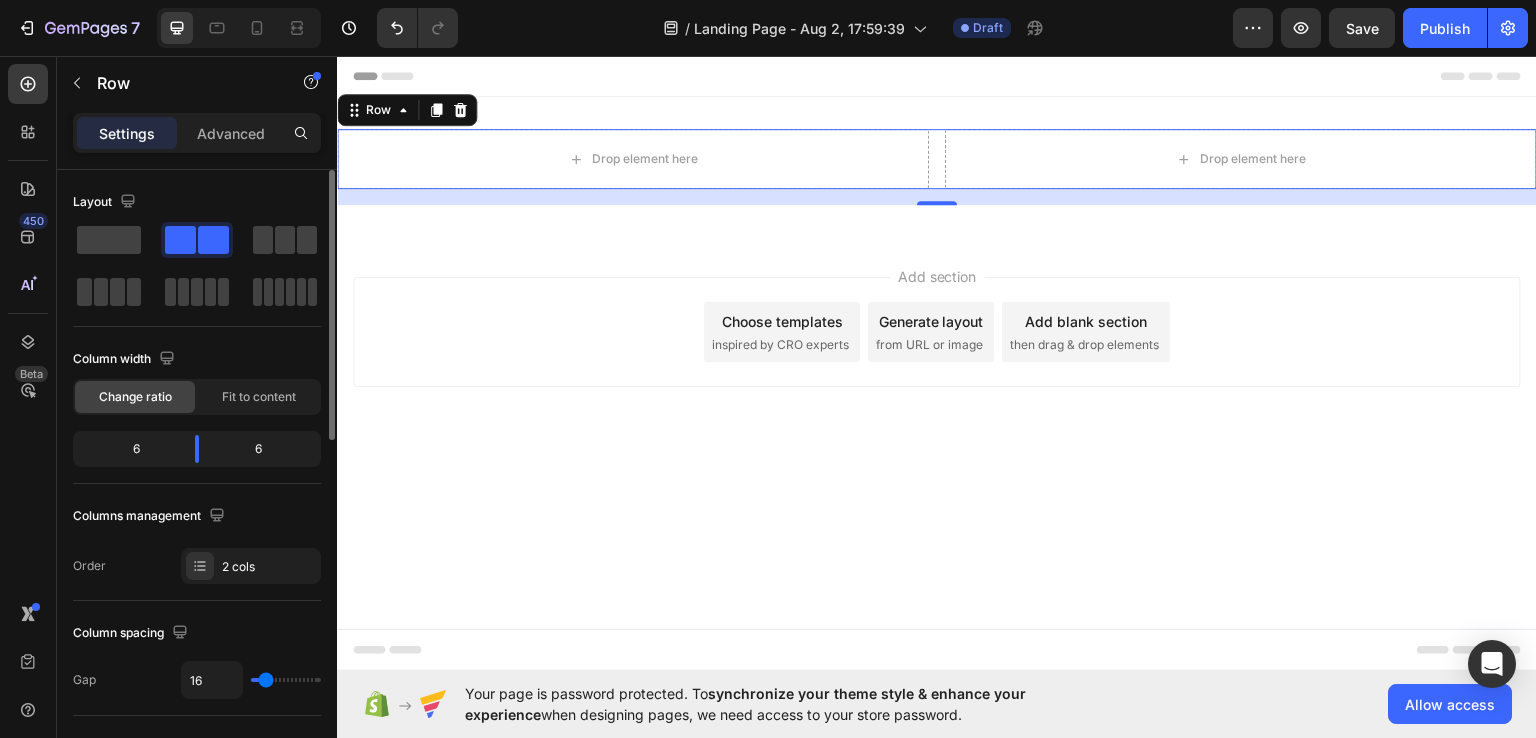 click 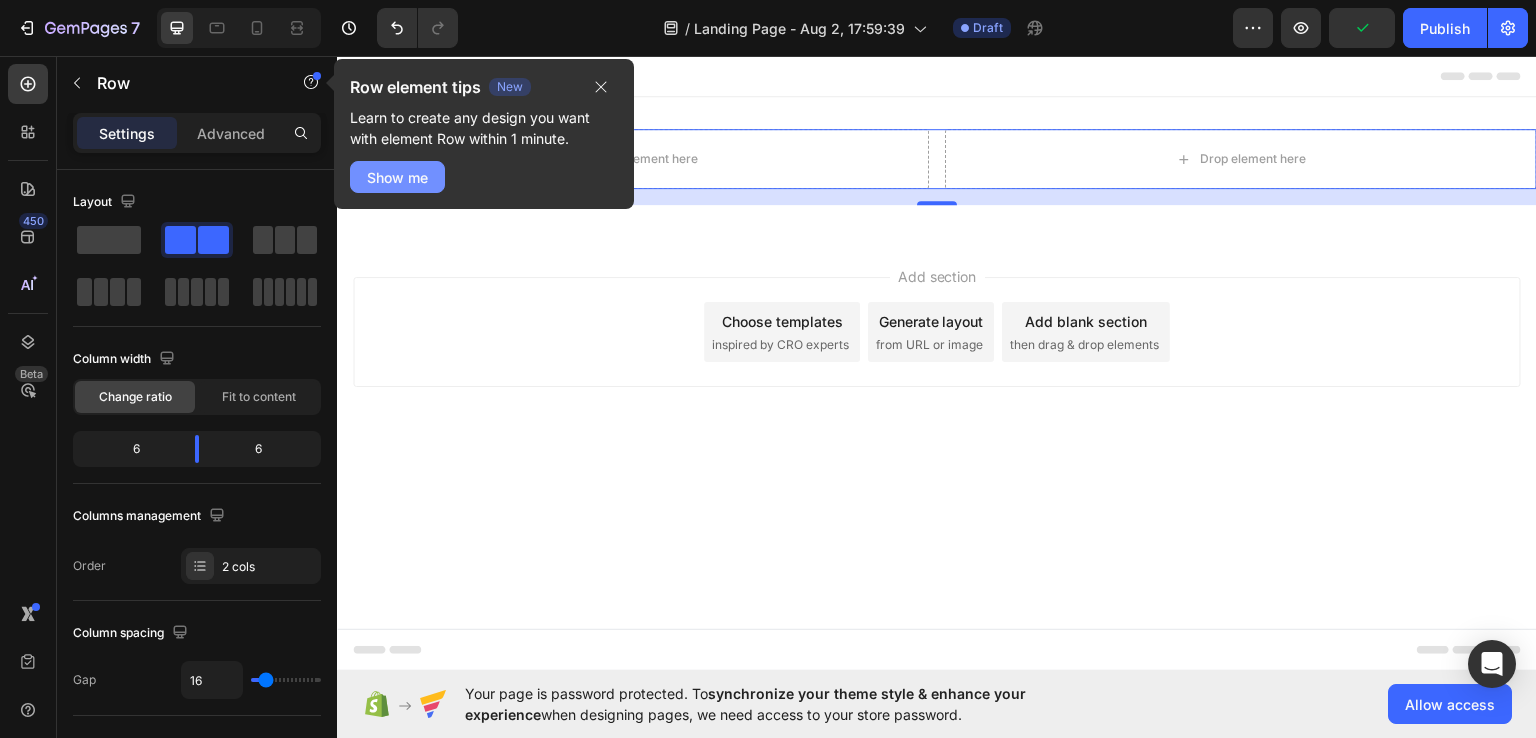 click on "Show me" at bounding box center (397, 177) 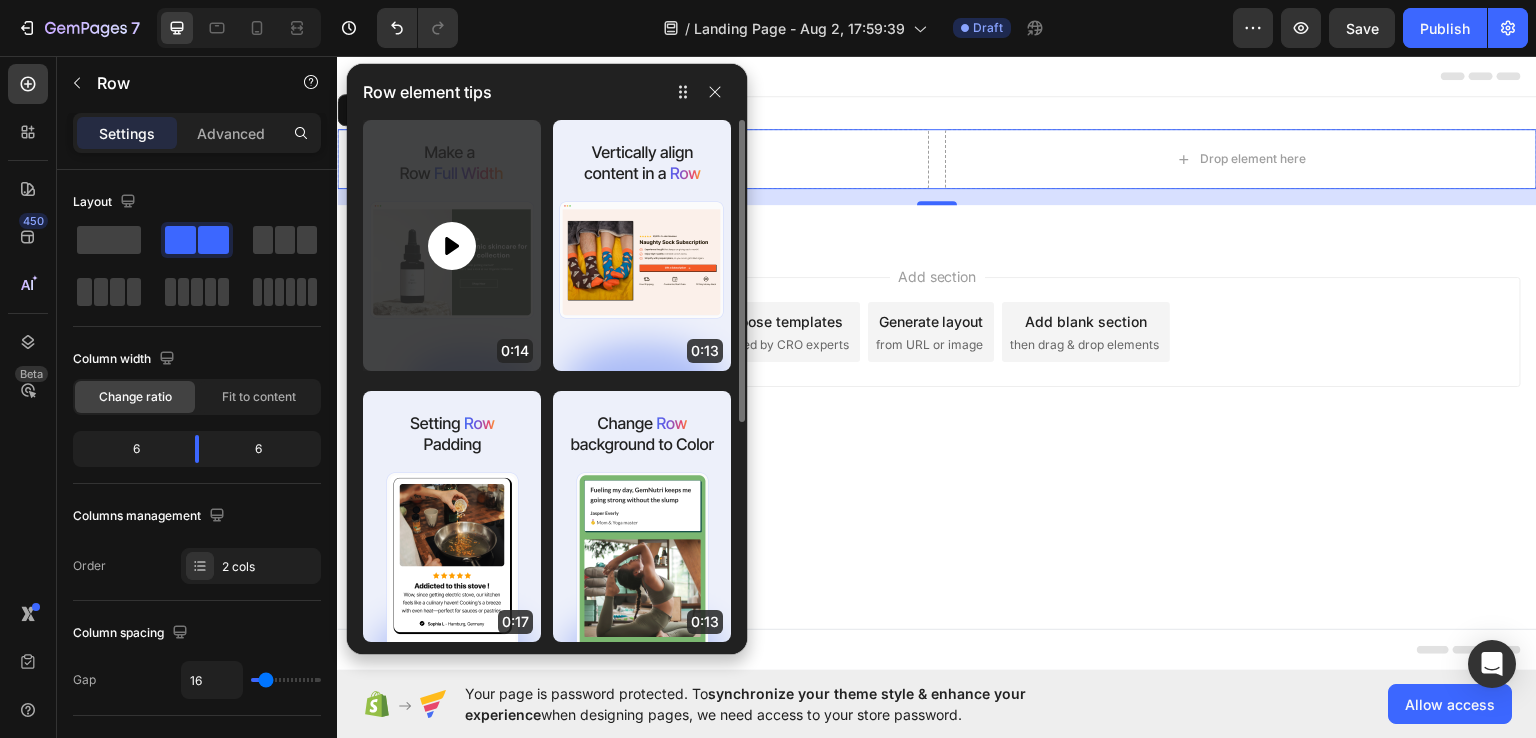 click 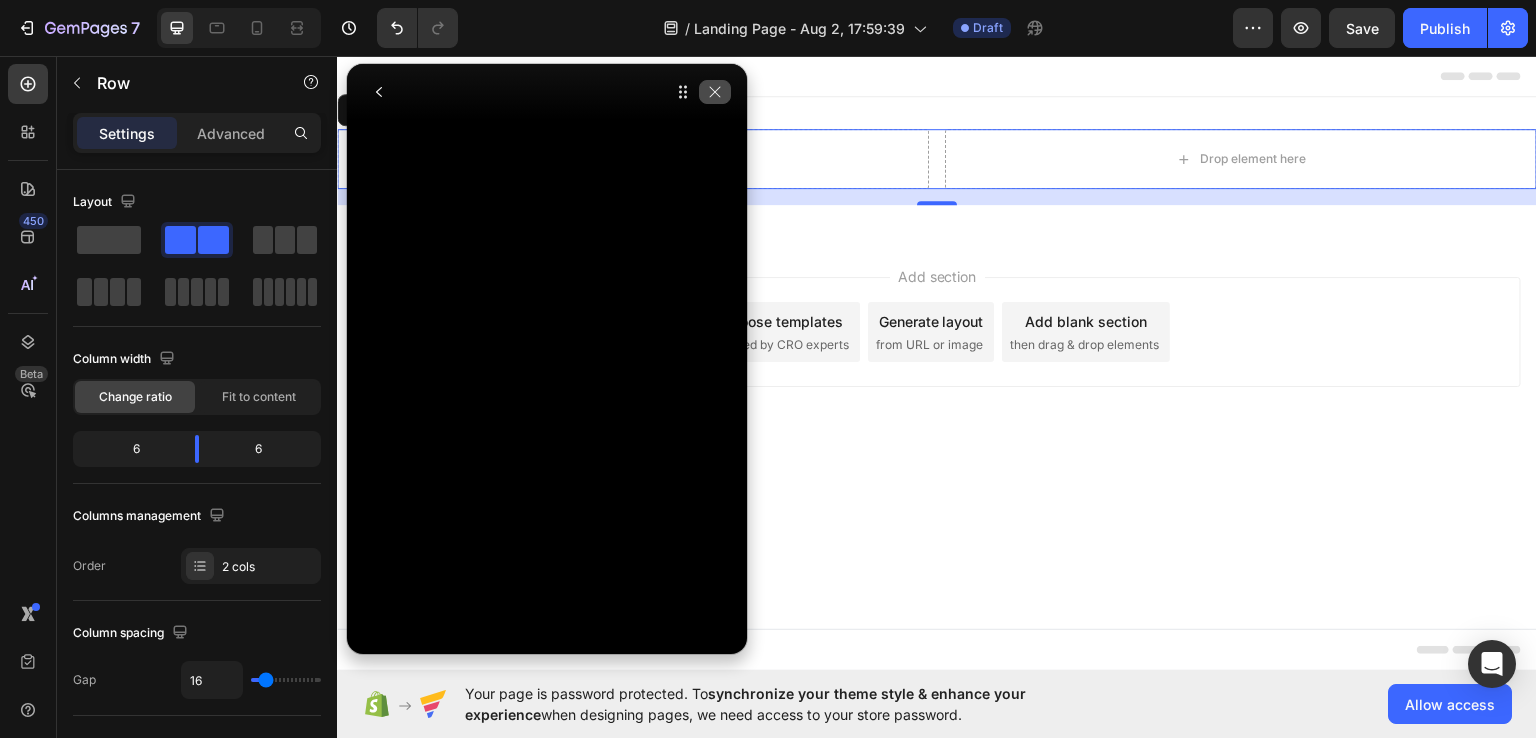 click 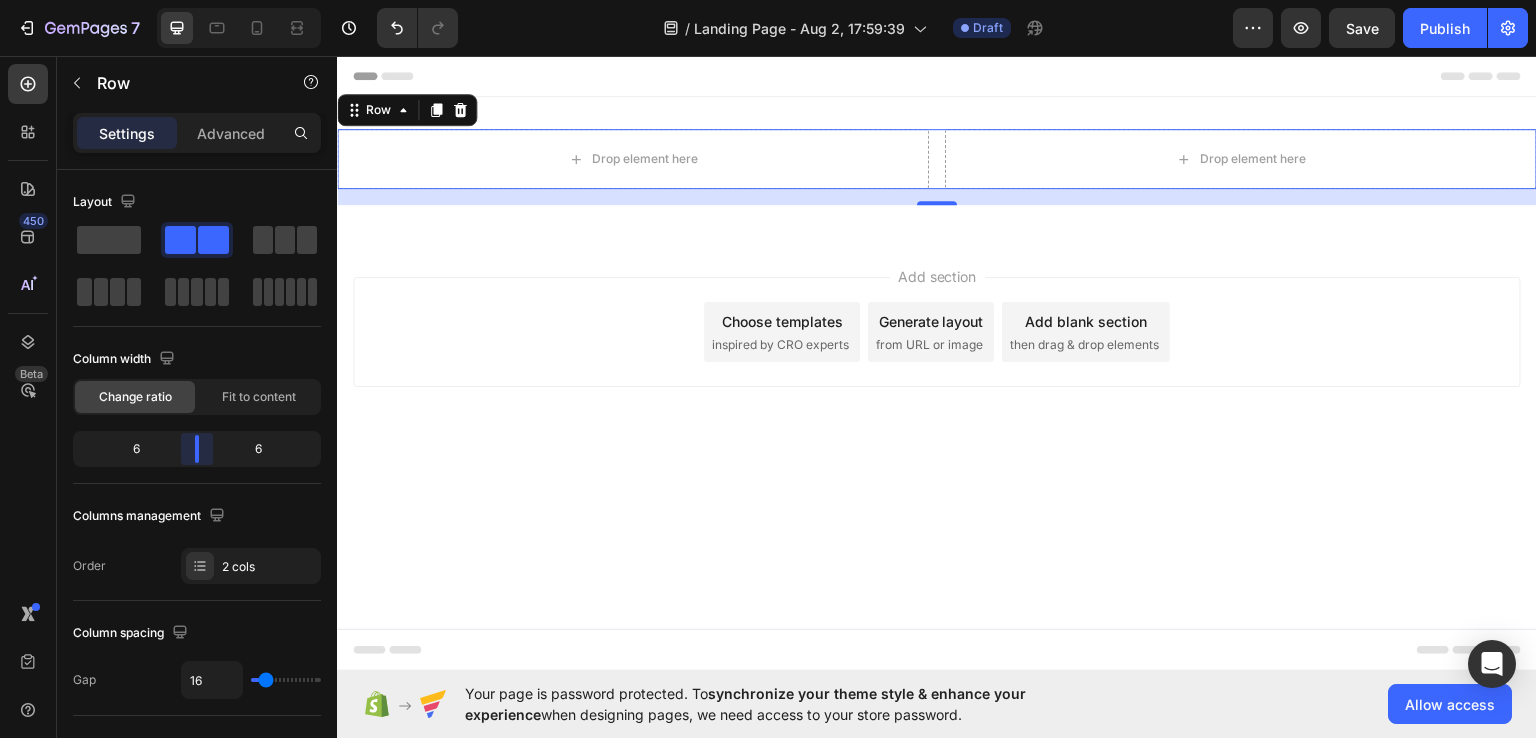 click on "7  Version history  /  Landing Page - Aug 2, 17:59:39 Draft Preview  Save   Publish  450 Beta Sections(18) Elements(83) Section Element Hero Section Product Detail Brands Trusted Badges Guarantee Product Breakdown How to use Testimonials Compare Bundle FAQs Social Proof Brand Story Product List Collection Blog List Contact Sticky Add to Cart Custom Footer Browse Library 450 Layout
Row
Row
Row
Row Text
Heading
Text Block Button
Button
Button Media
Image
Image" at bounding box center (768, 0) 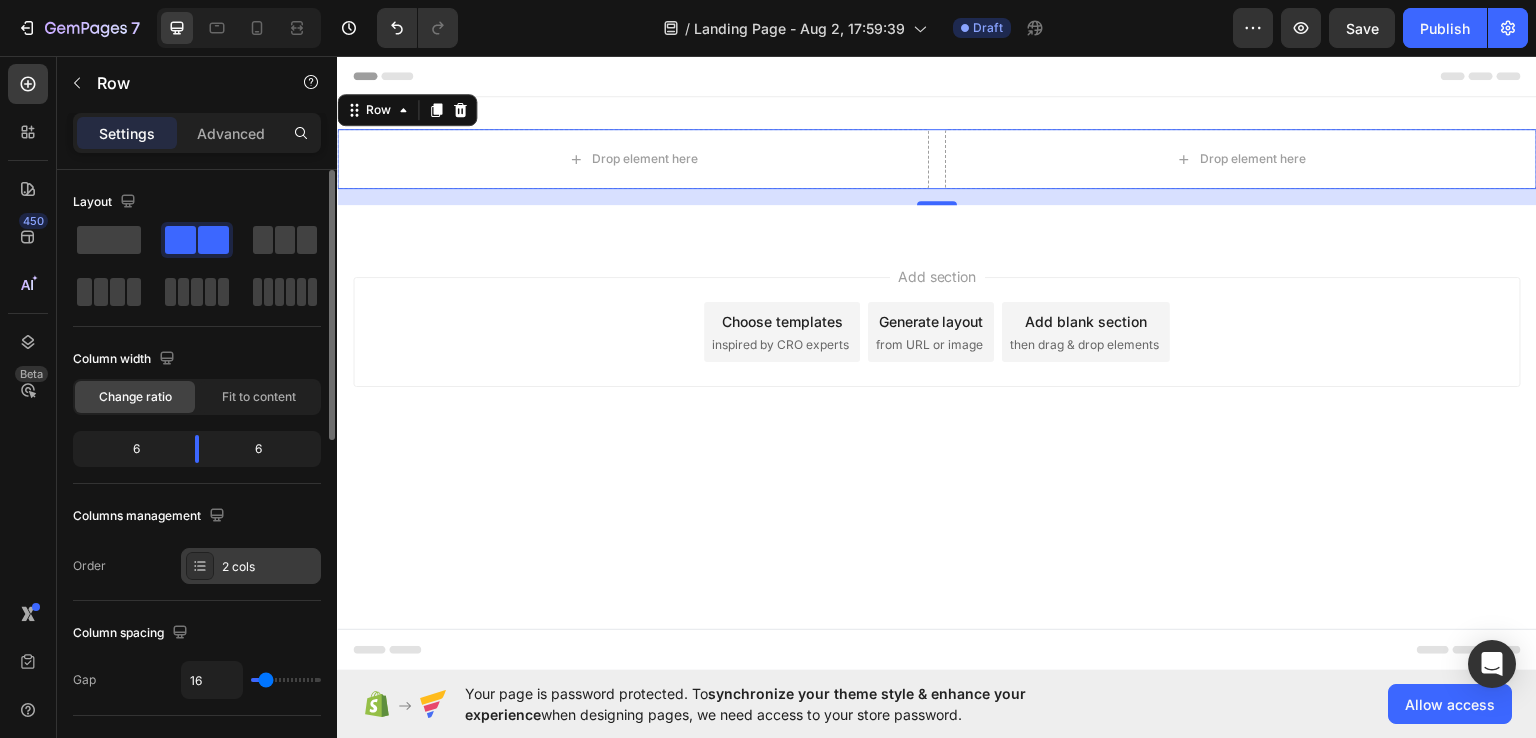 click at bounding box center [200, 566] 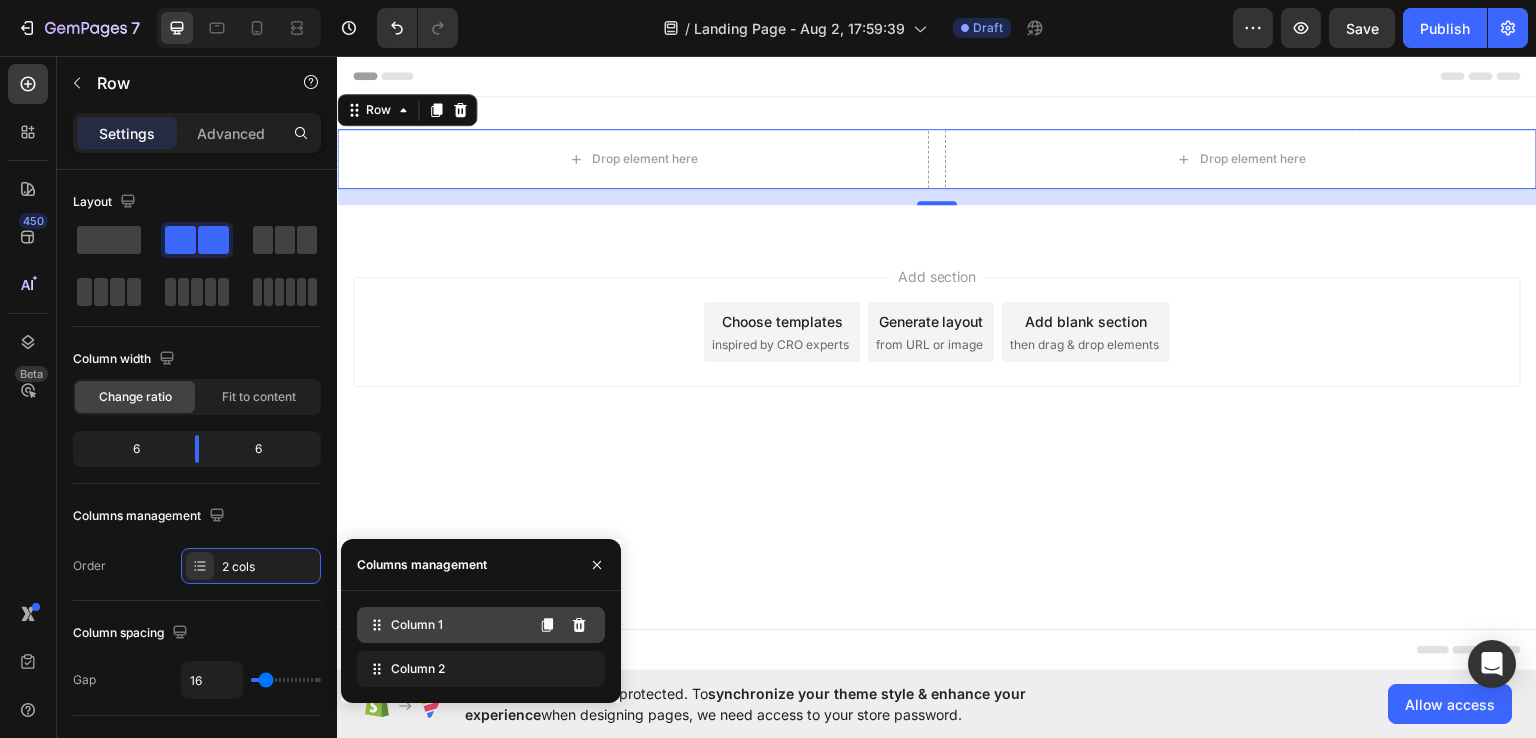 click on "Column 1" at bounding box center (417, 625) 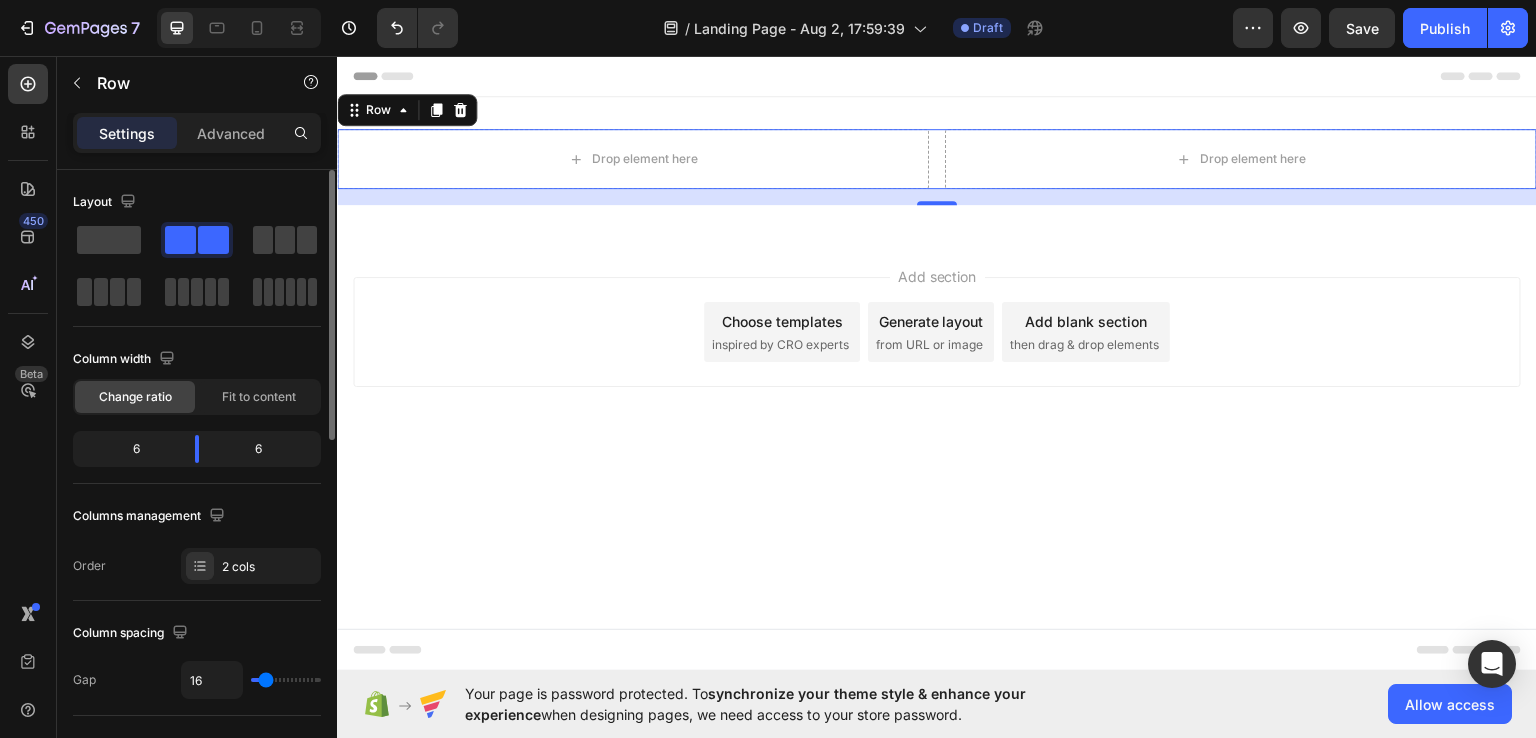 click on "Columns management" at bounding box center (197, 516) 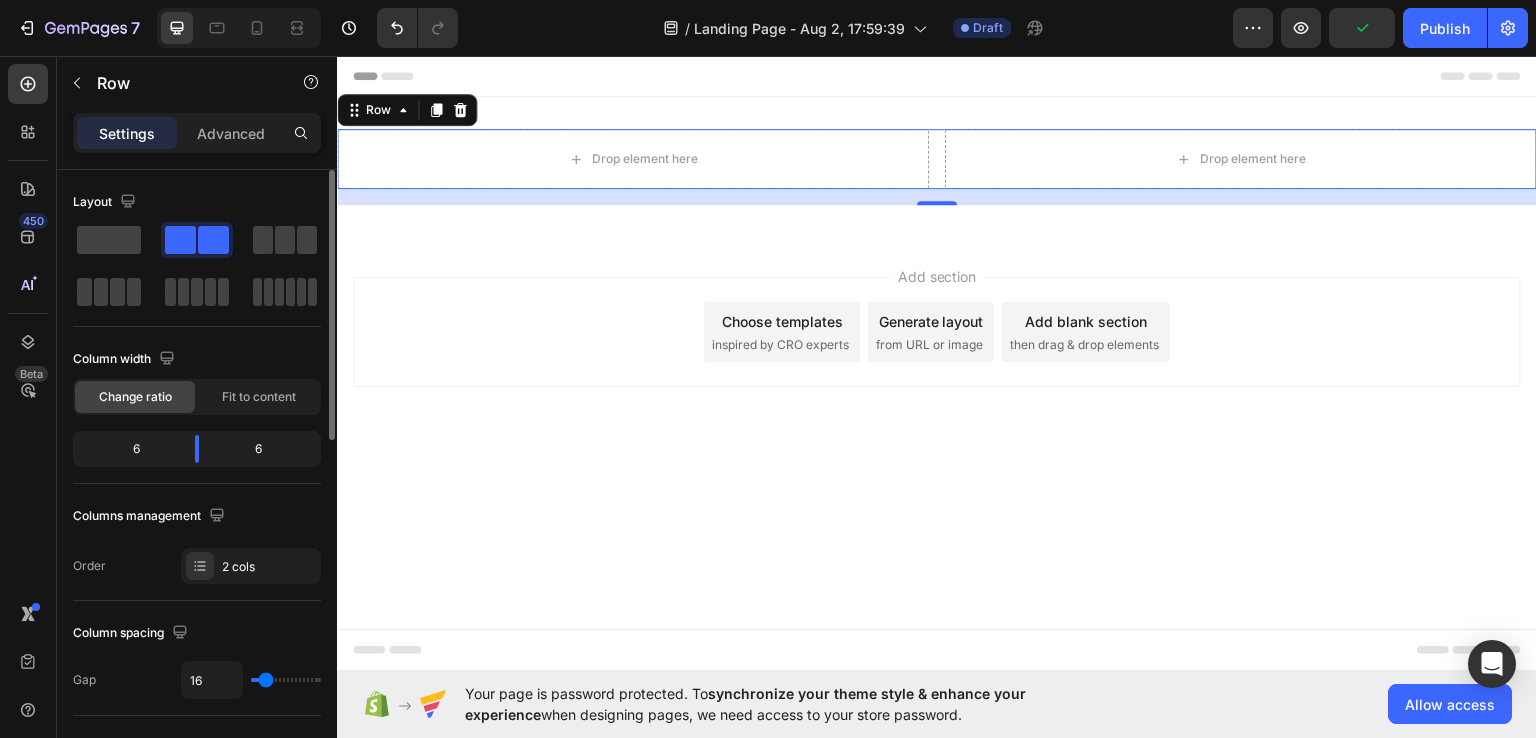 type on "27" 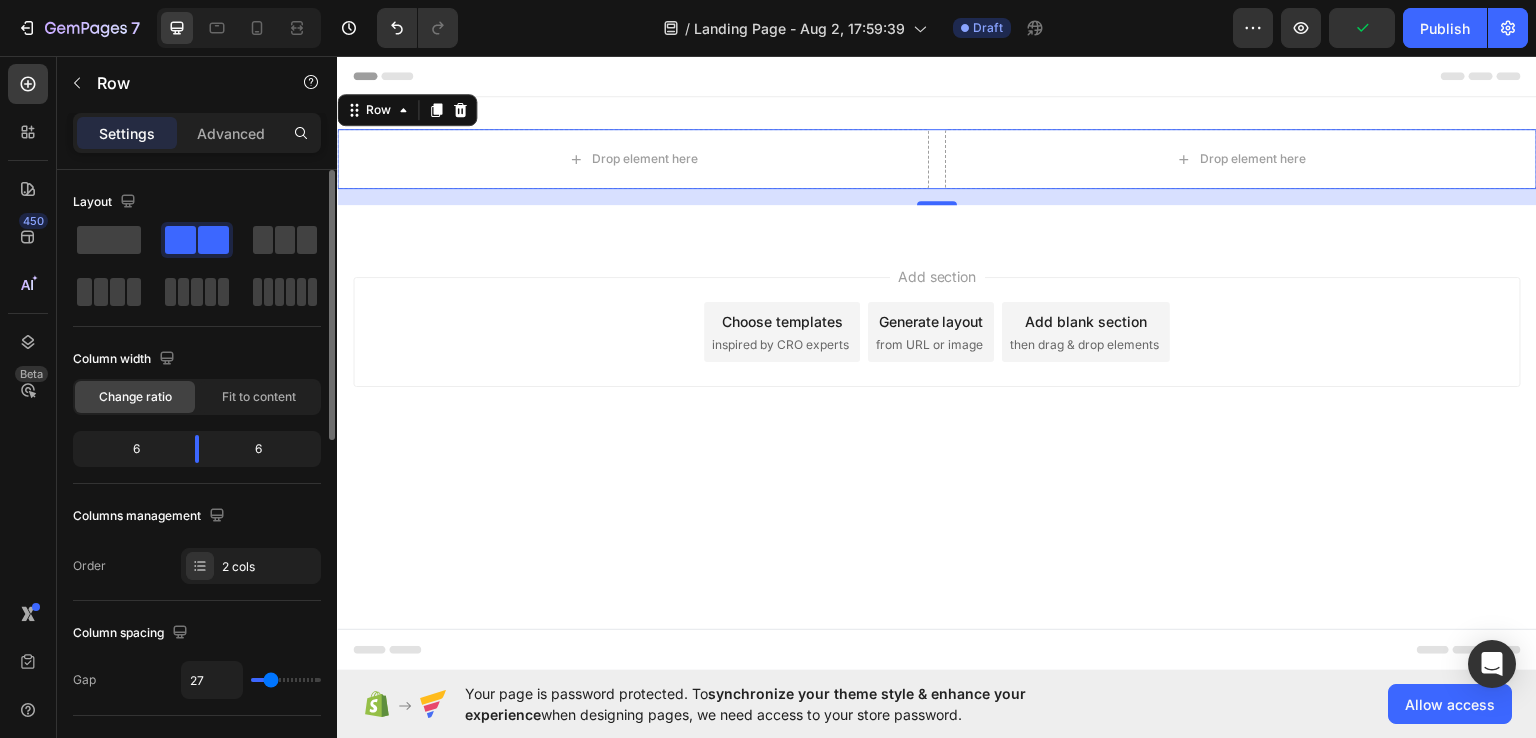 type on "29" 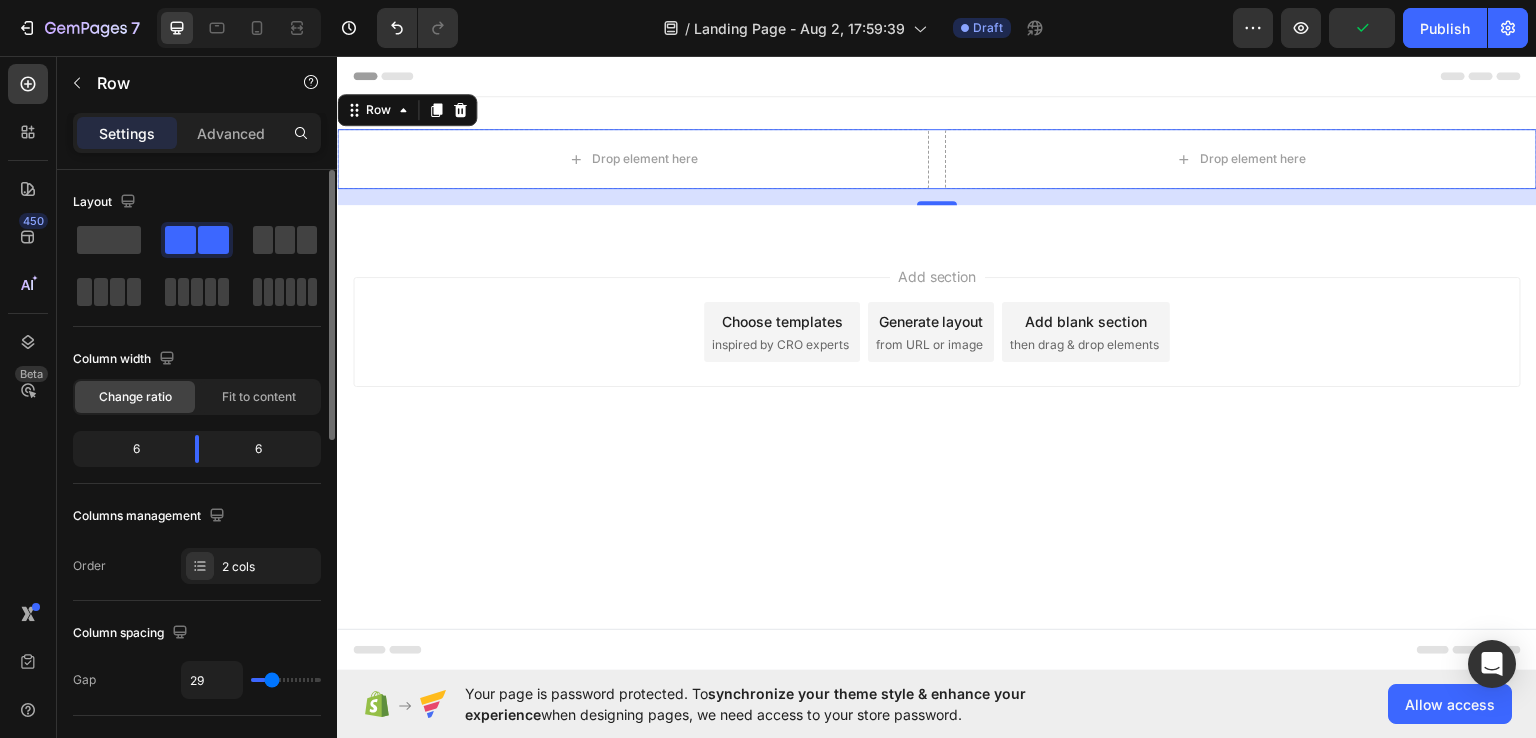 type on "31" 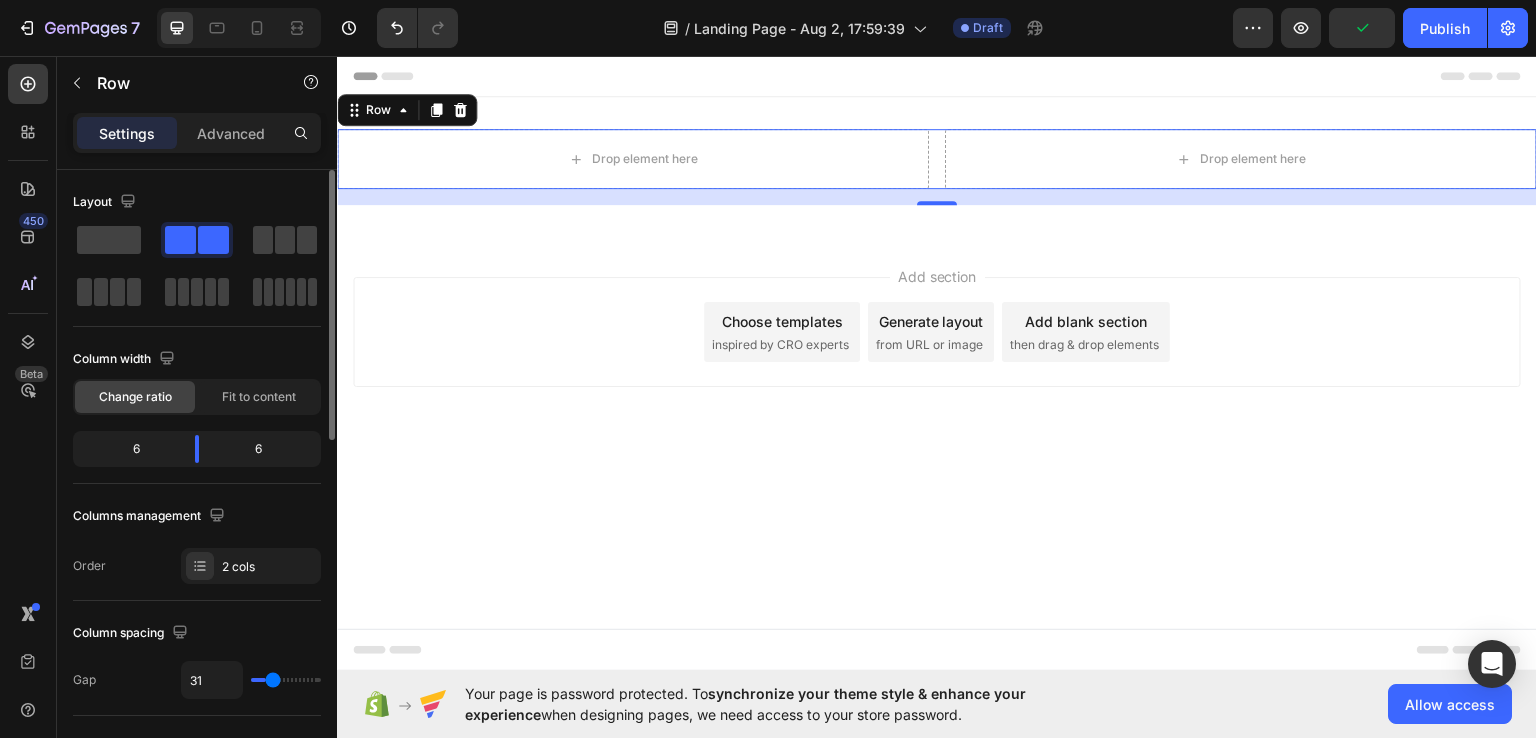 type on "32" 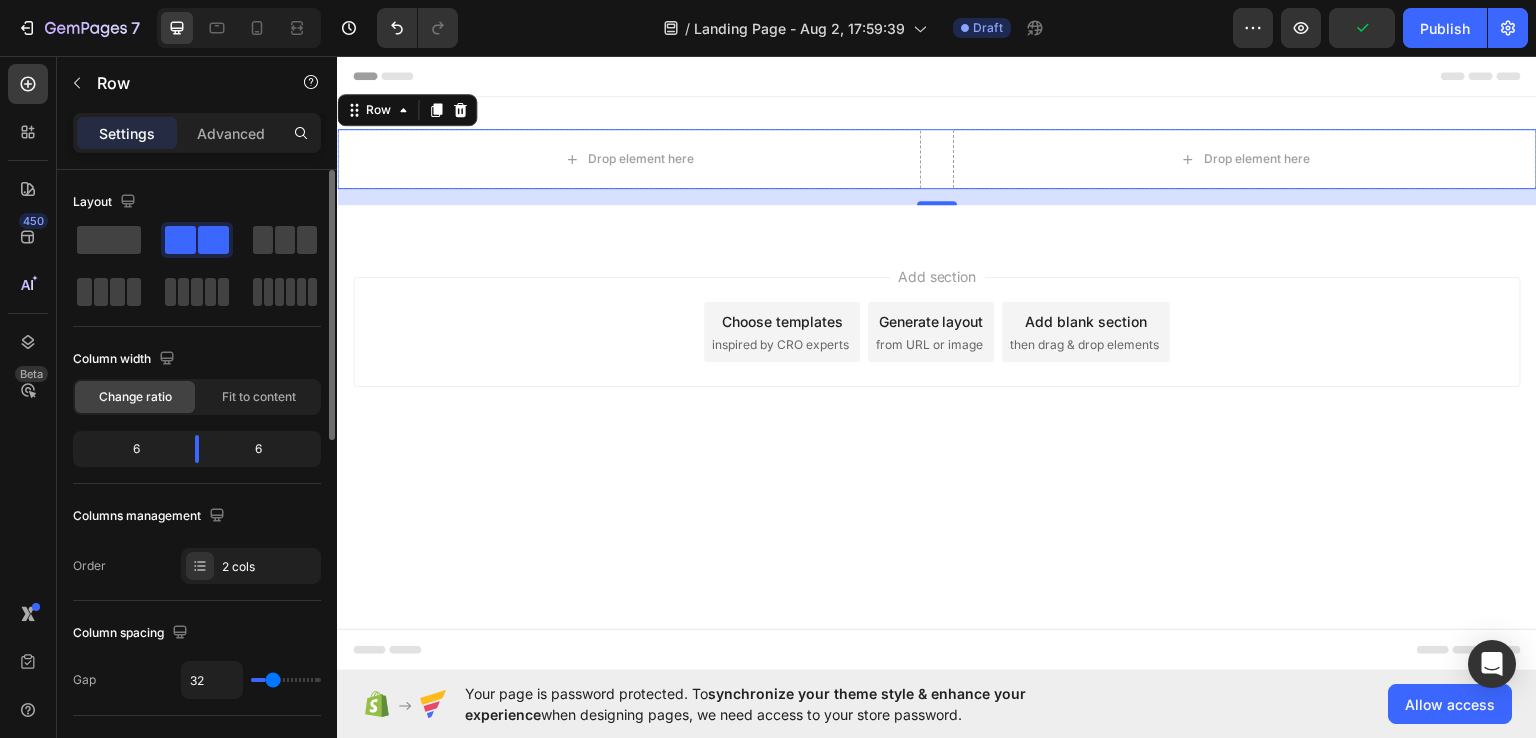 type on "36" 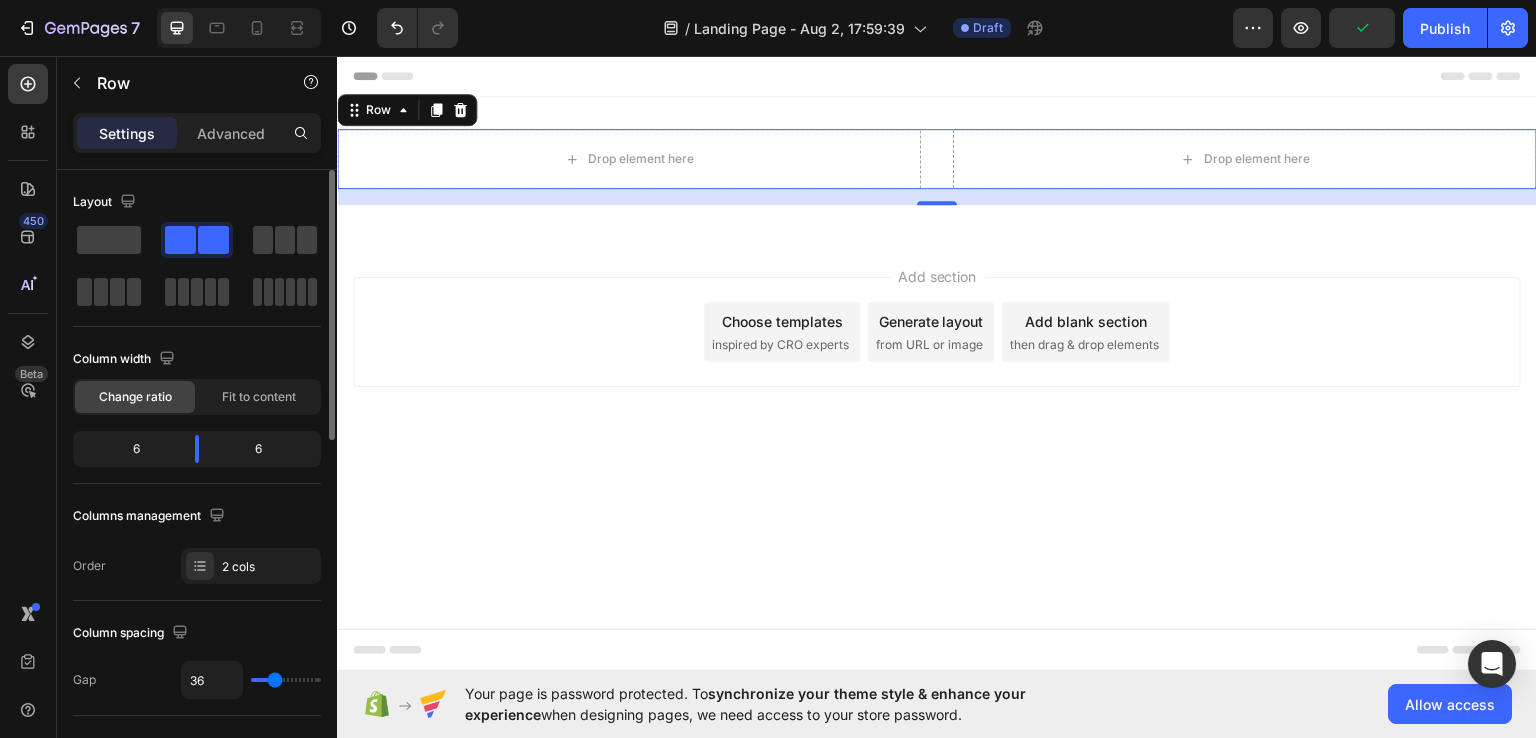 type on "40" 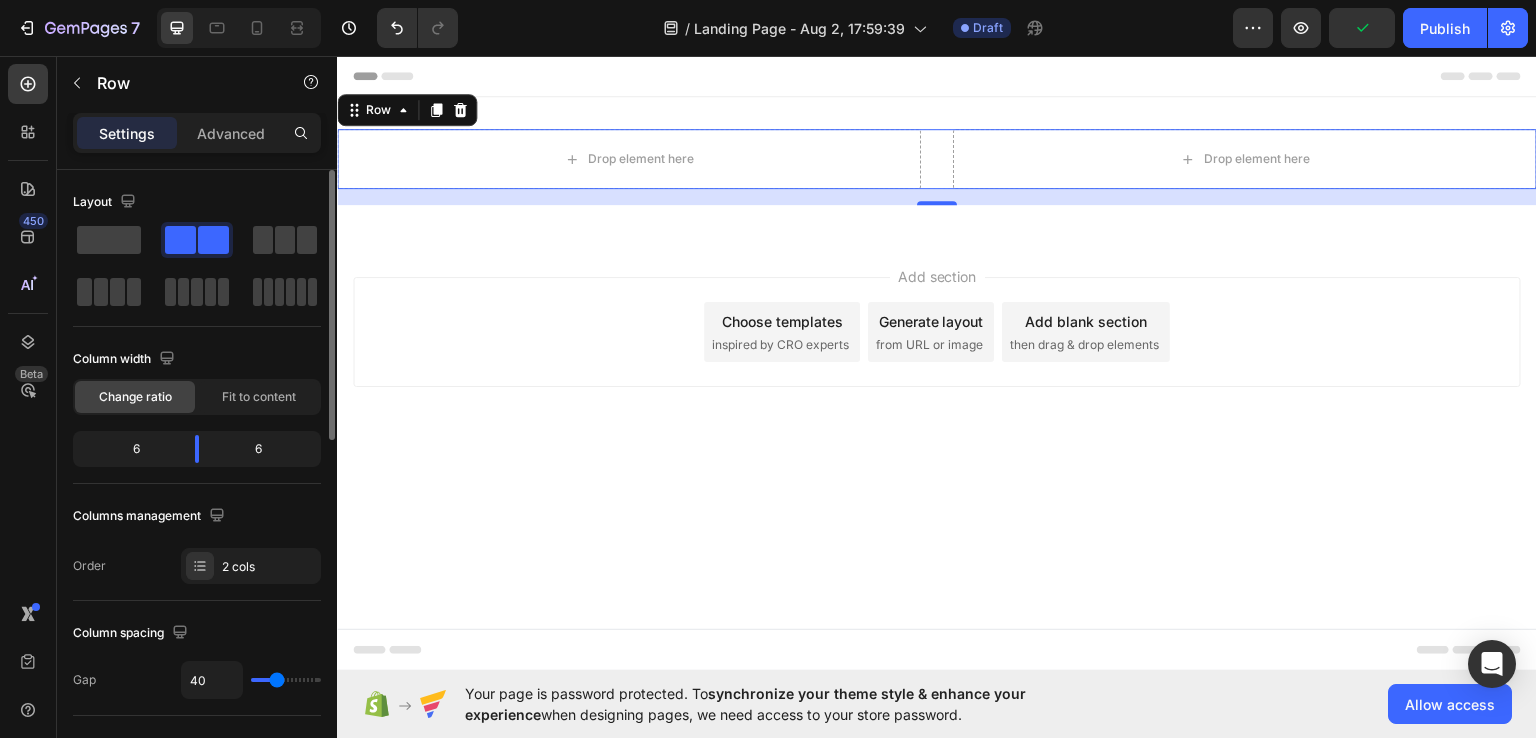 type on "41" 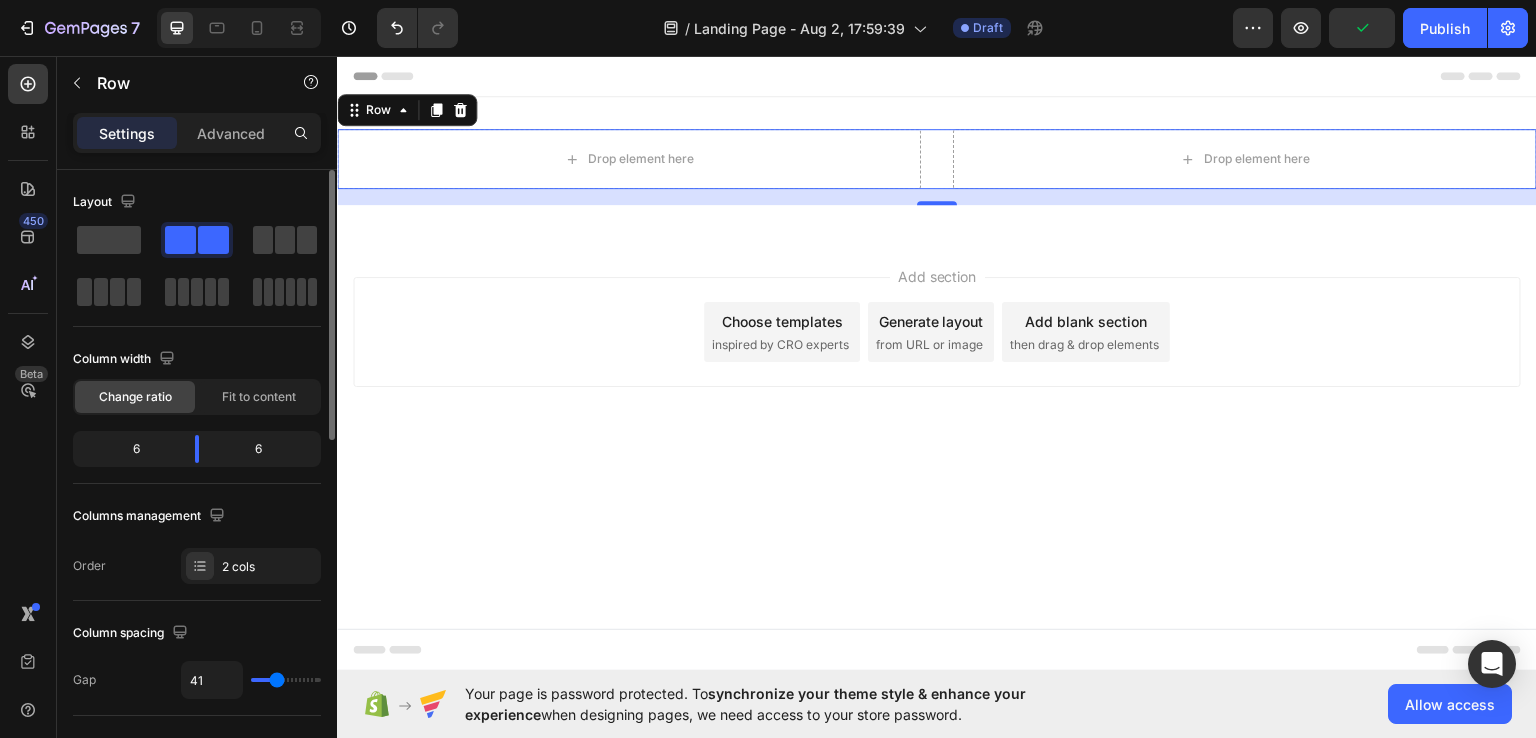 type on "45" 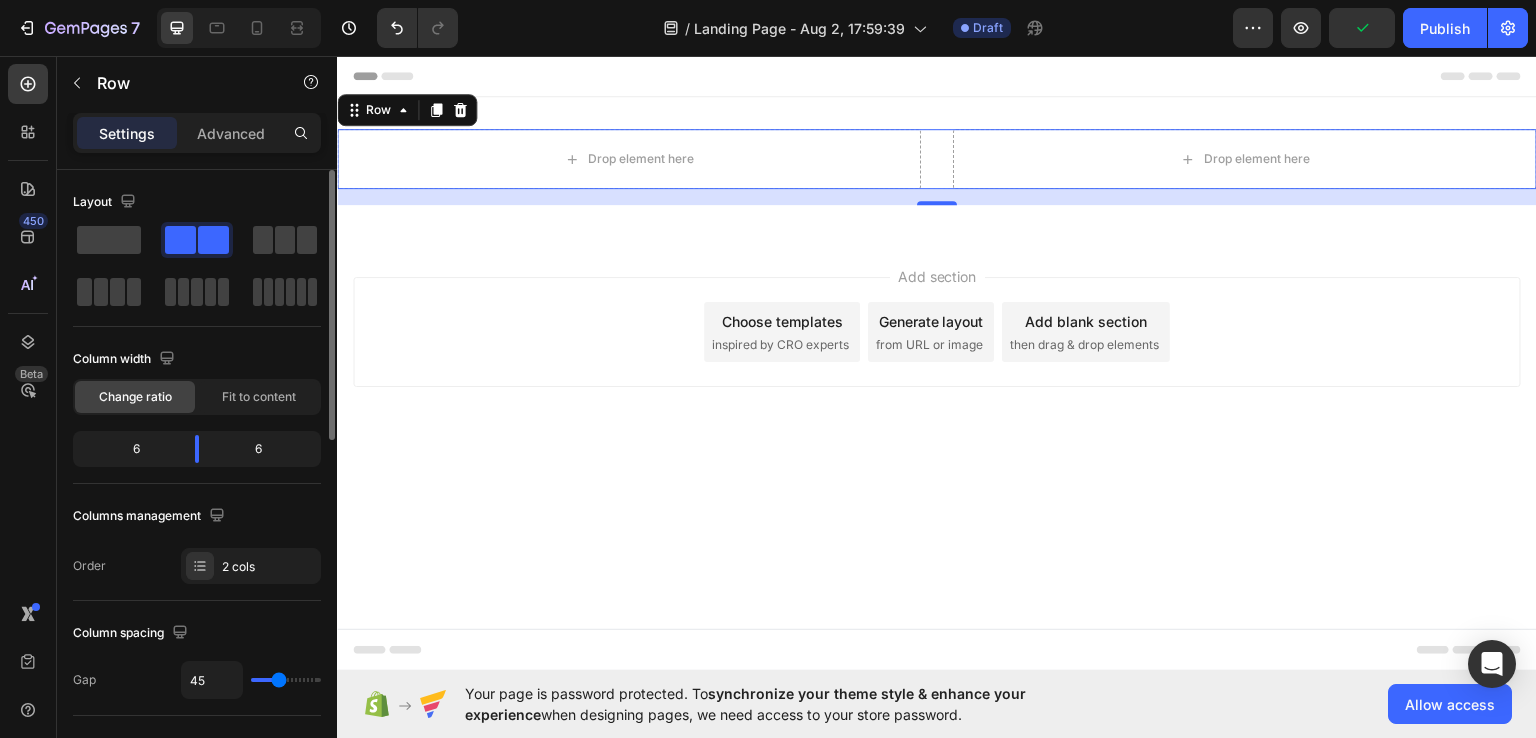 type on "59" 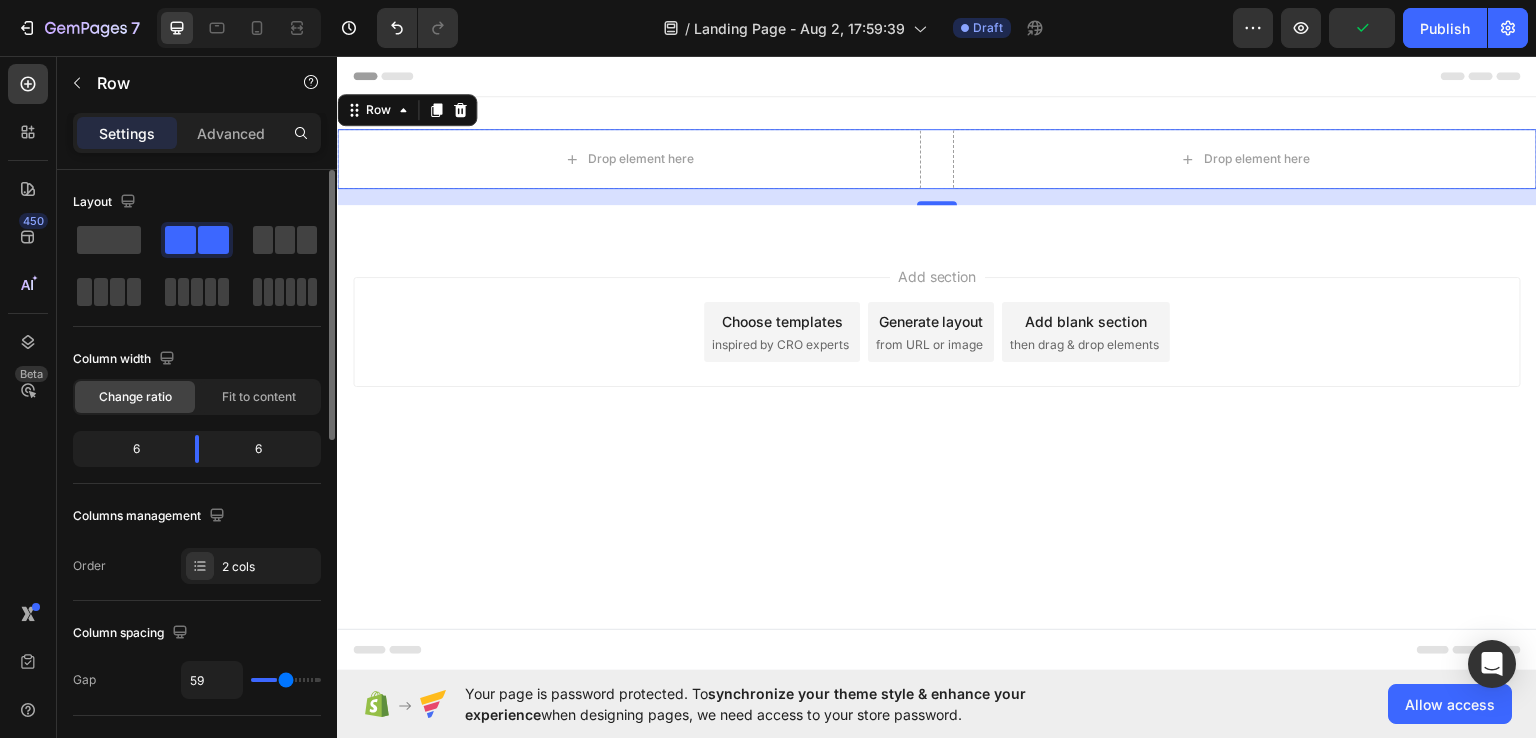 type on "72" 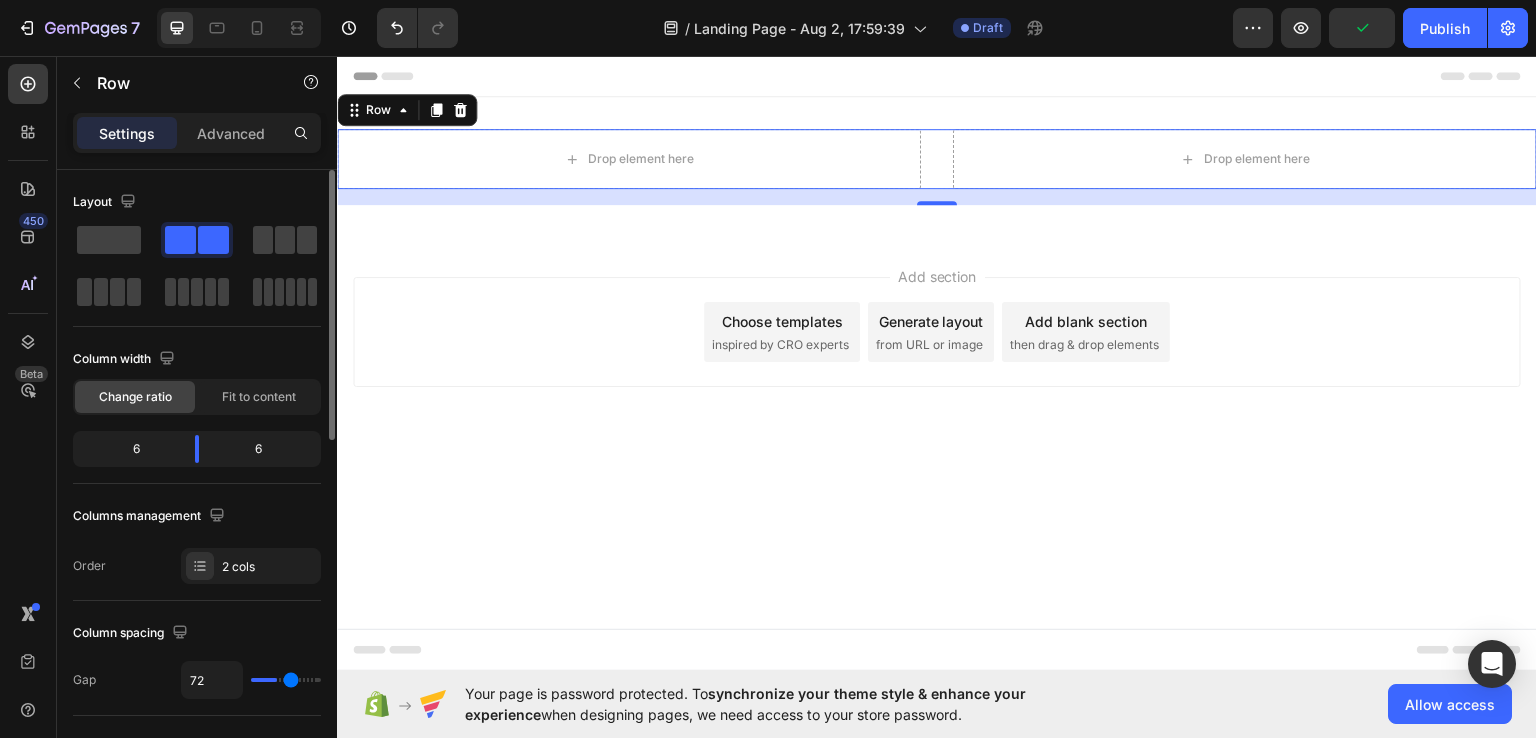 type on "75" 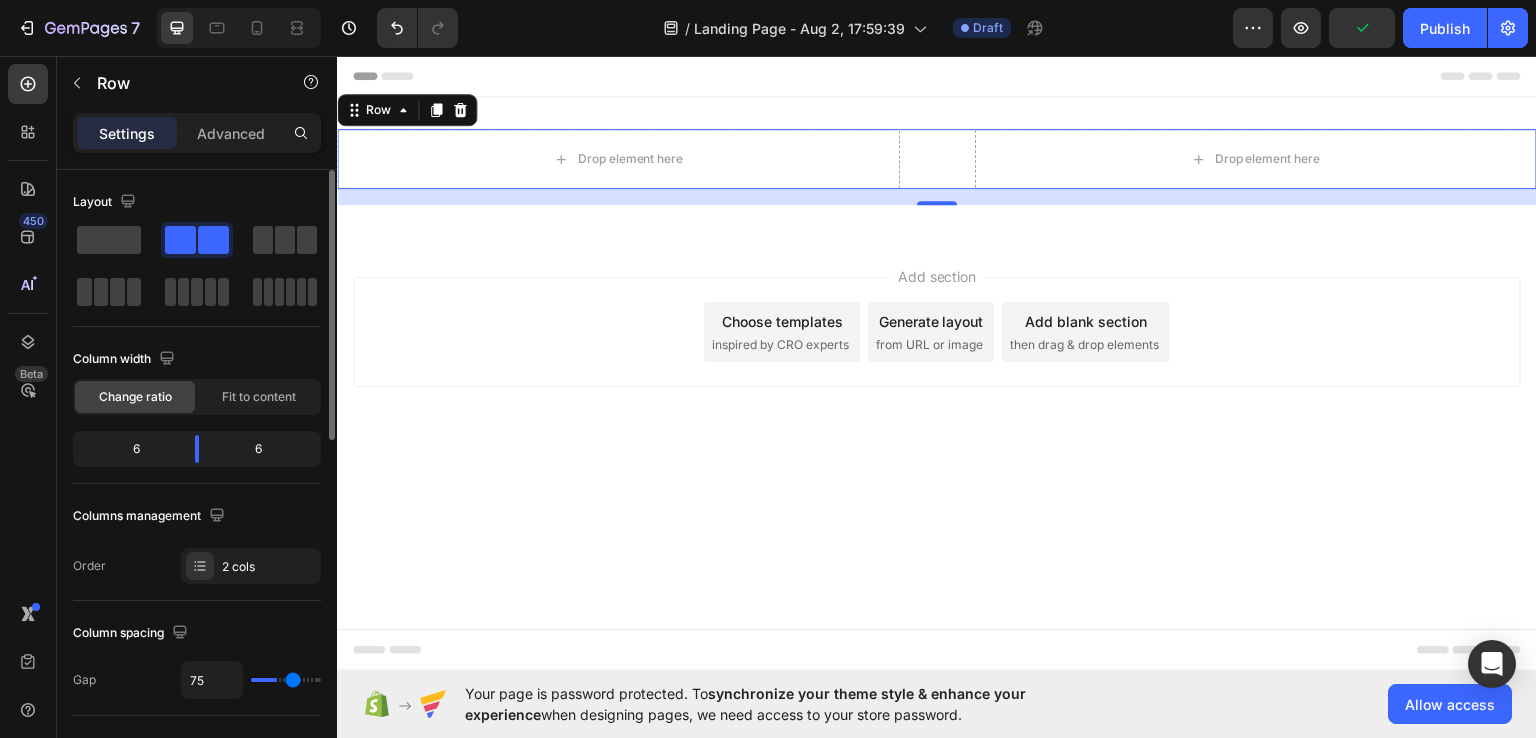 type on "80" 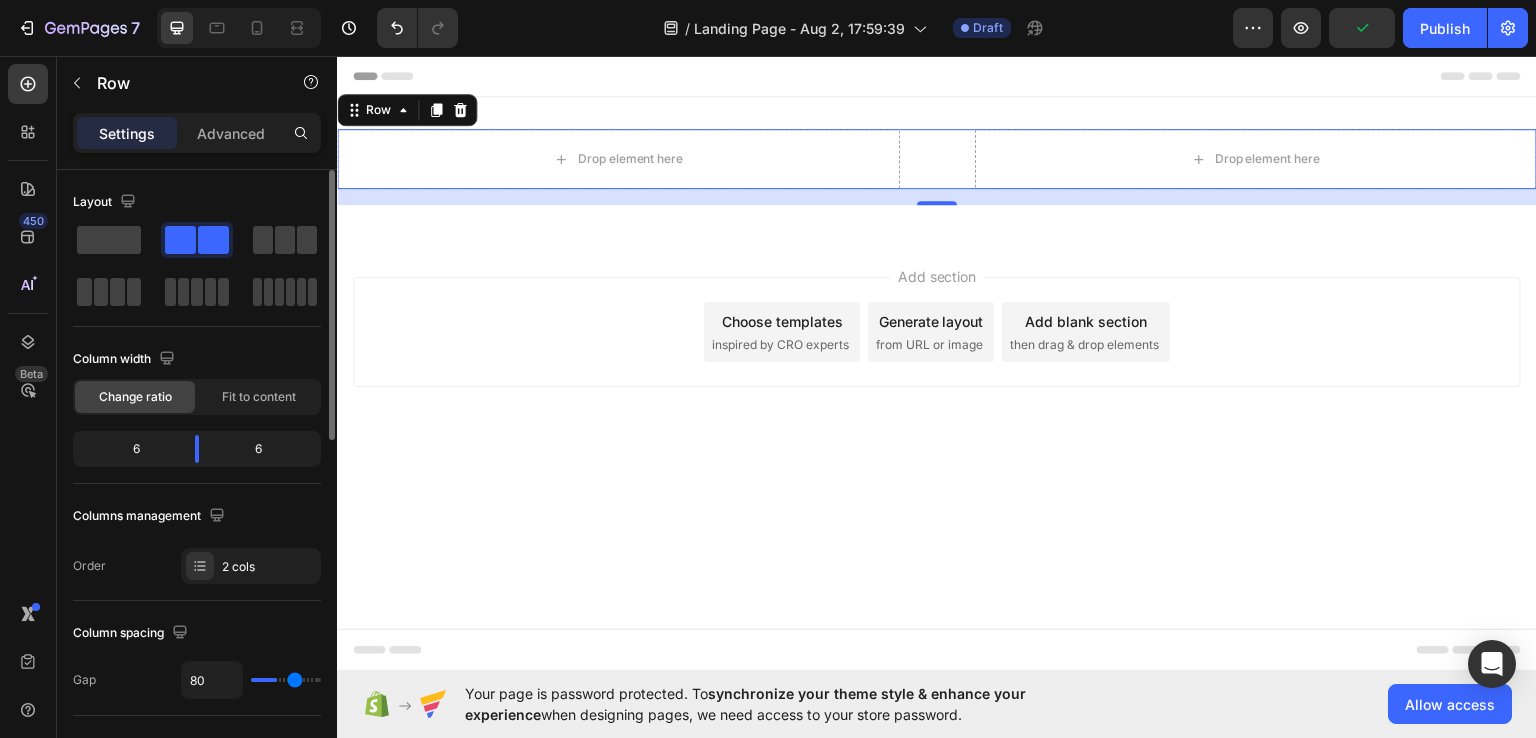 type on "96" 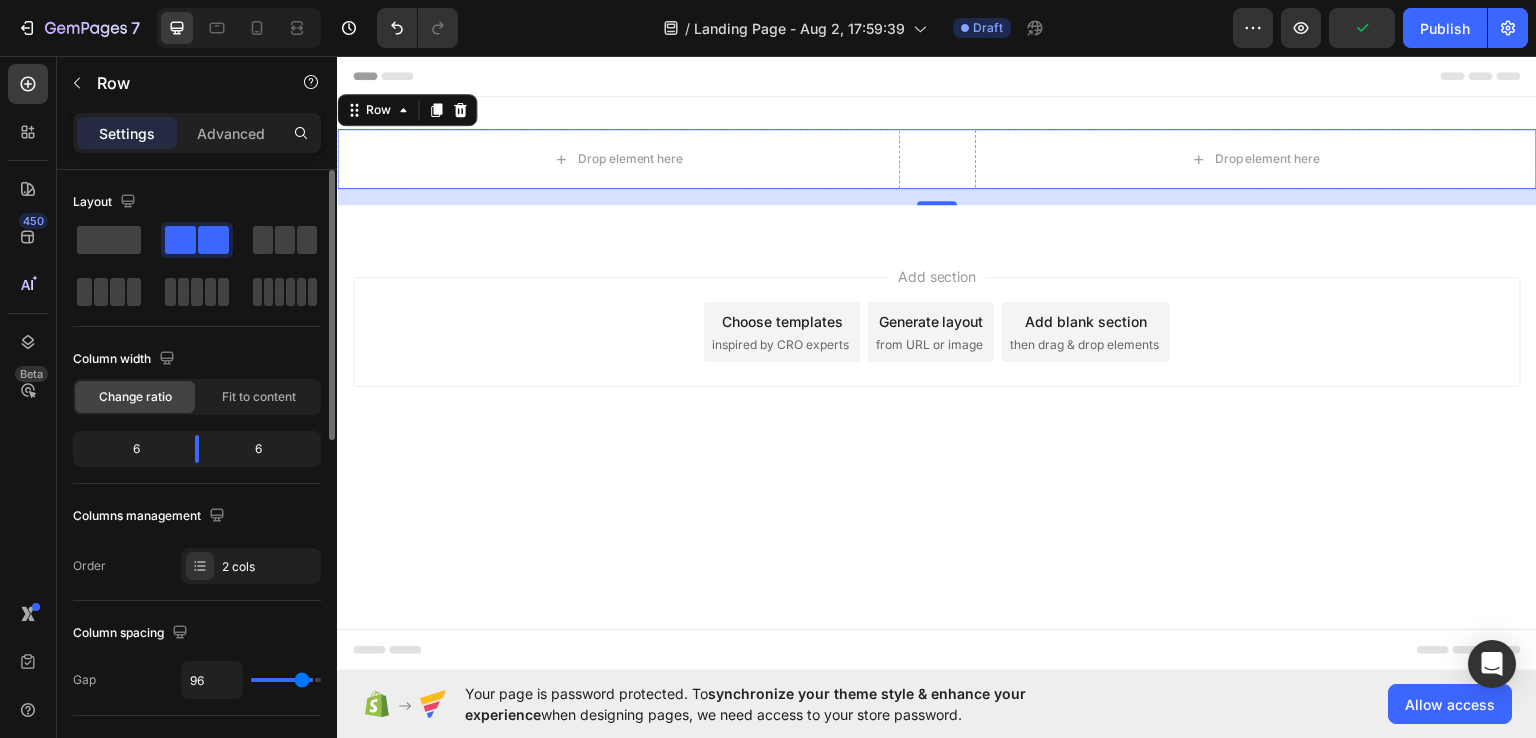 type on "105" 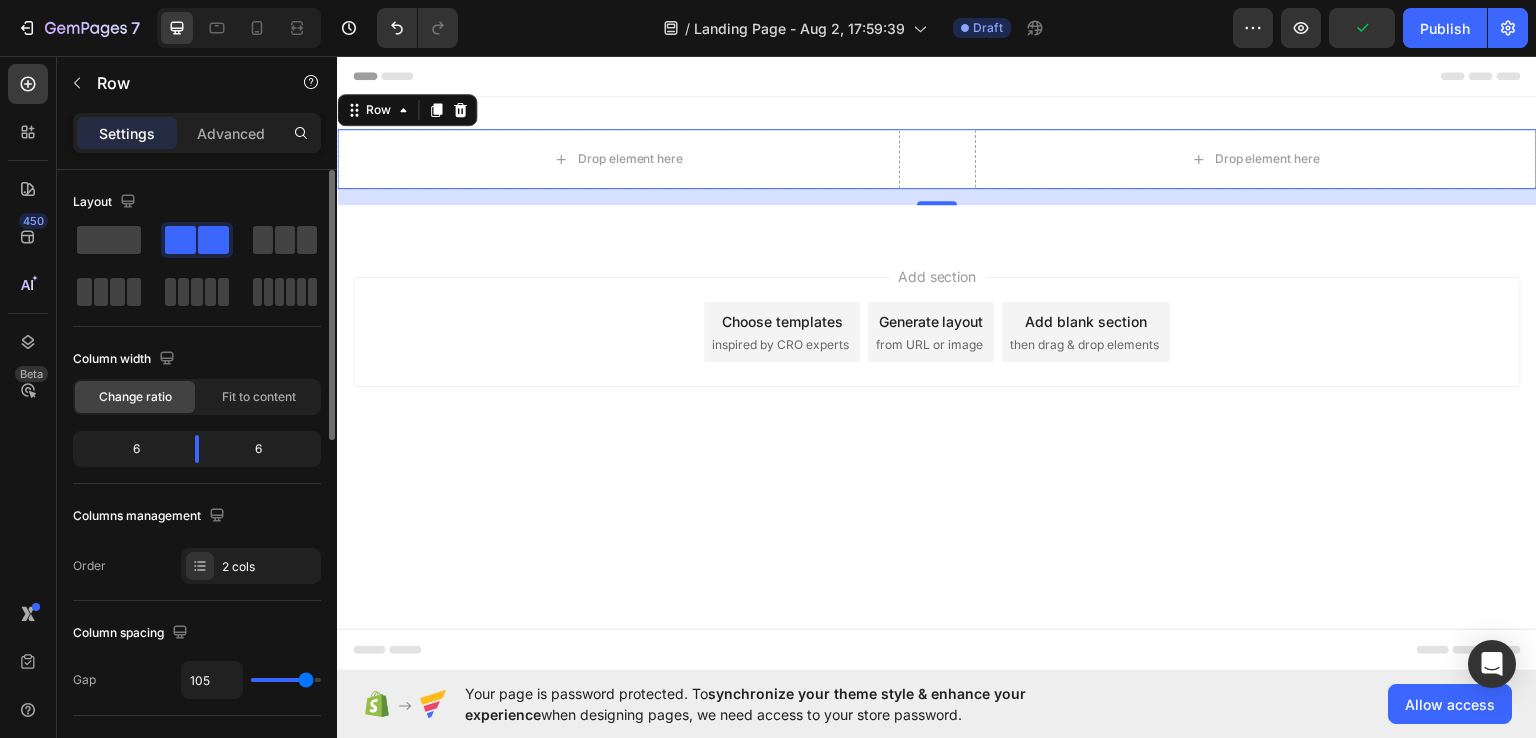 type on "107" 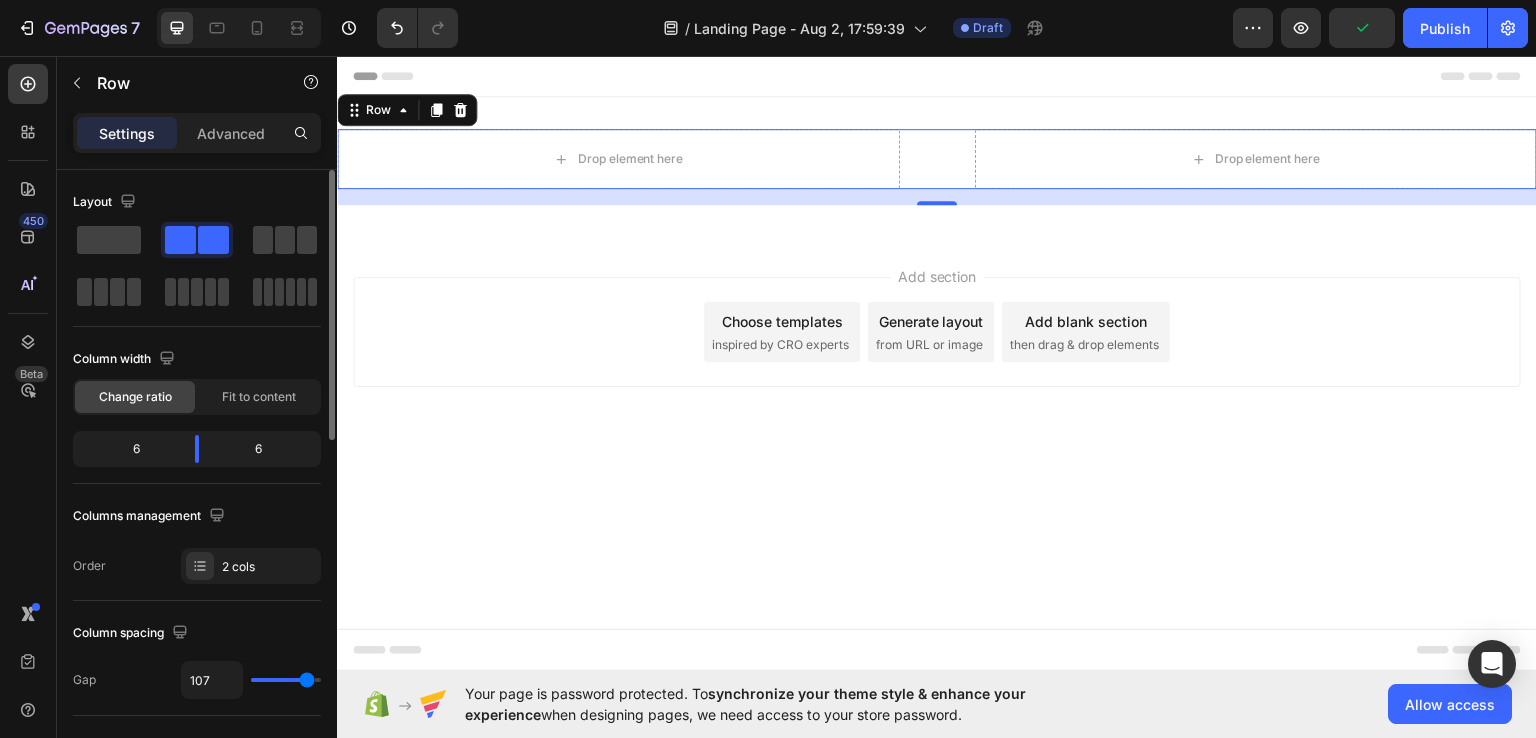 type on "109" 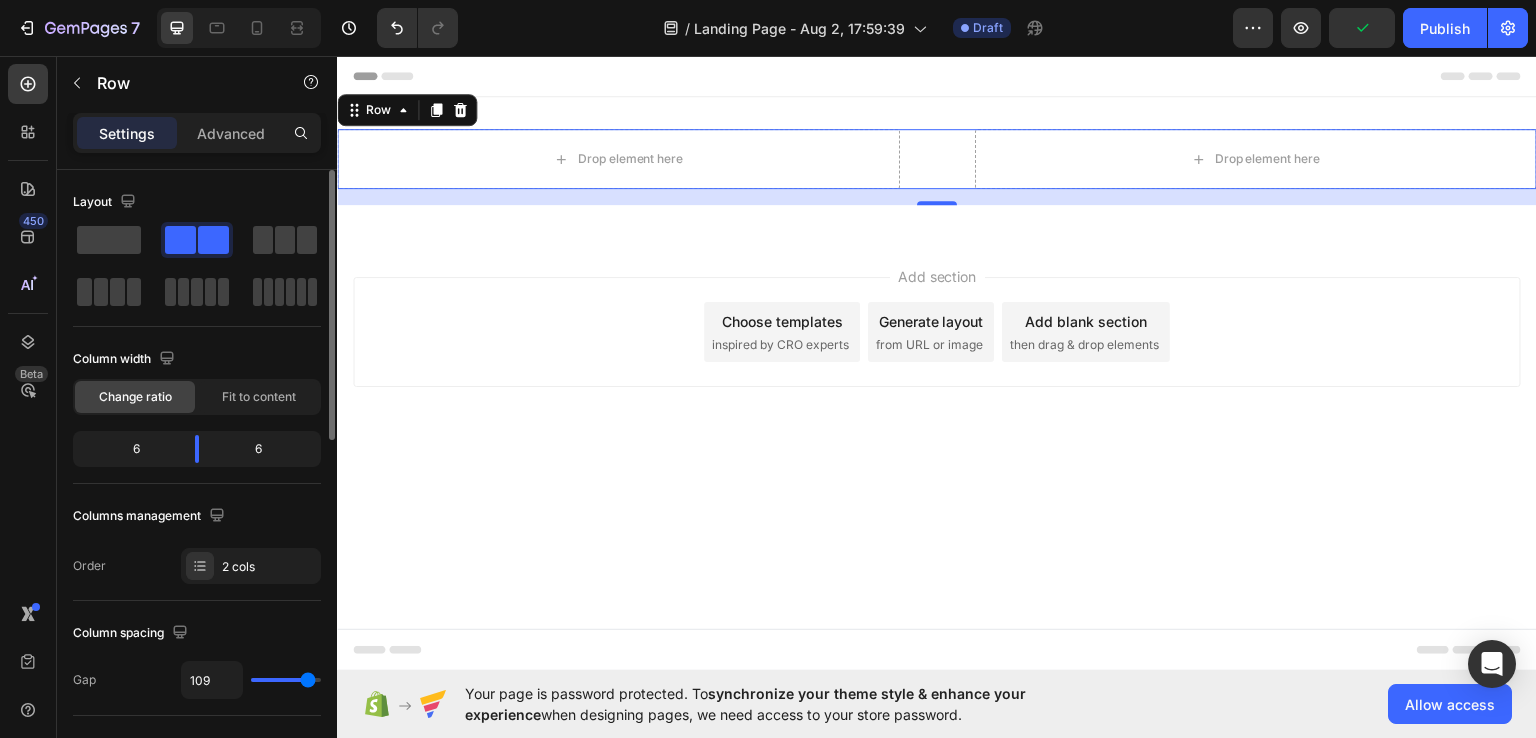 type on "120" 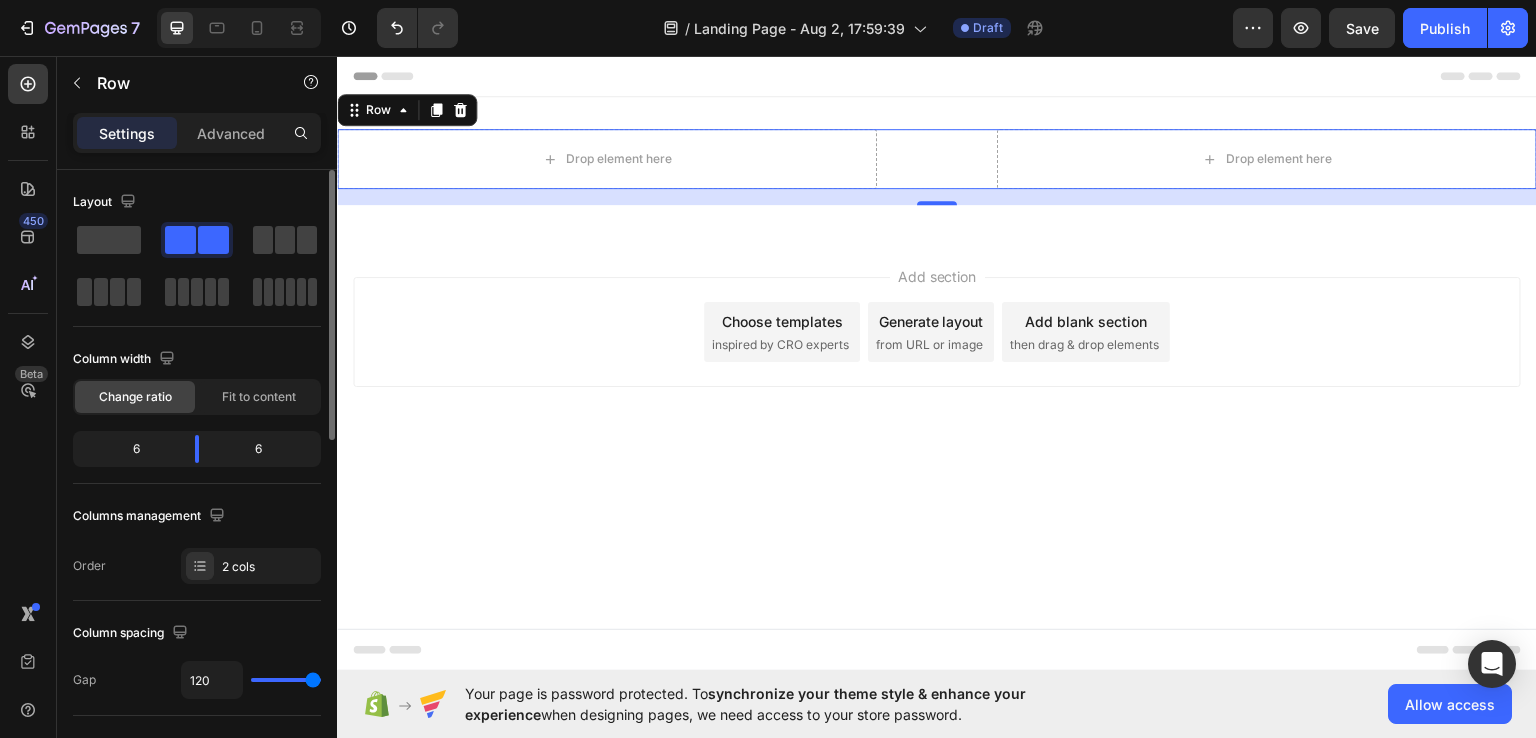 type on "109" 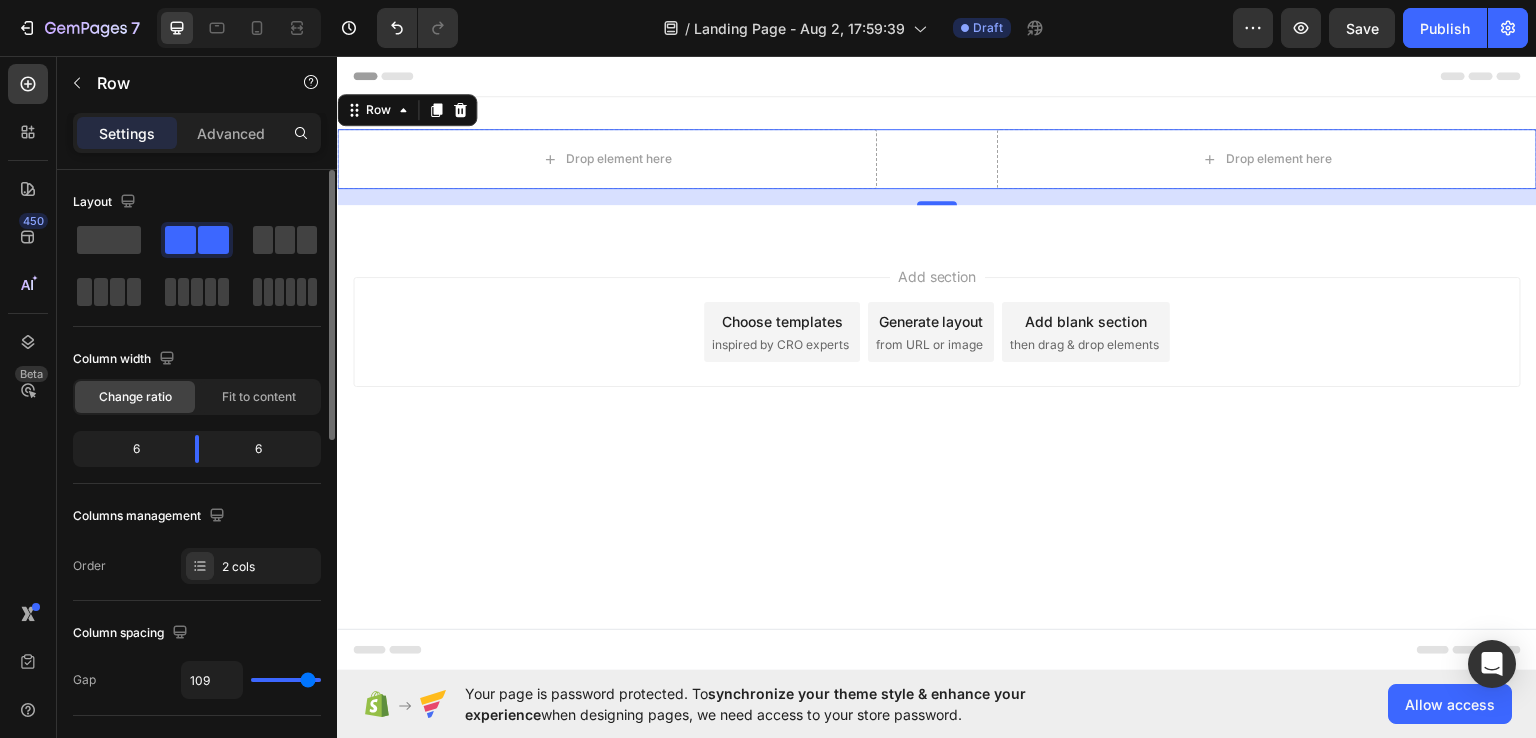 type on "43" 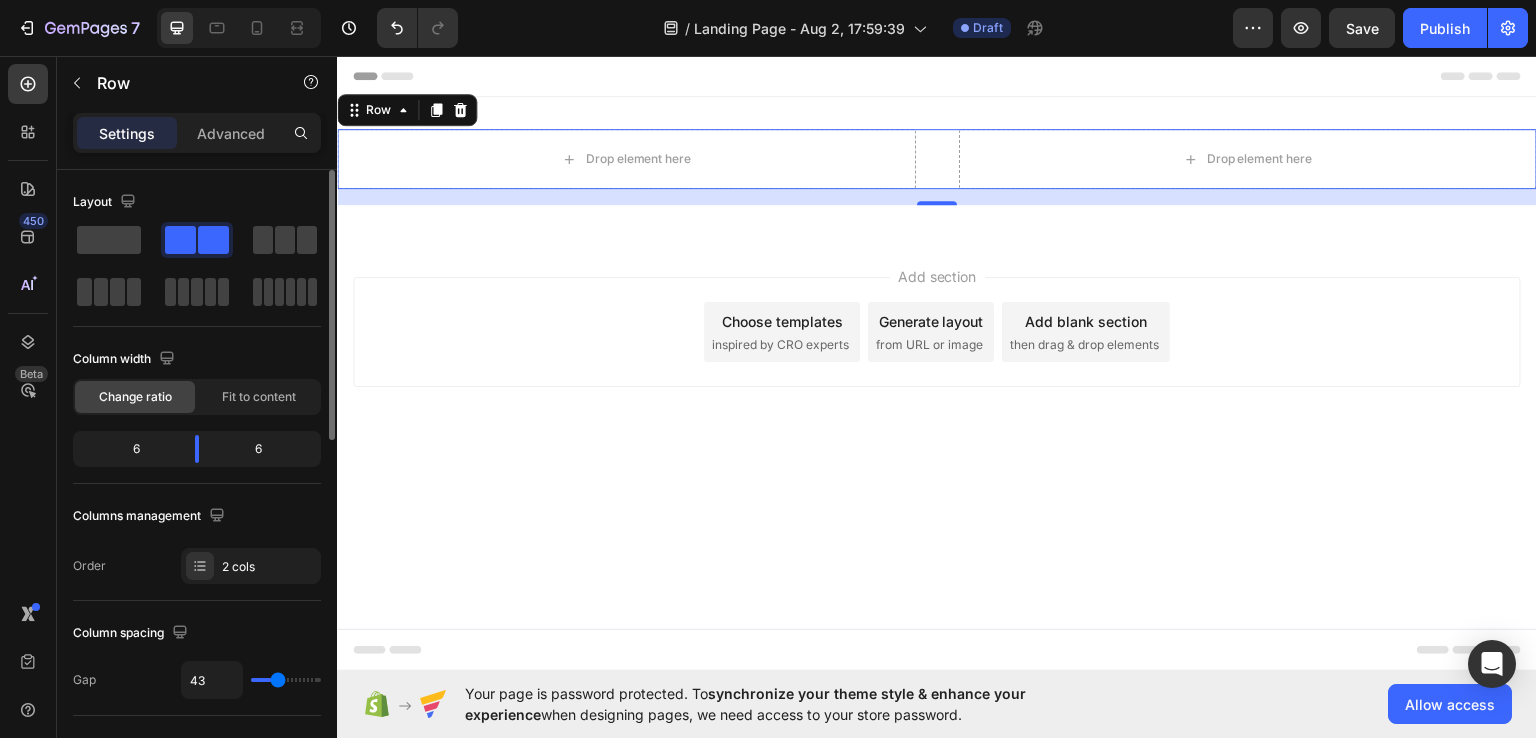 type on "27" 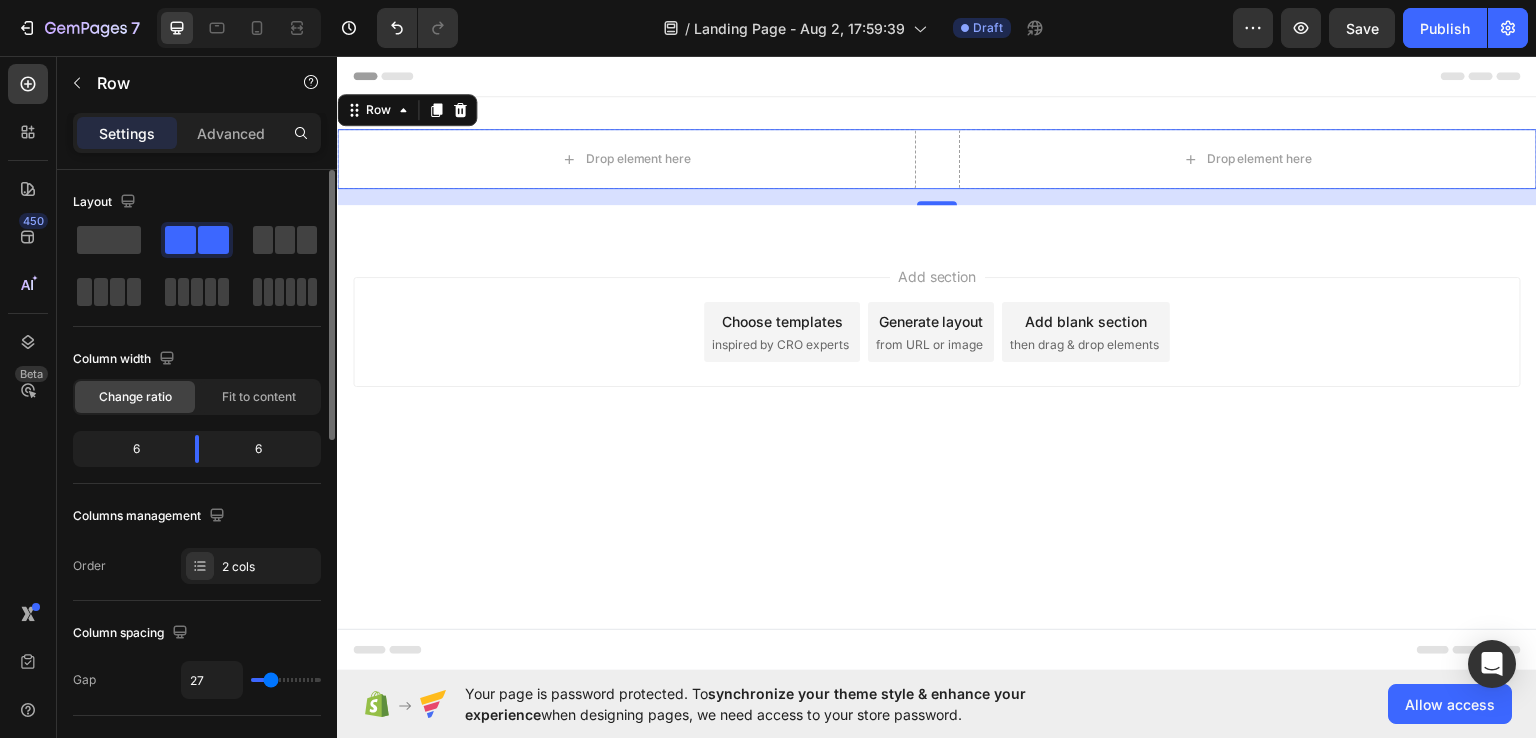 type on "16" 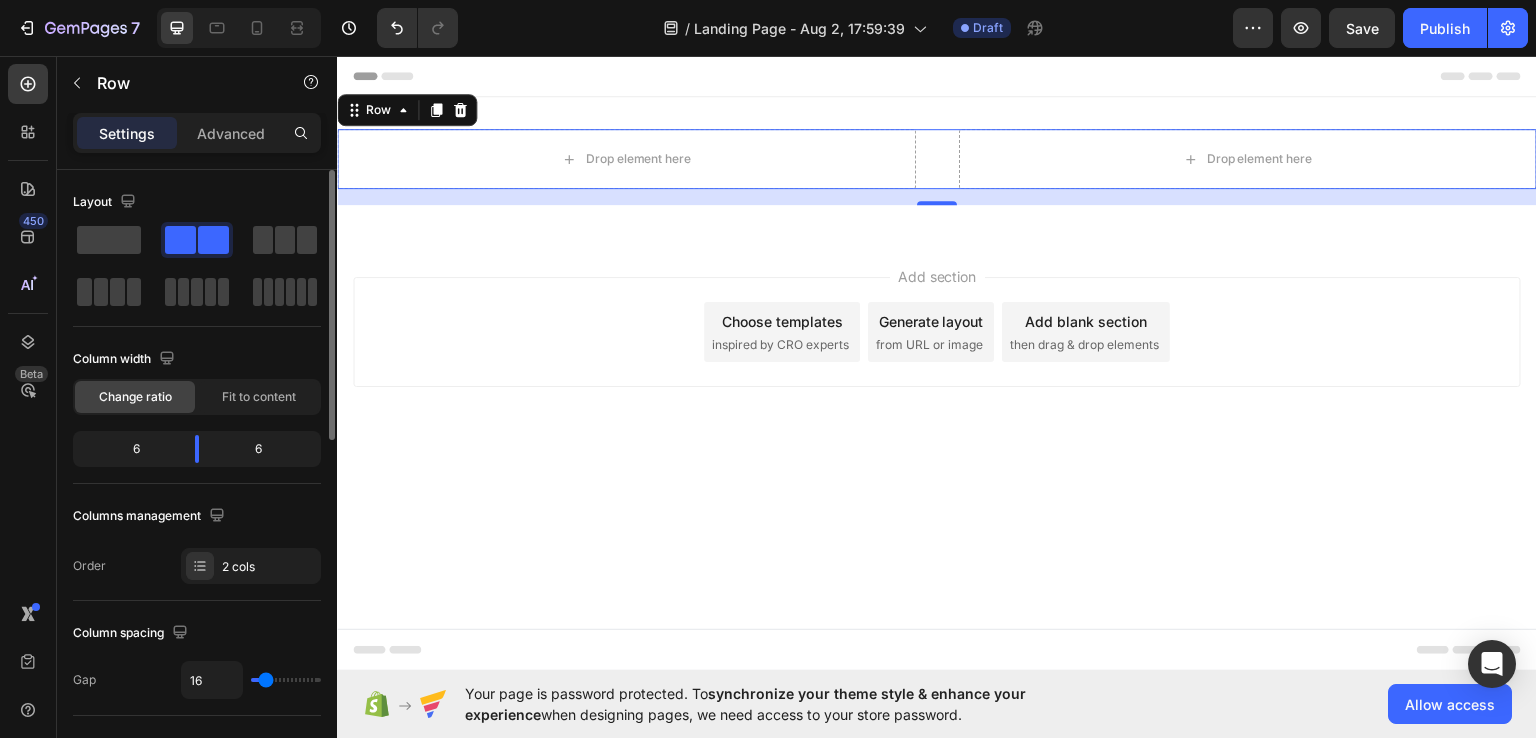 type on "9" 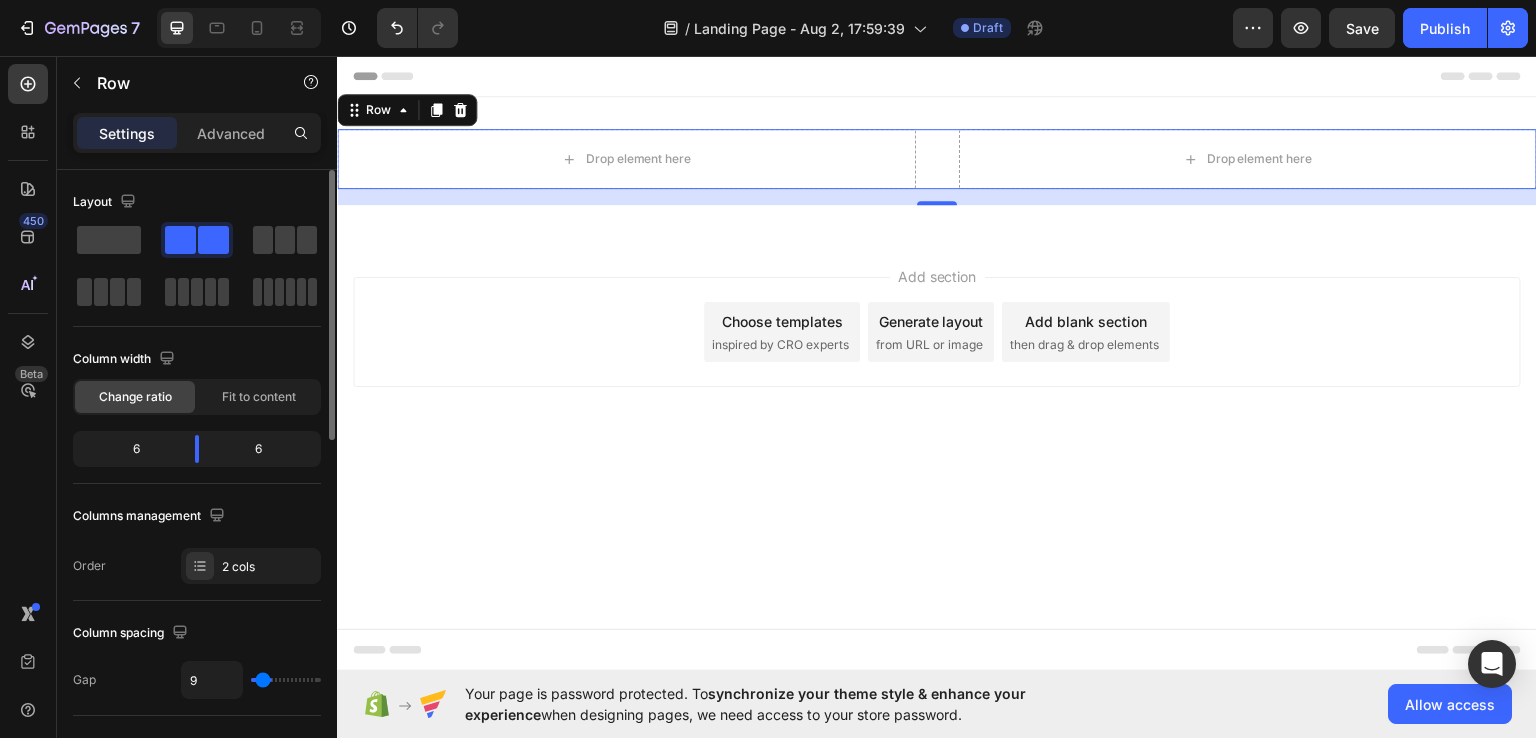 type on "4" 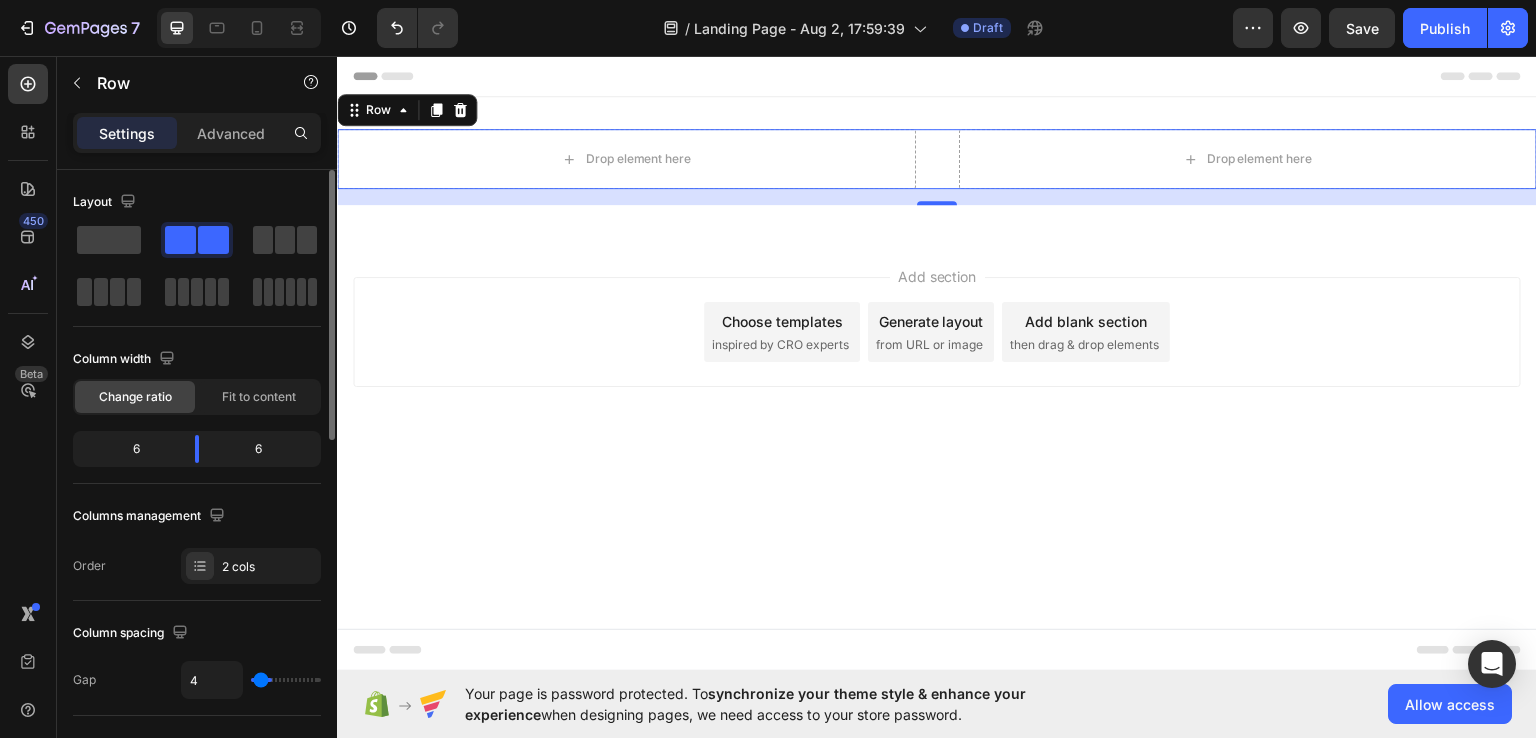 type on "0" 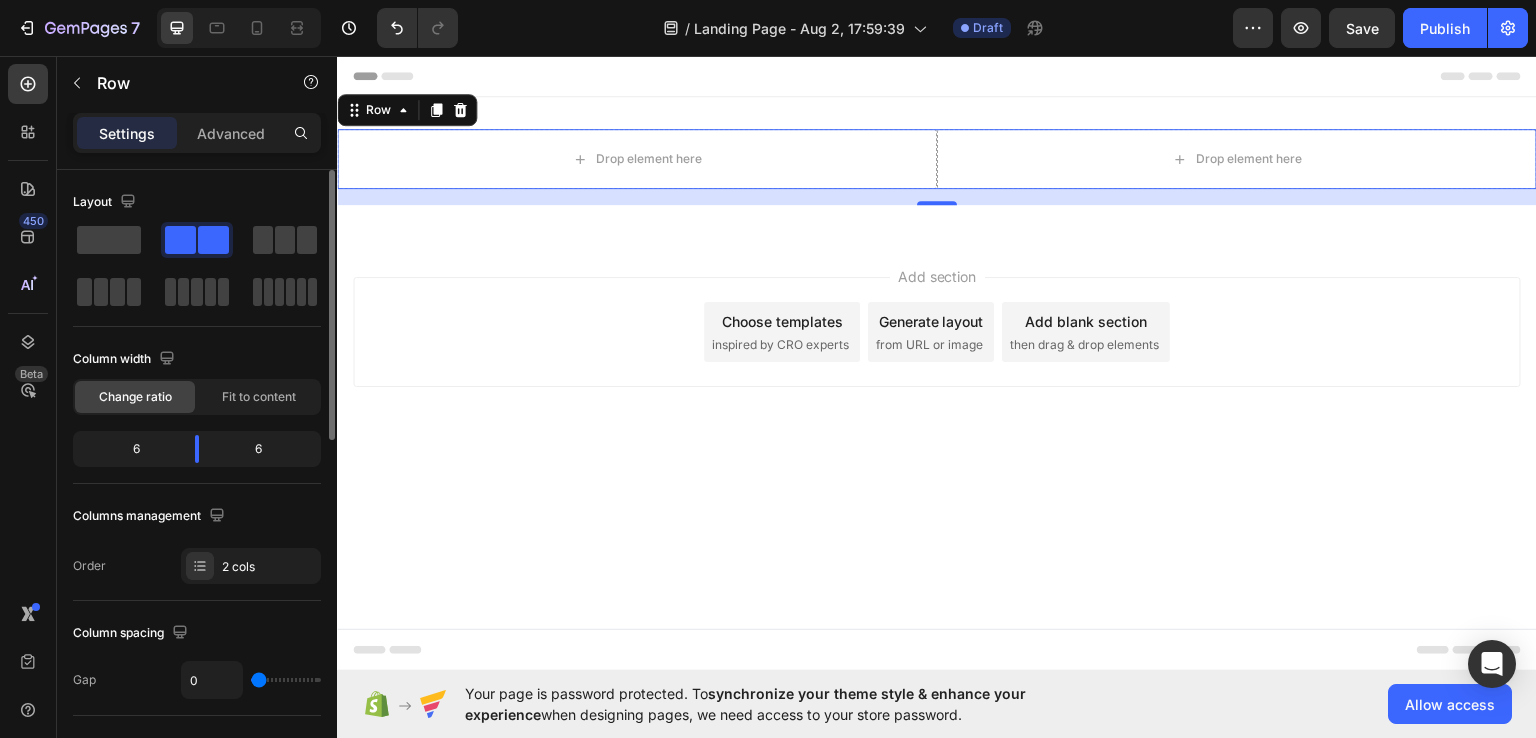 type on "2" 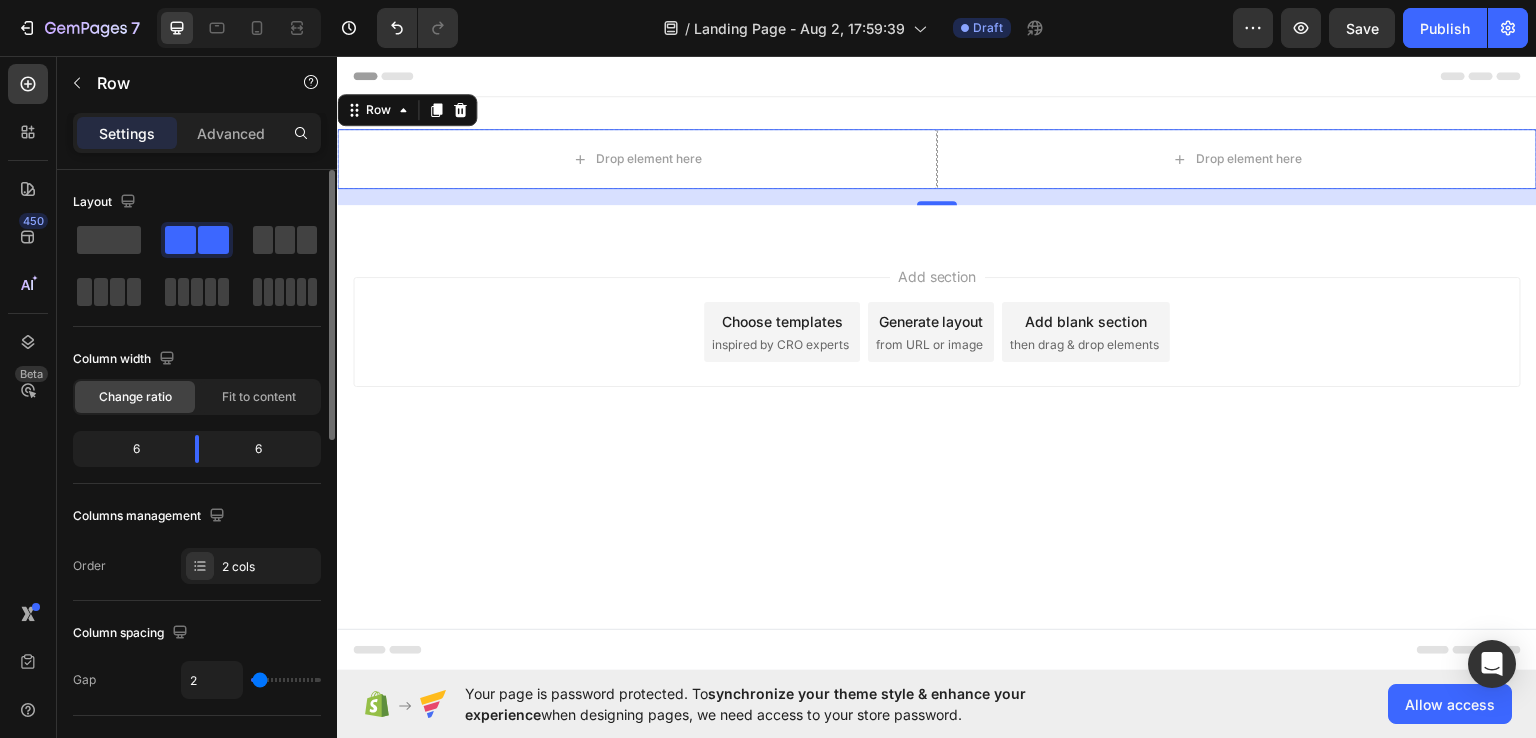 type on "4" 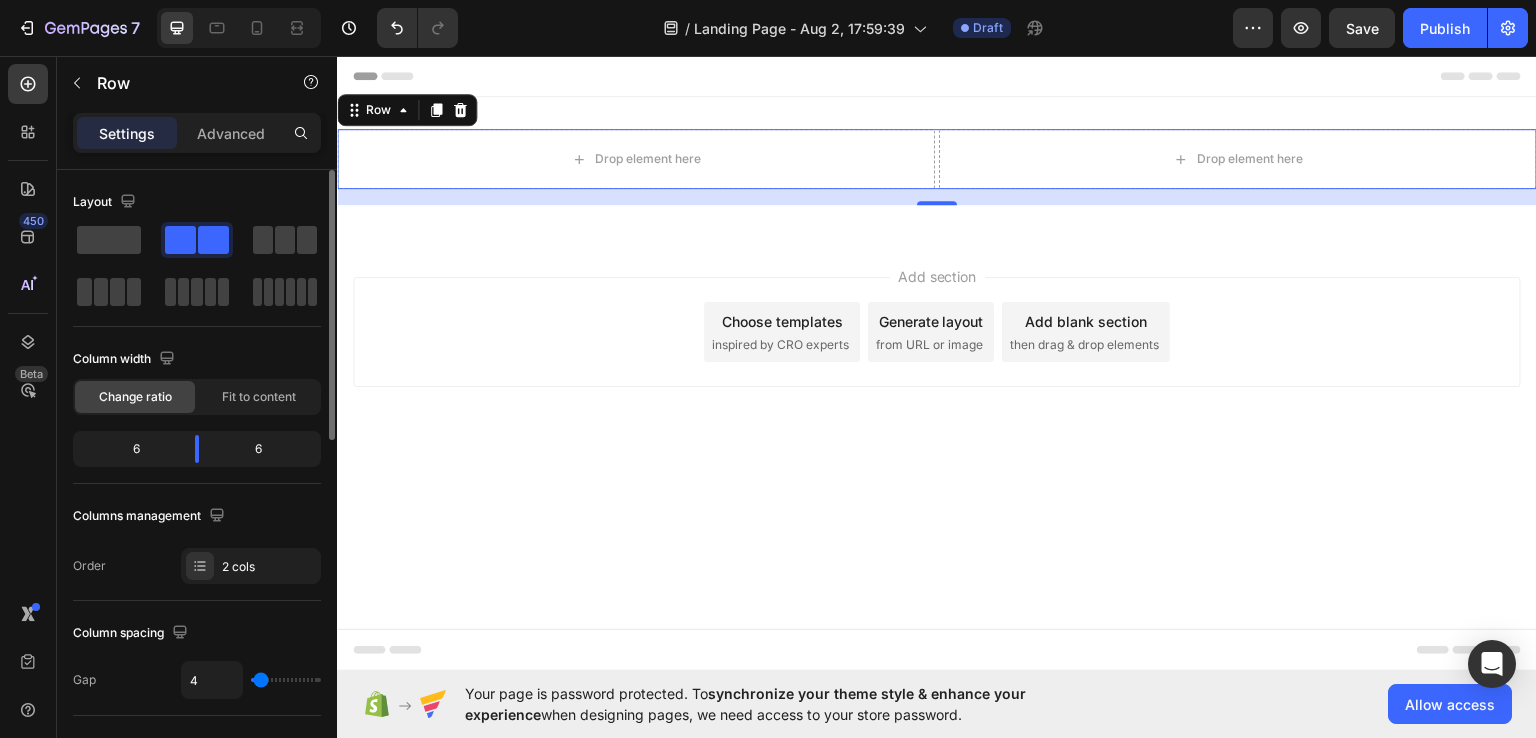 type on "6" 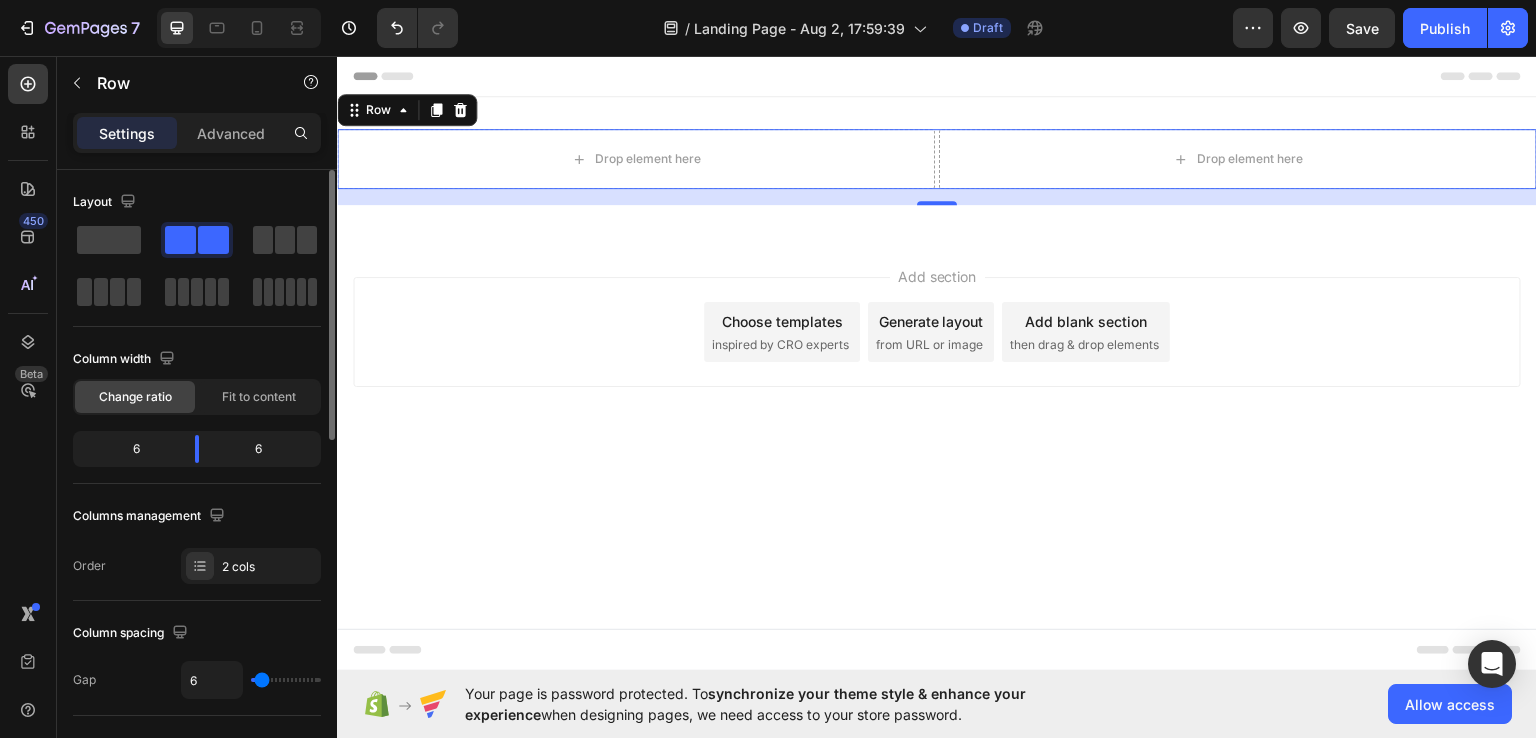 type on "8" 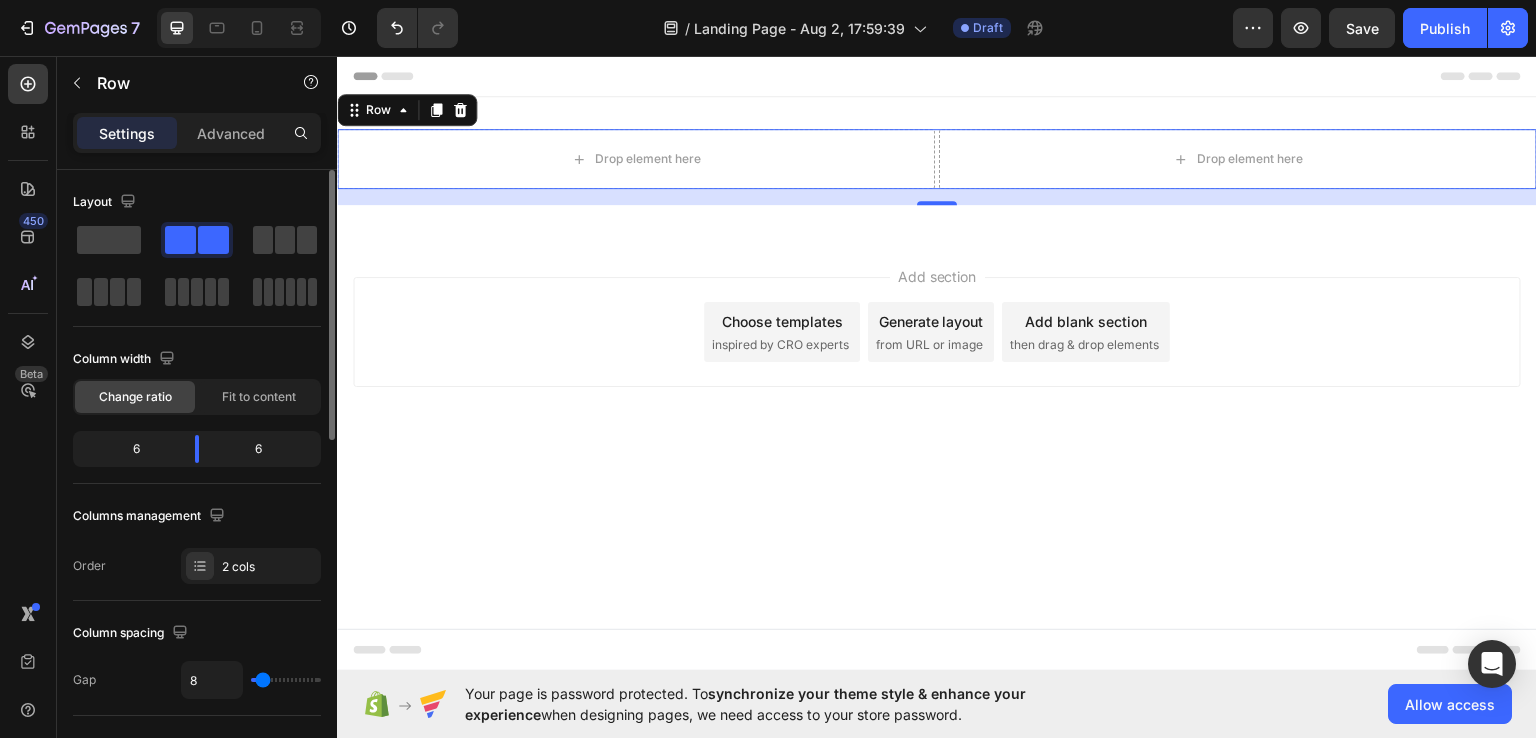 type on "9" 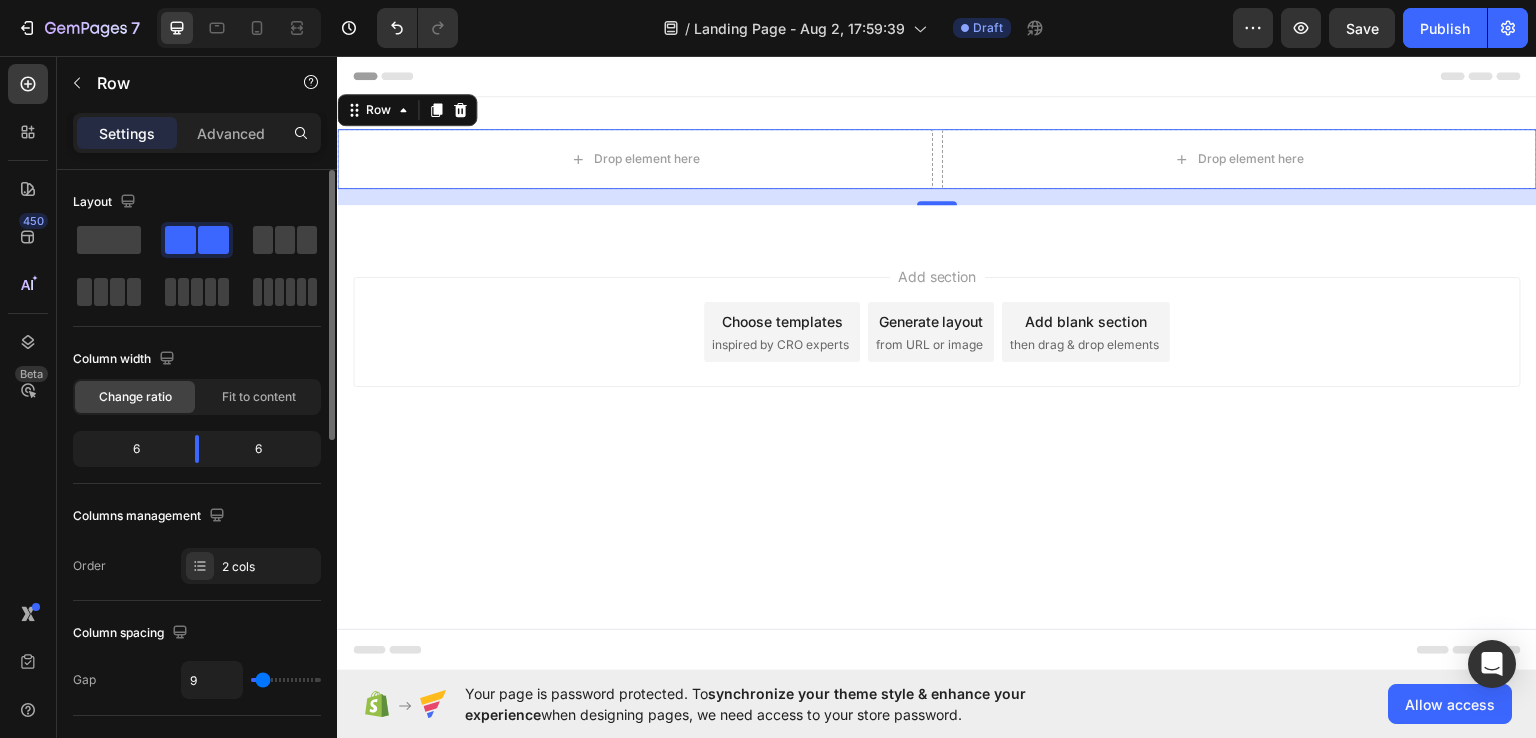 type on "11" 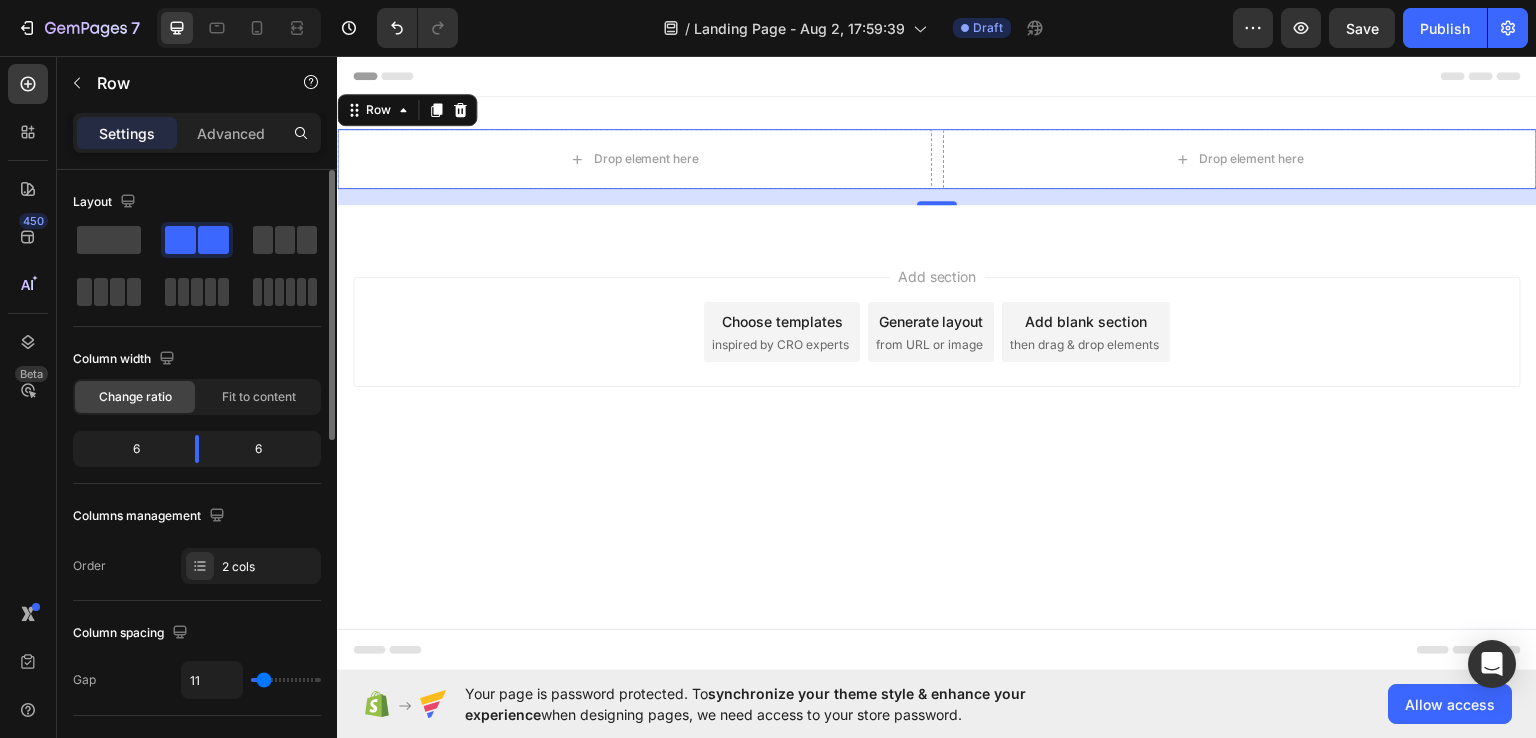 type on "13" 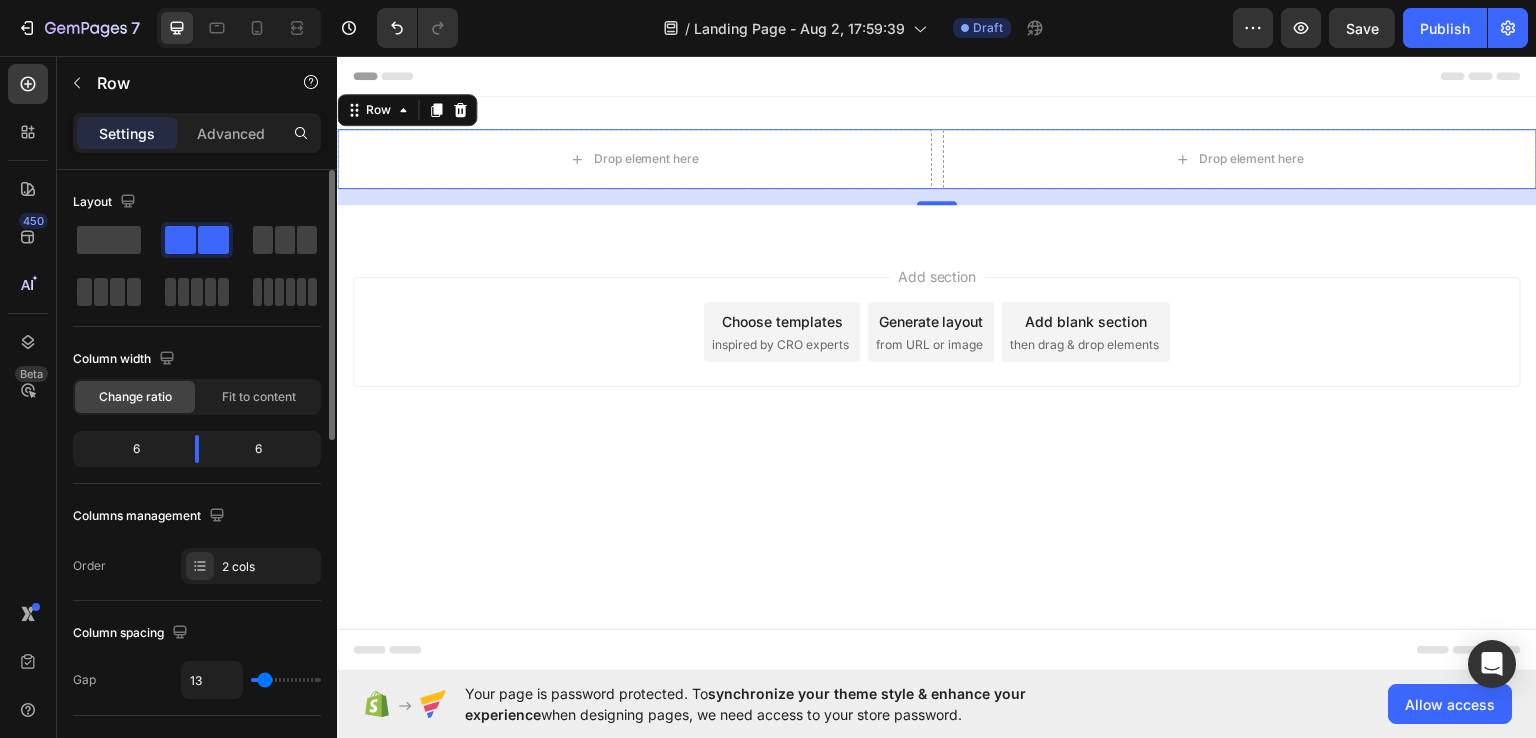 type on "15" 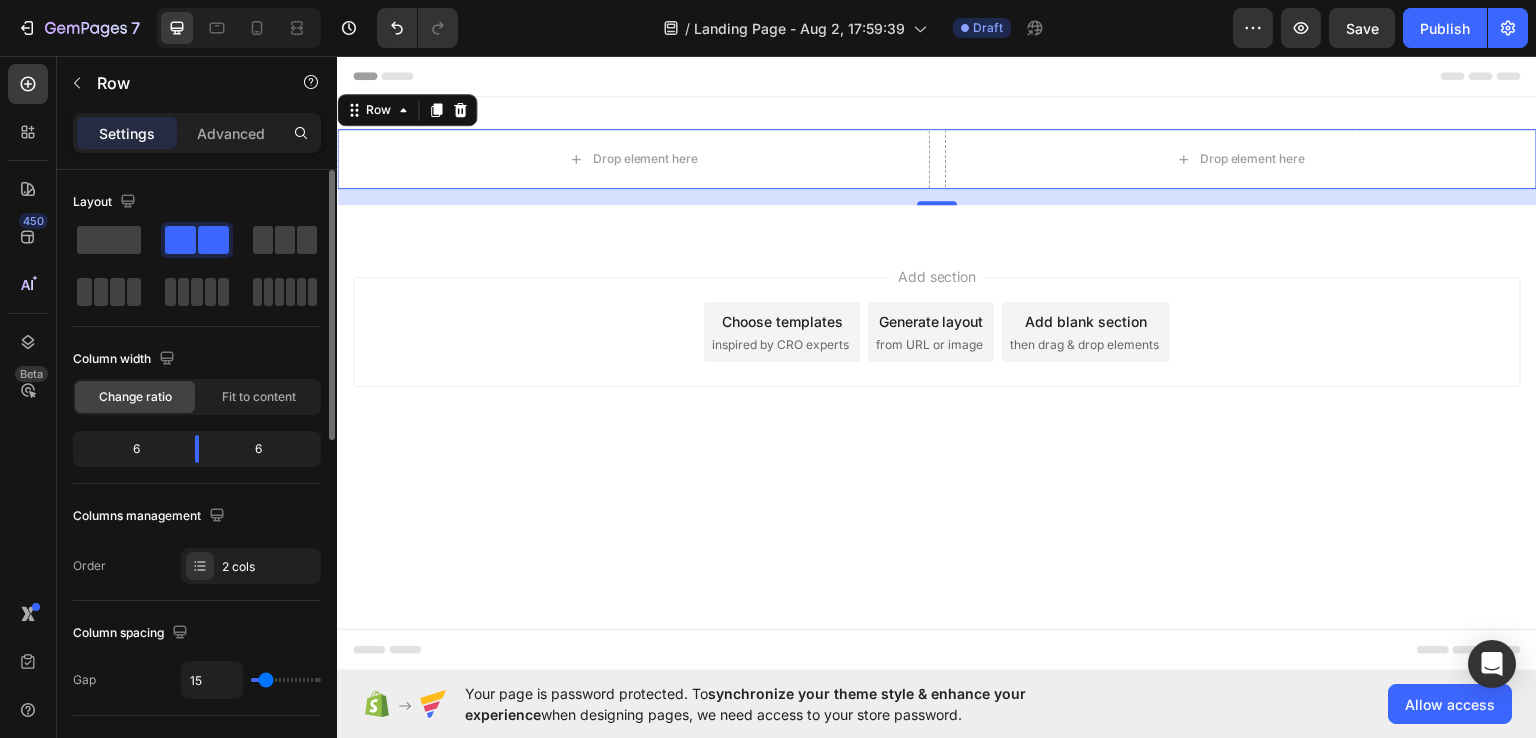 type on "18" 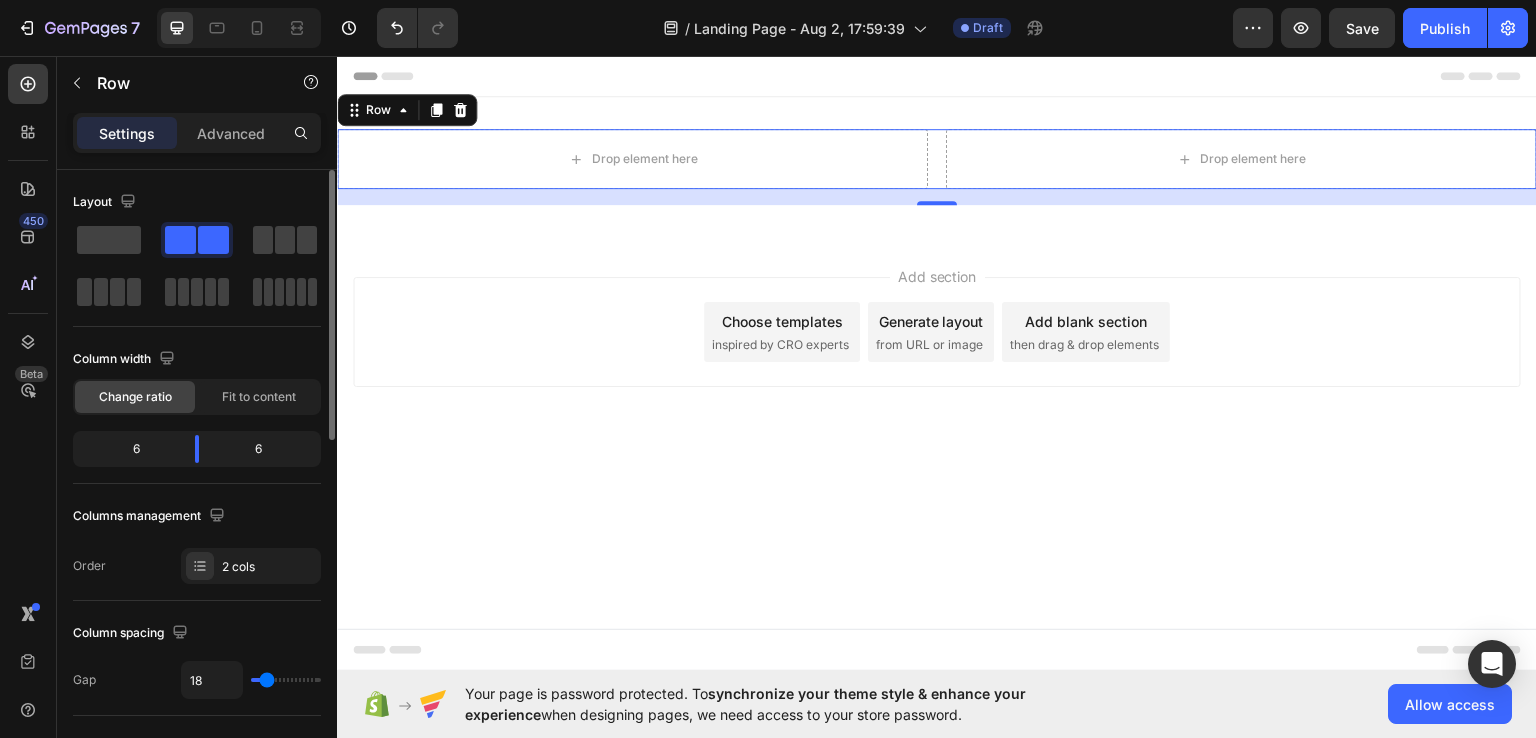 type on "15" 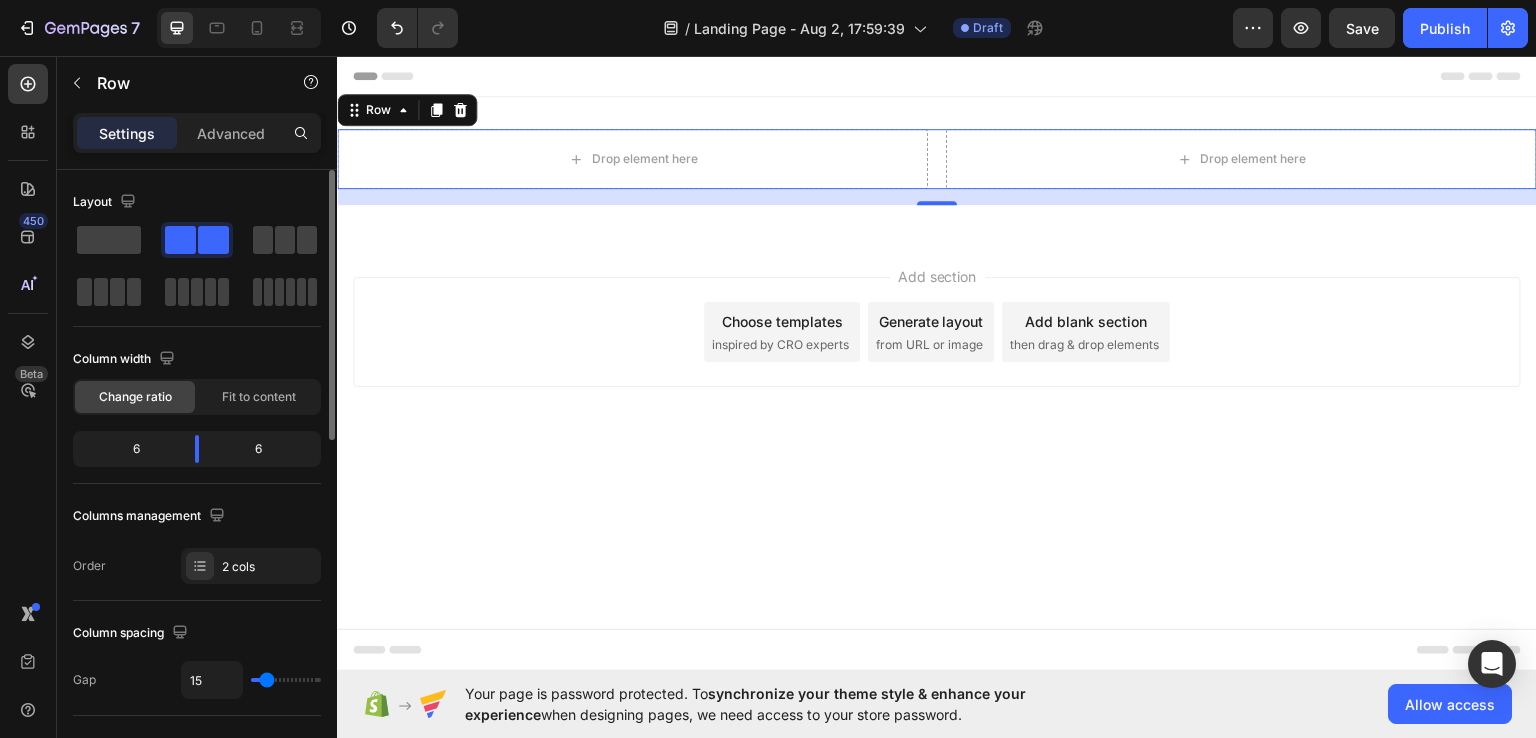 type on "15" 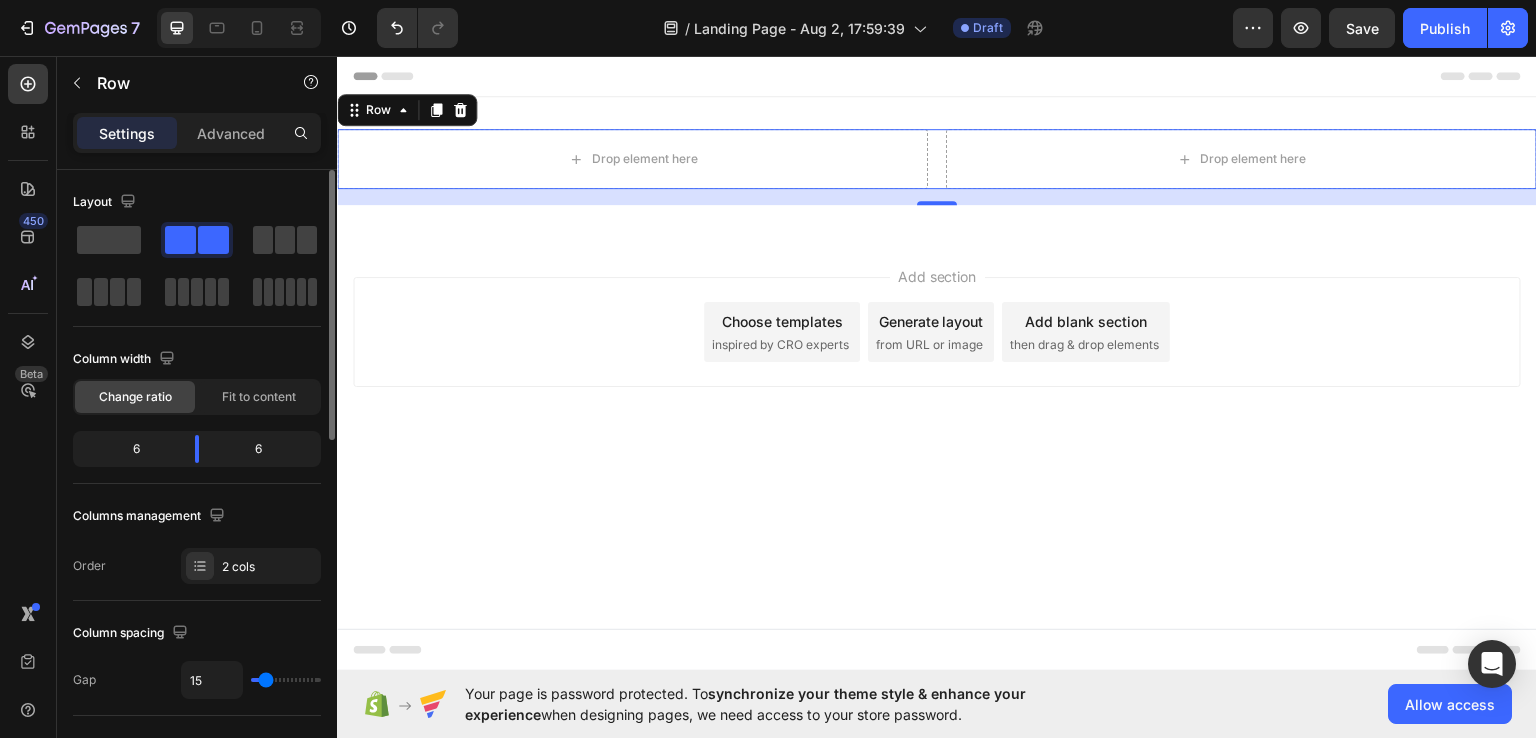 type on "13" 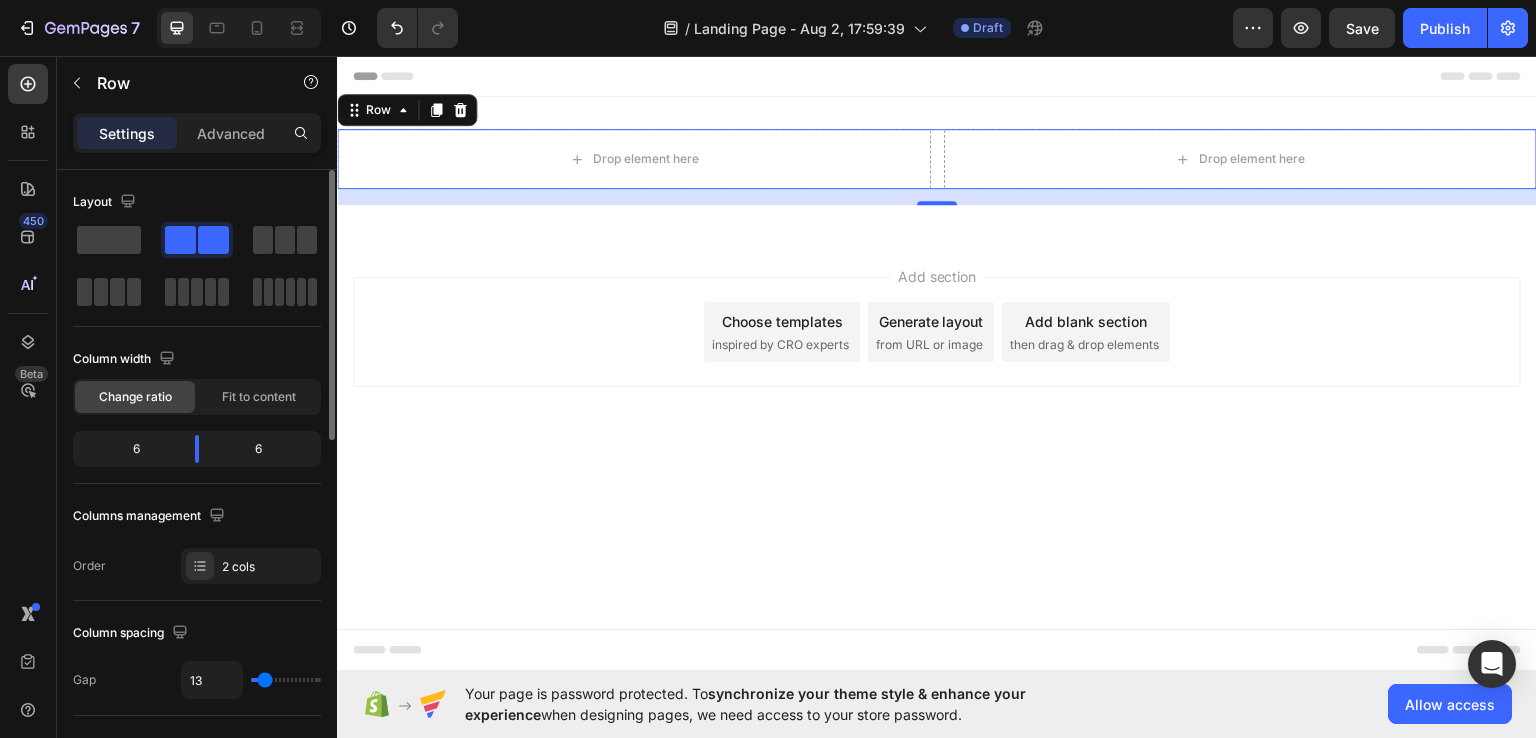 drag, startPoint x: 265, startPoint y: 680, endPoint x: 264, endPoint y: 701, distance: 21.023796 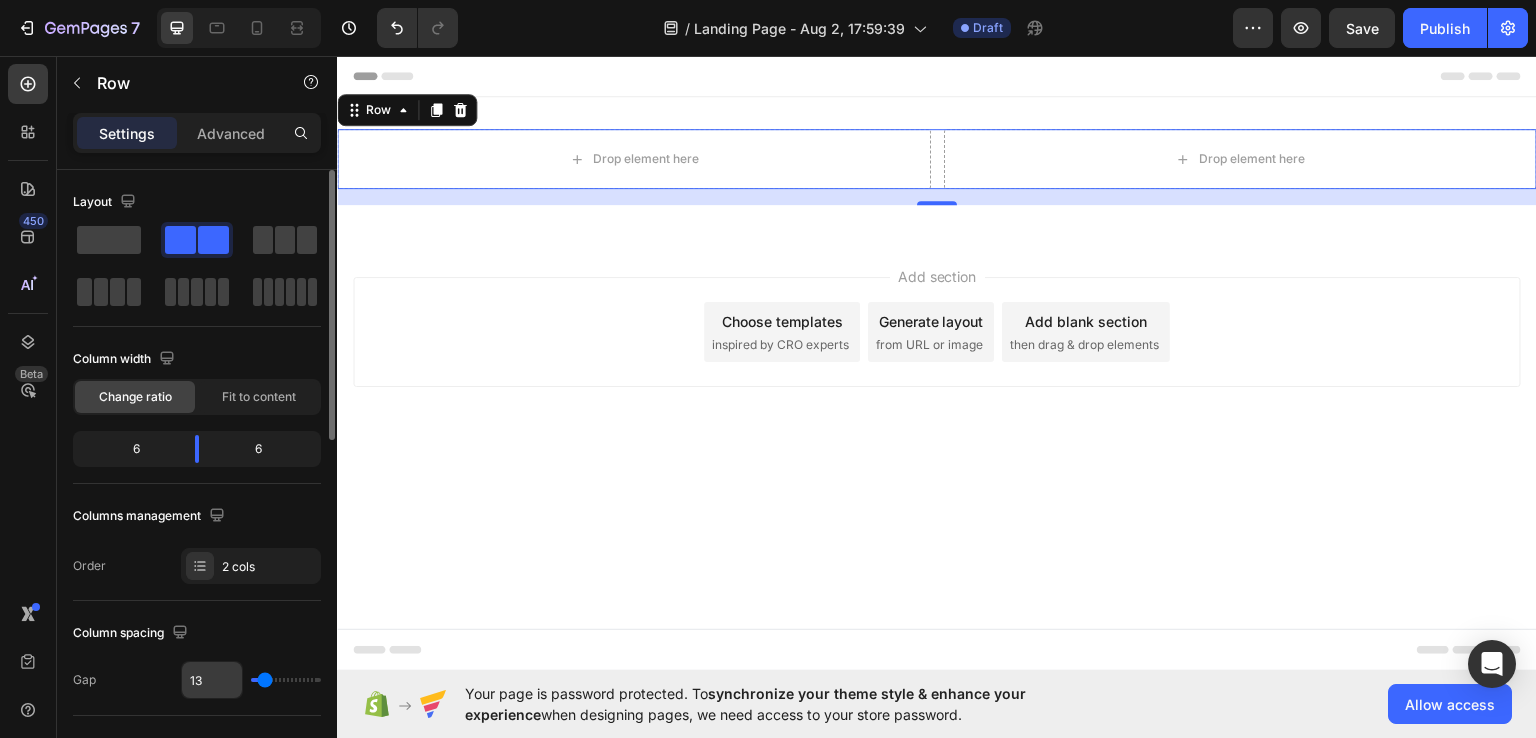 click on "13" at bounding box center [212, 680] 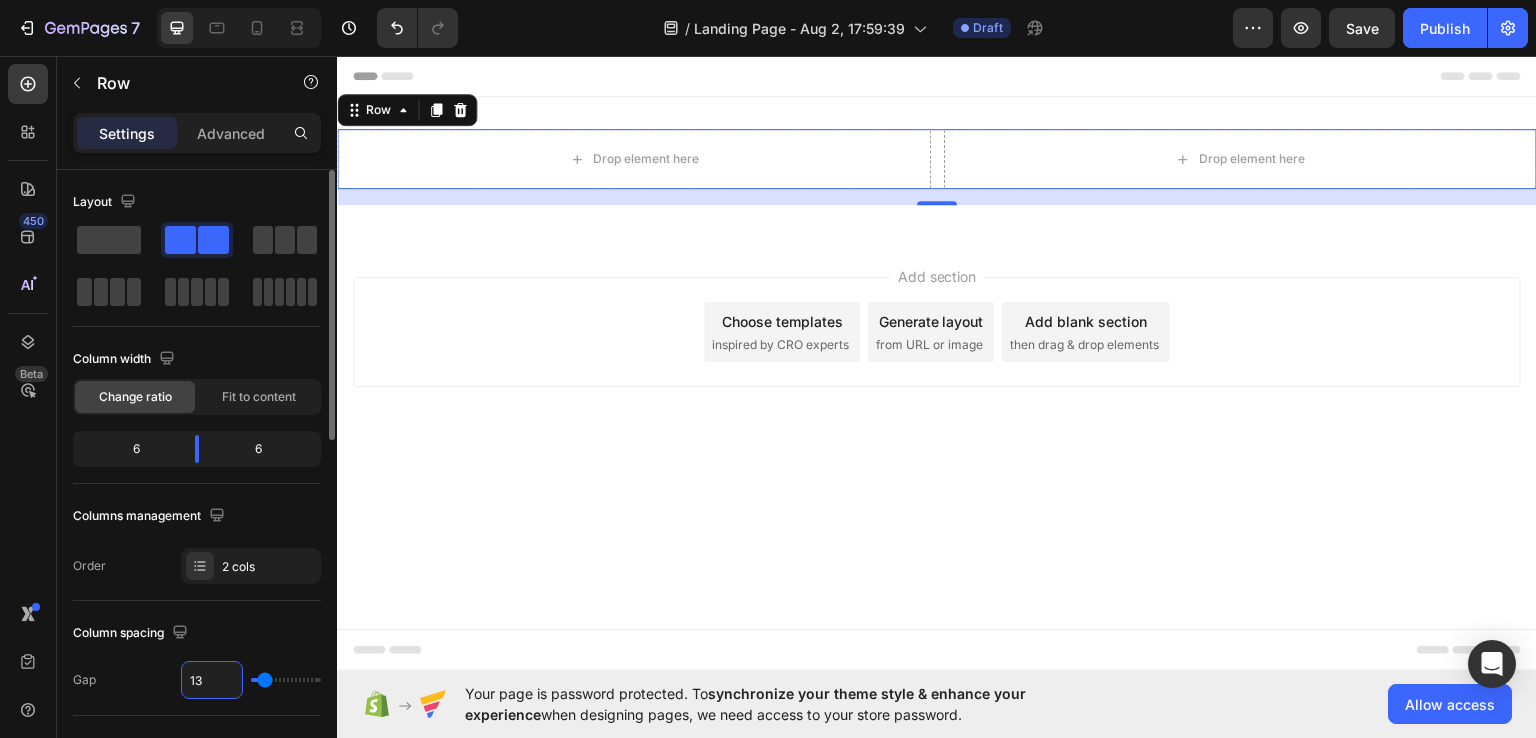 click on "13" at bounding box center [212, 680] 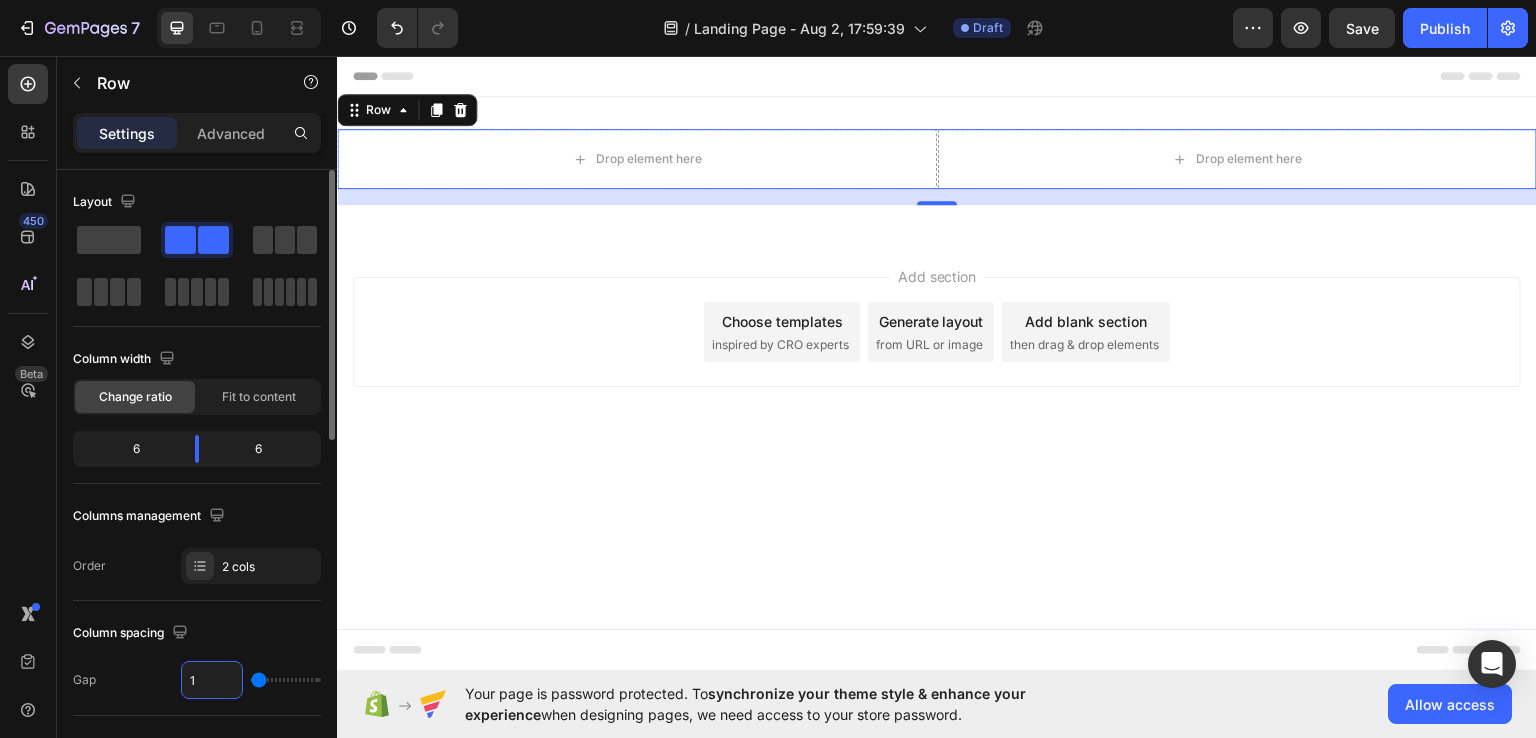 type on "16" 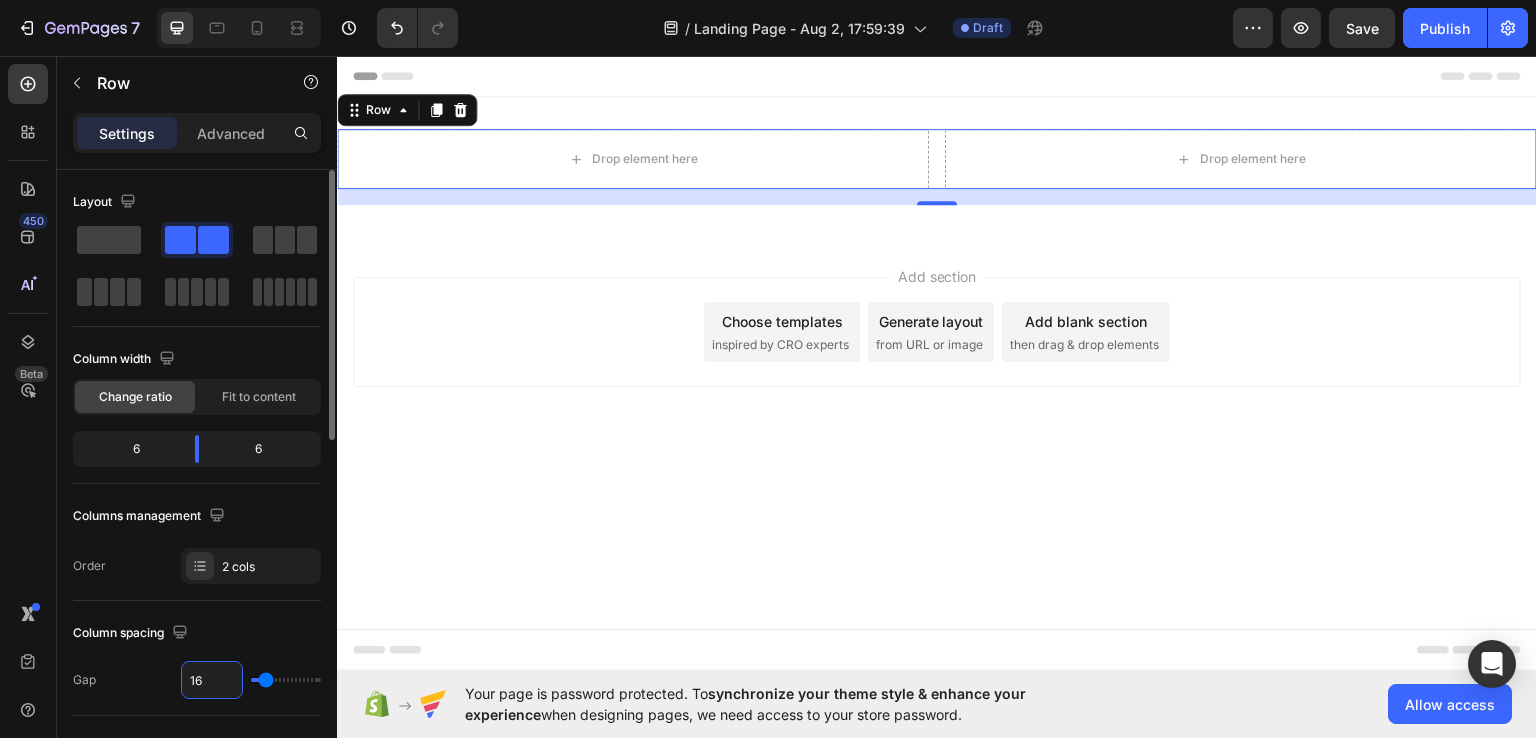 type on "16" 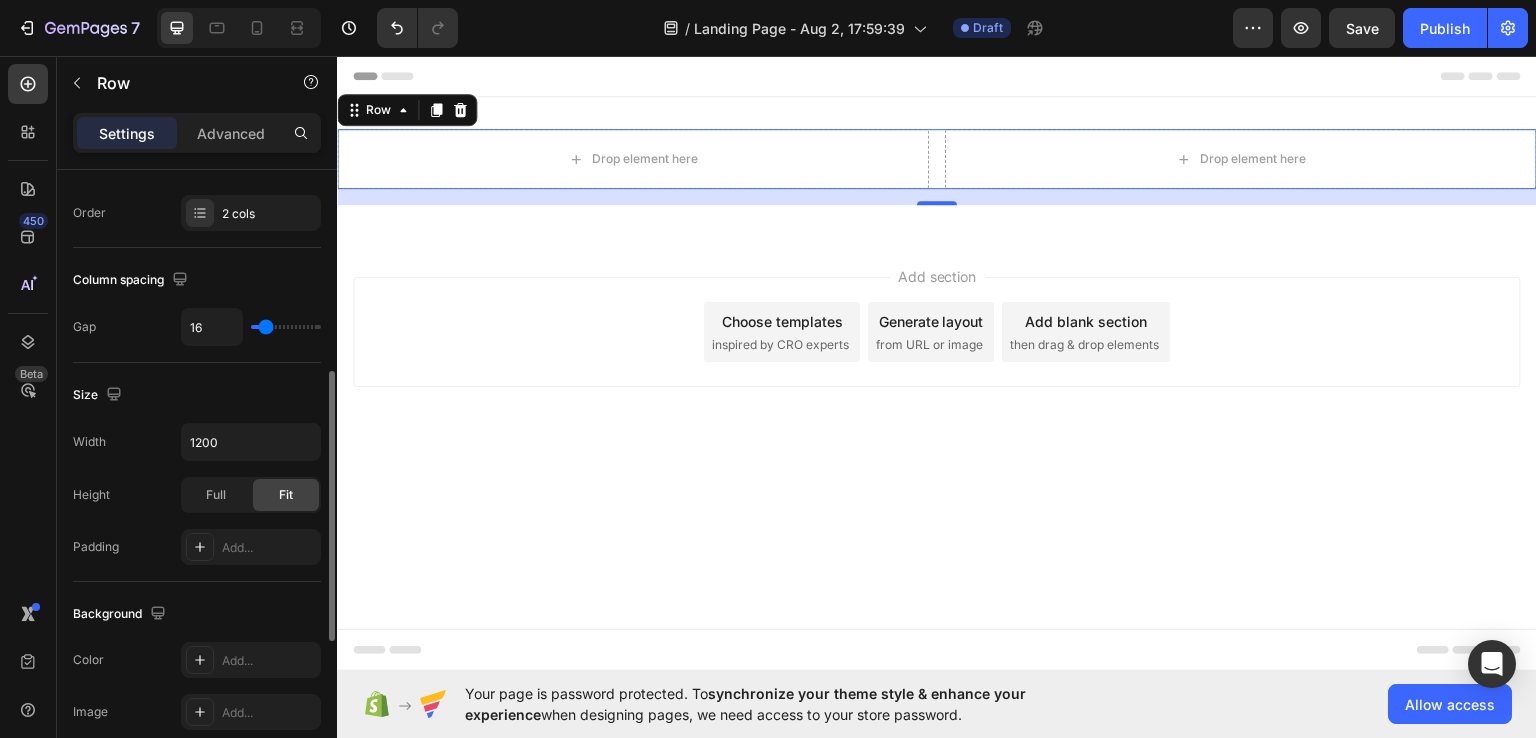 scroll, scrollTop: 387, scrollLeft: 0, axis: vertical 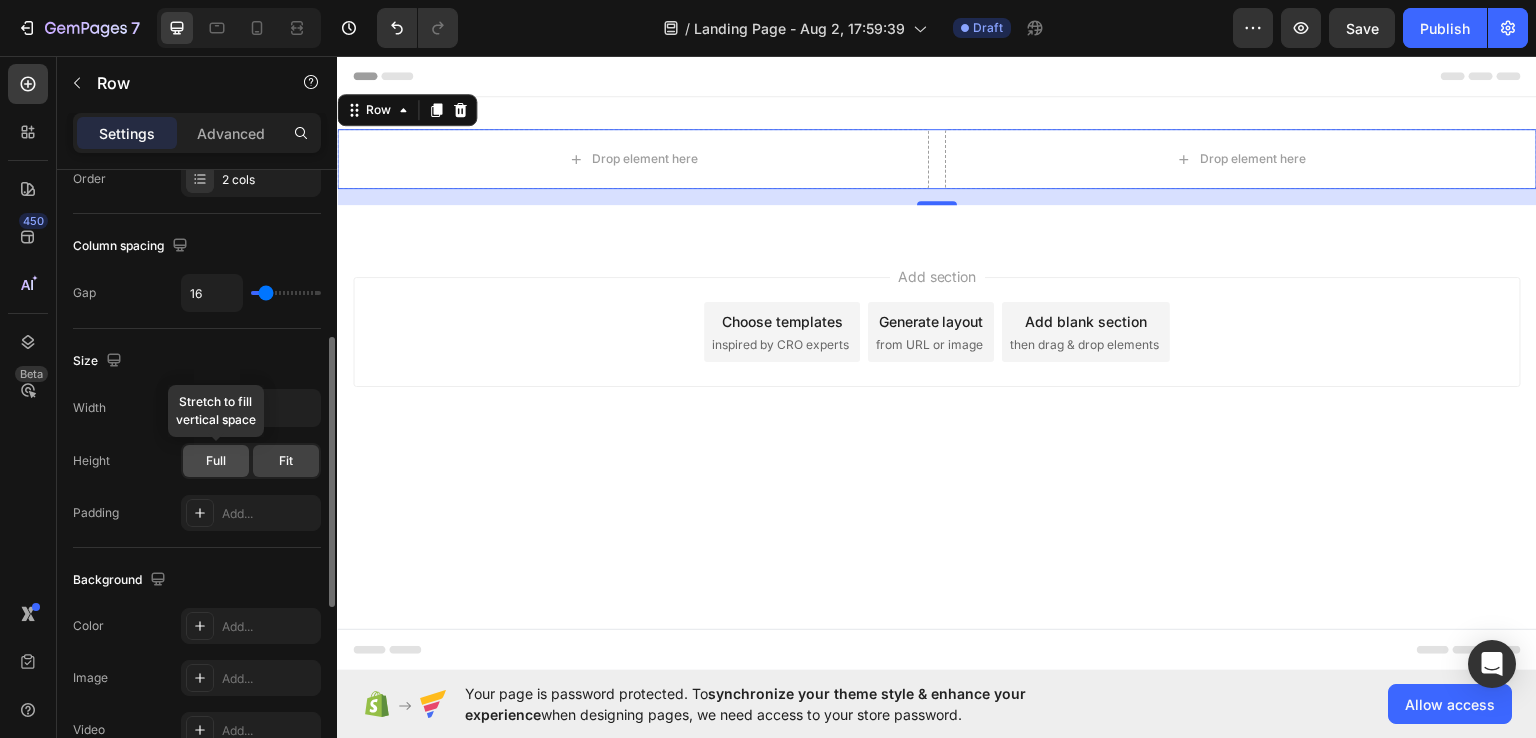 click on "Full" 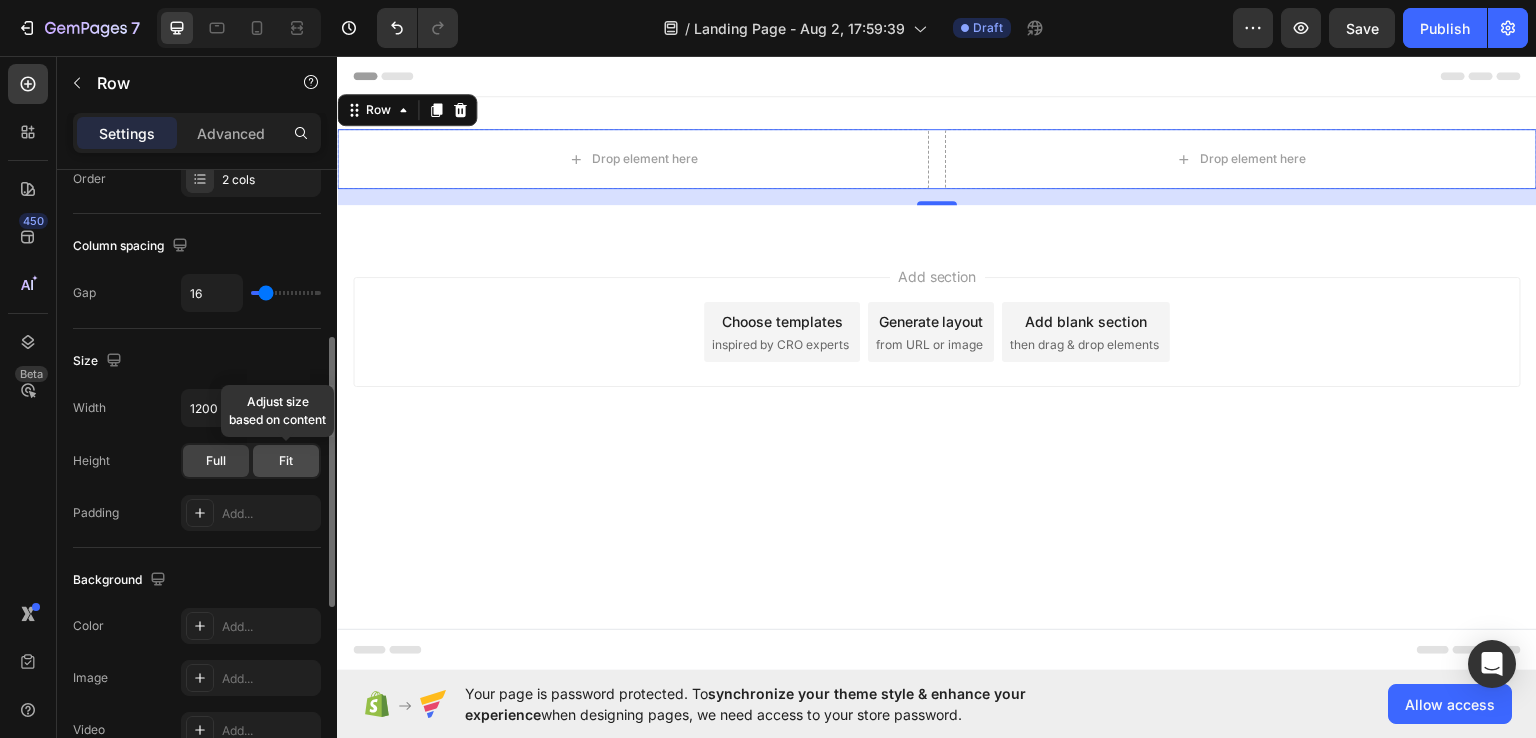 click on "Fit" 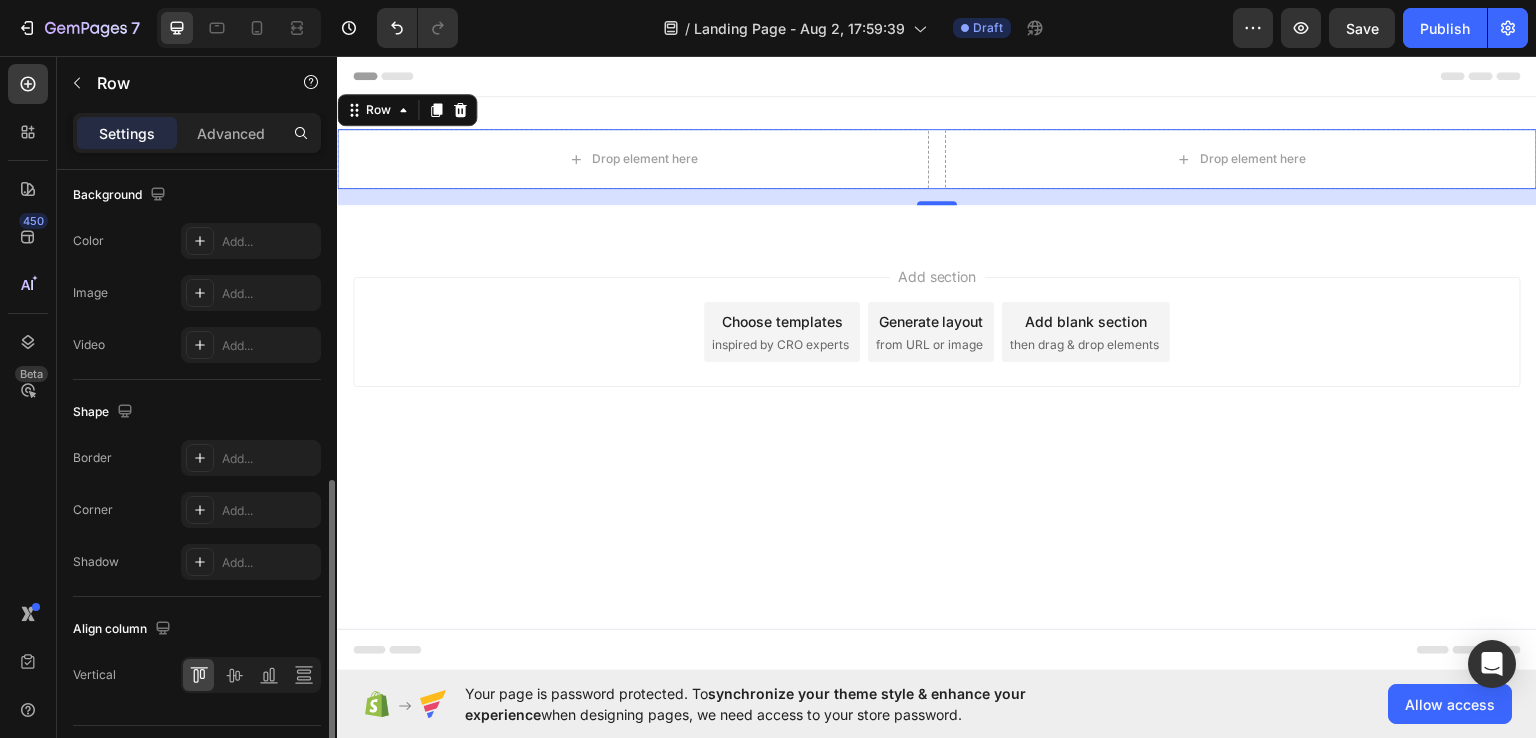 scroll, scrollTop: 820, scrollLeft: 0, axis: vertical 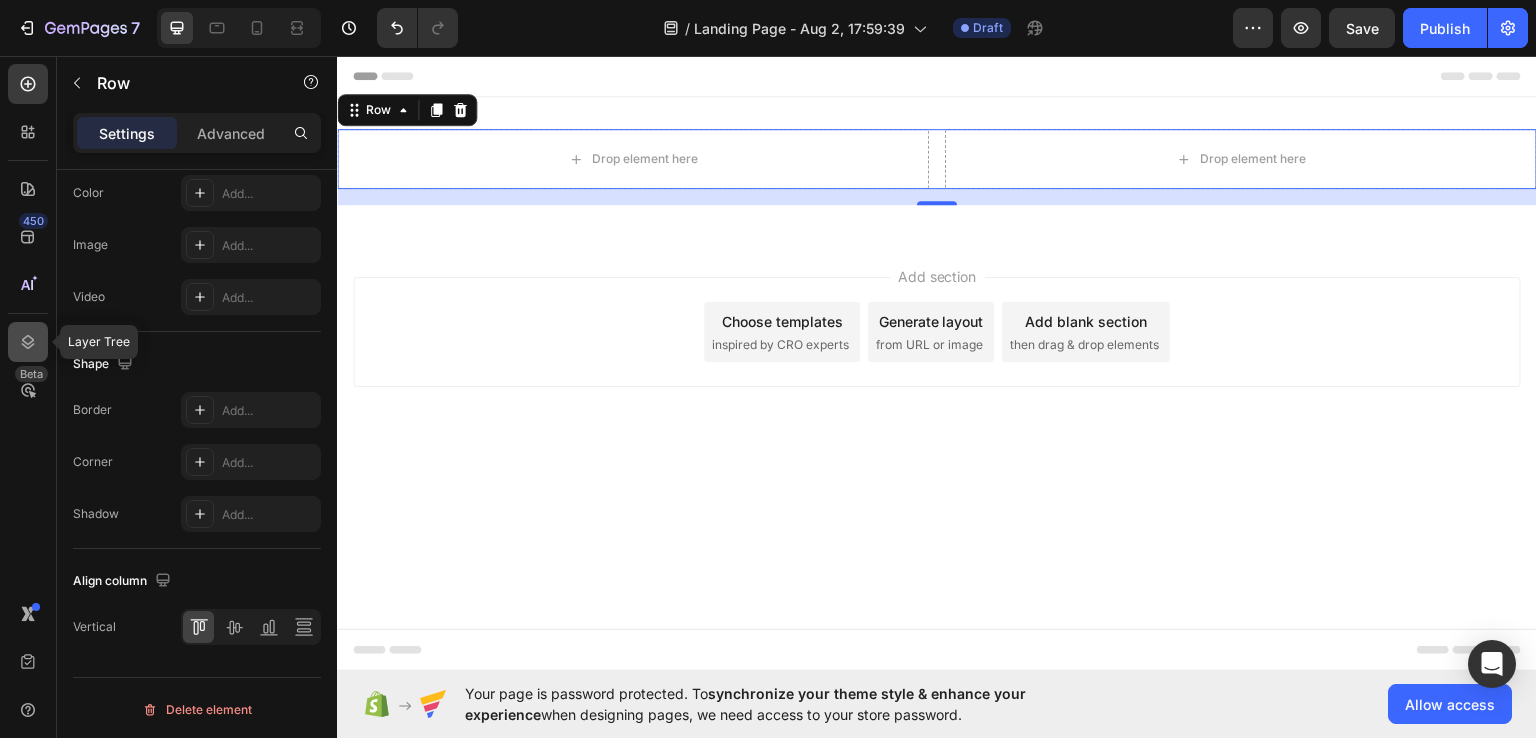 click 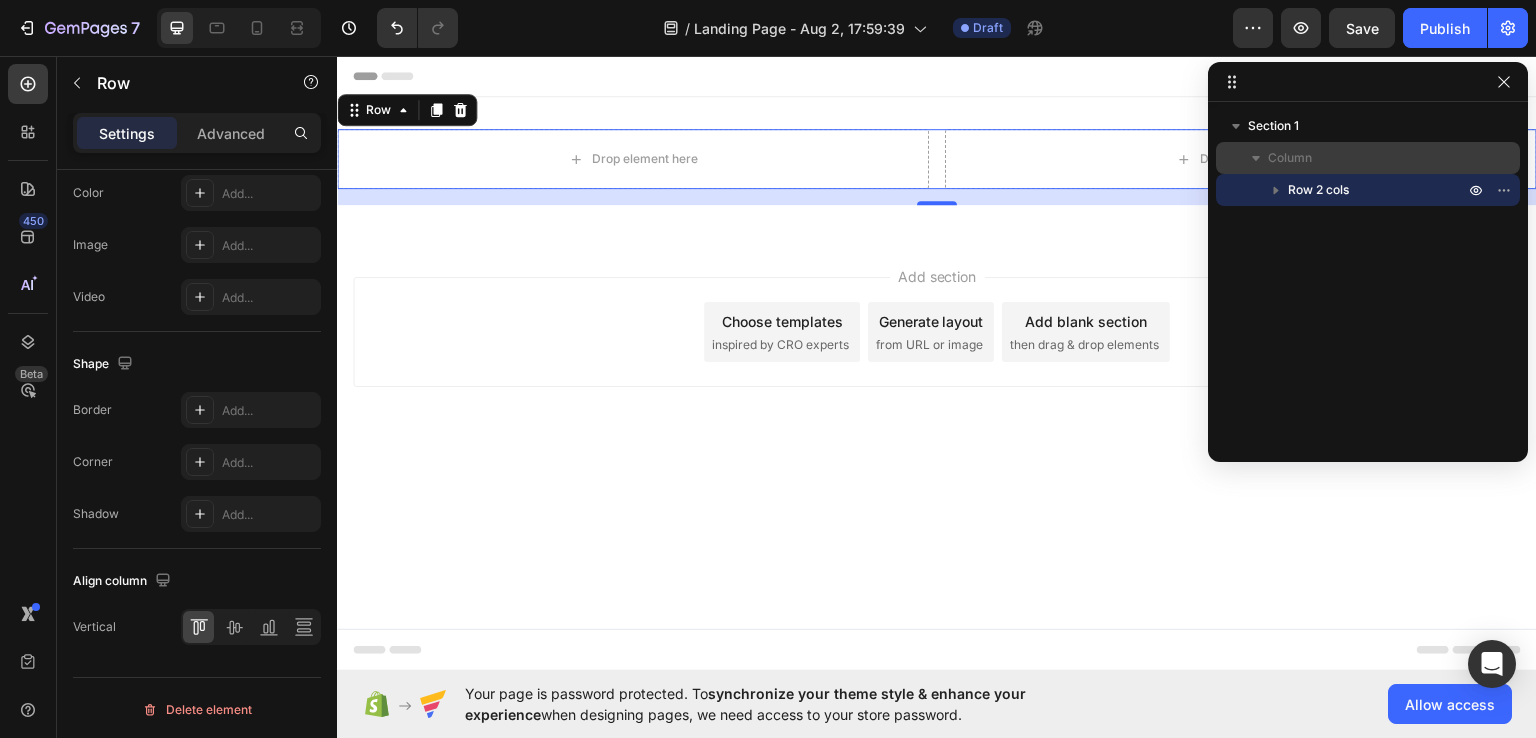 click on "Column" at bounding box center (1290, 158) 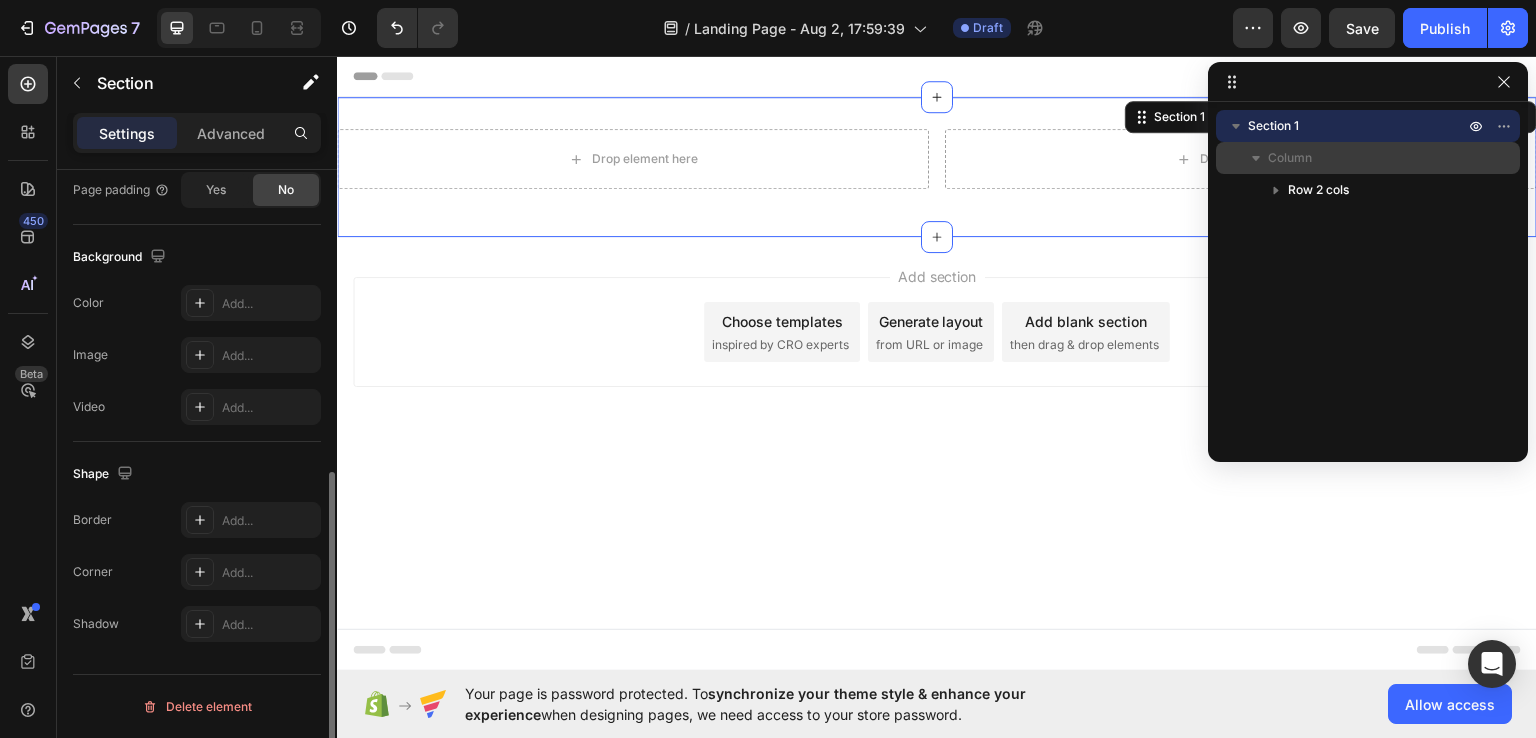 scroll, scrollTop: 0, scrollLeft: 0, axis: both 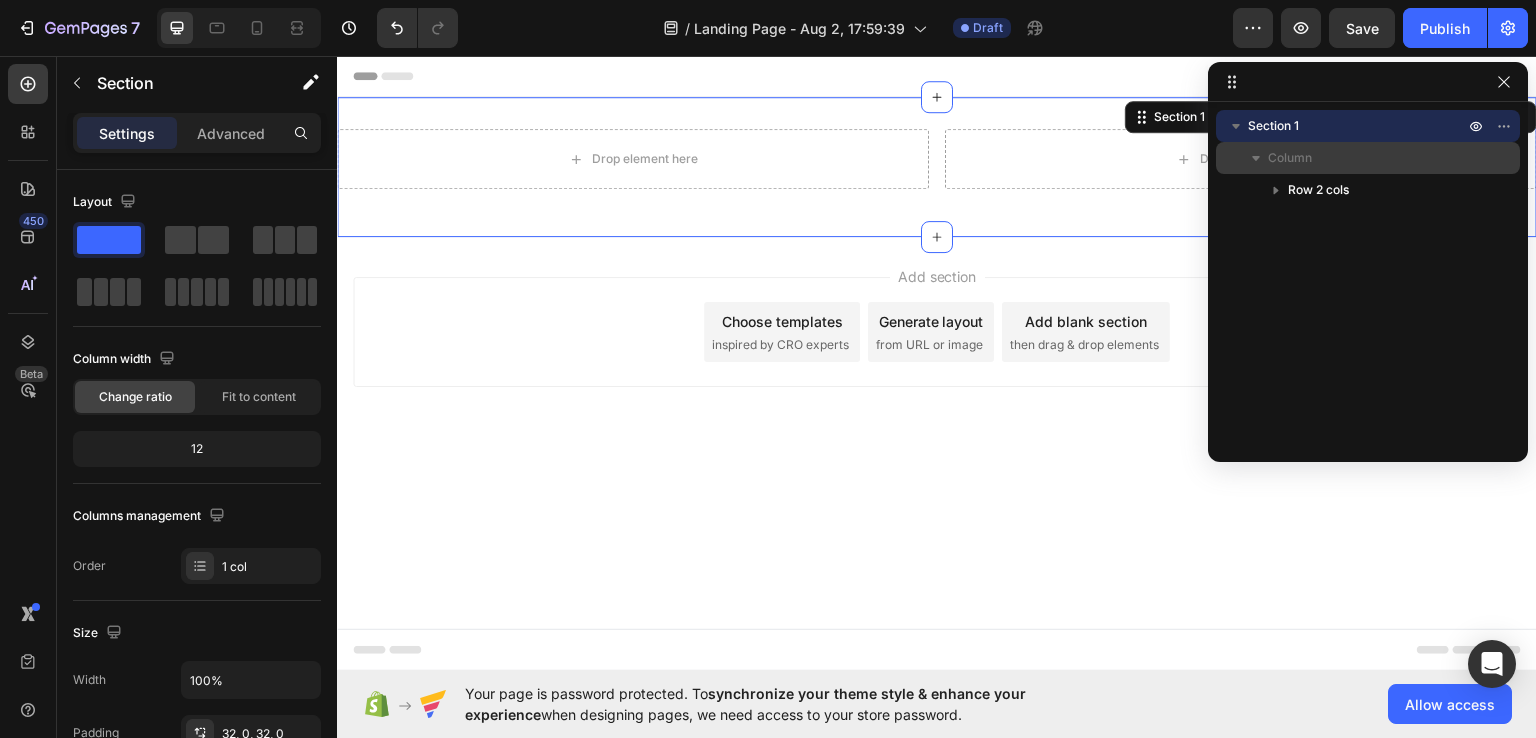 click on "Column" at bounding box center [1290, 158] 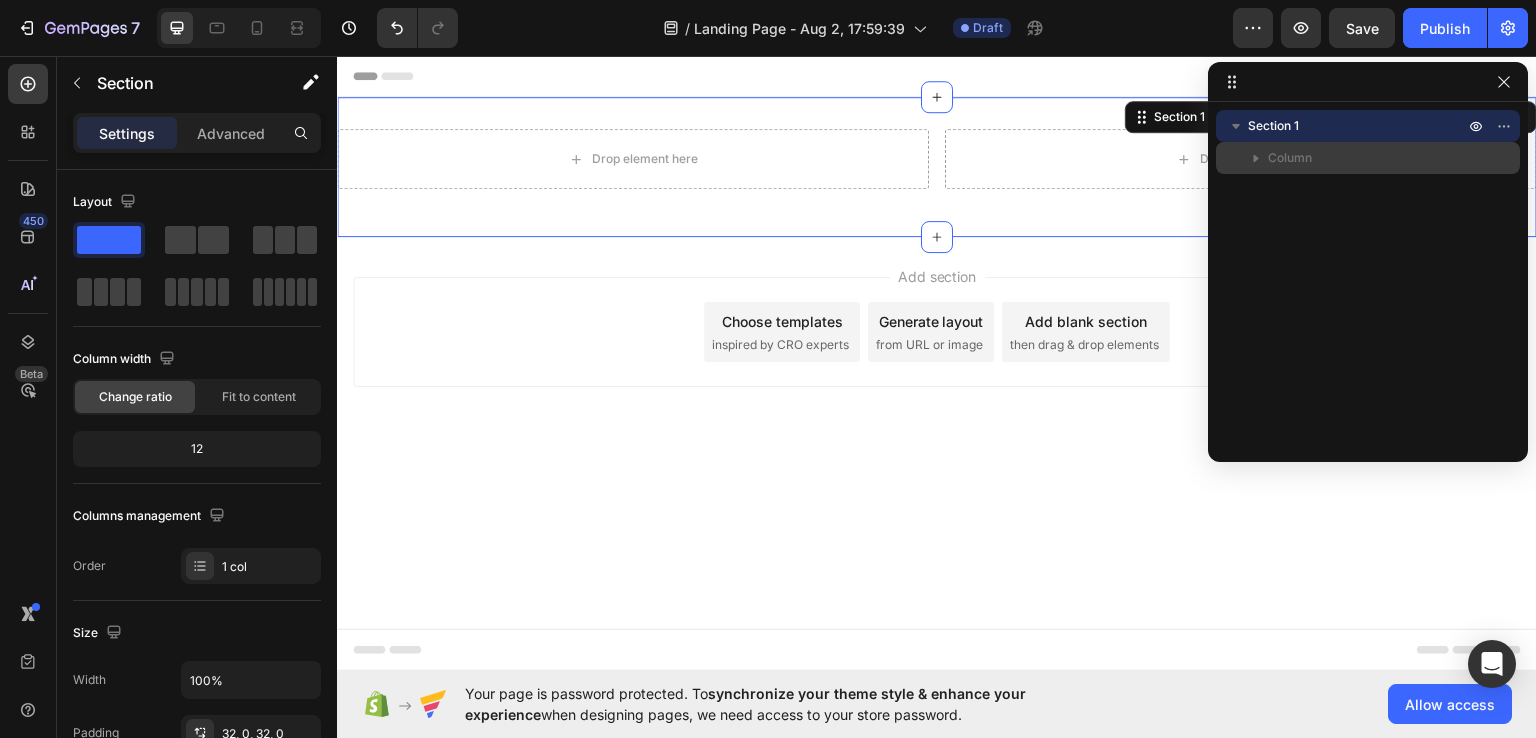 click on "Column" at bounding box center (1290, 158) 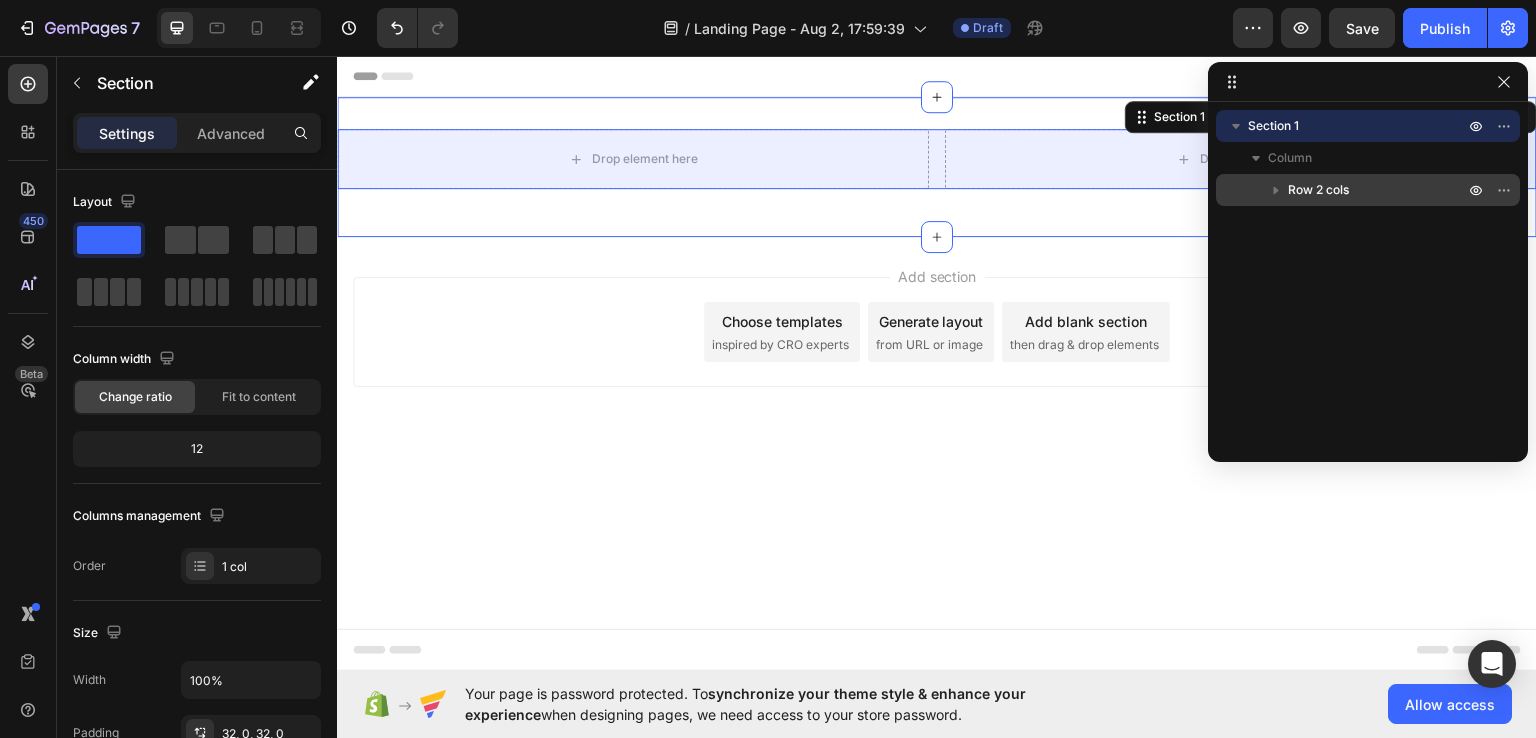click 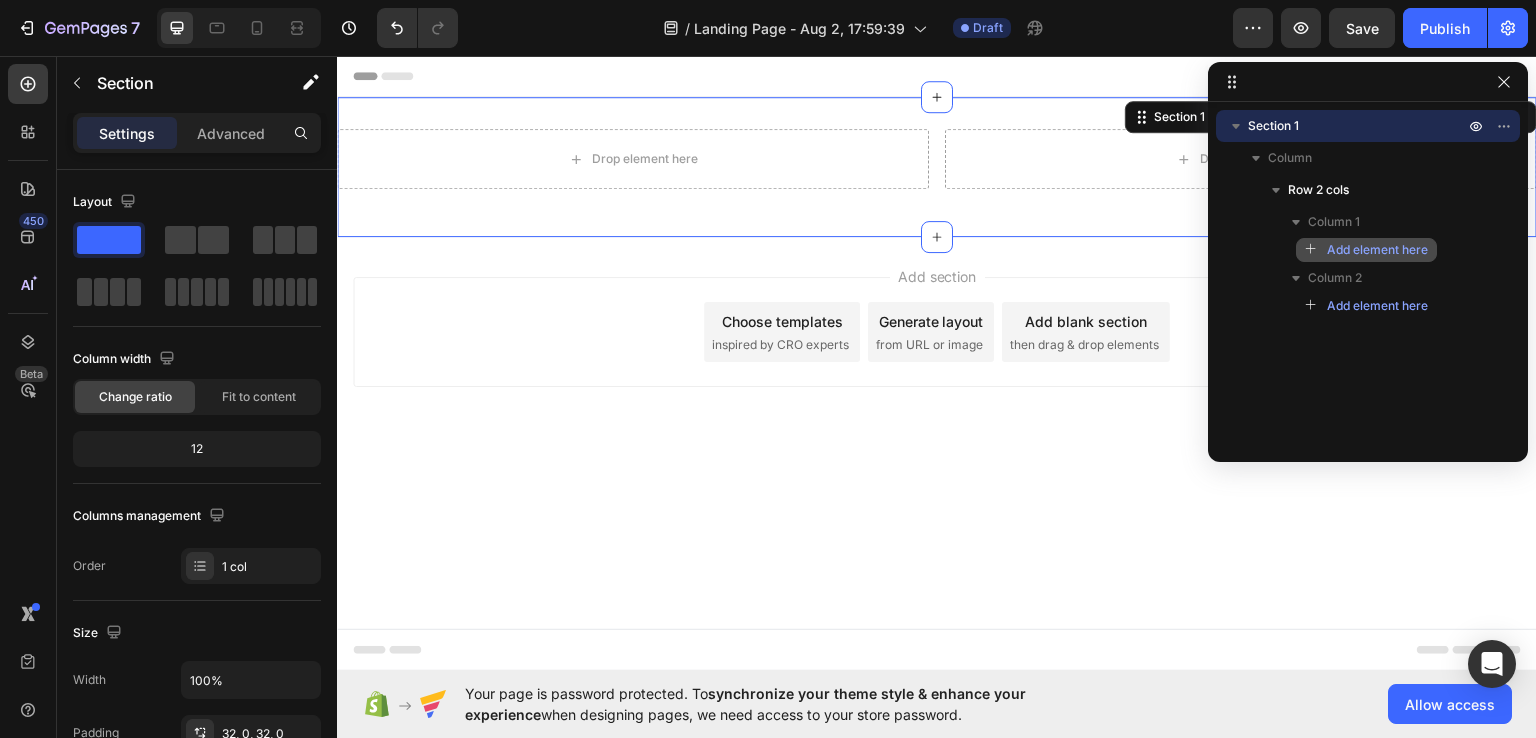 click on "Add element here" 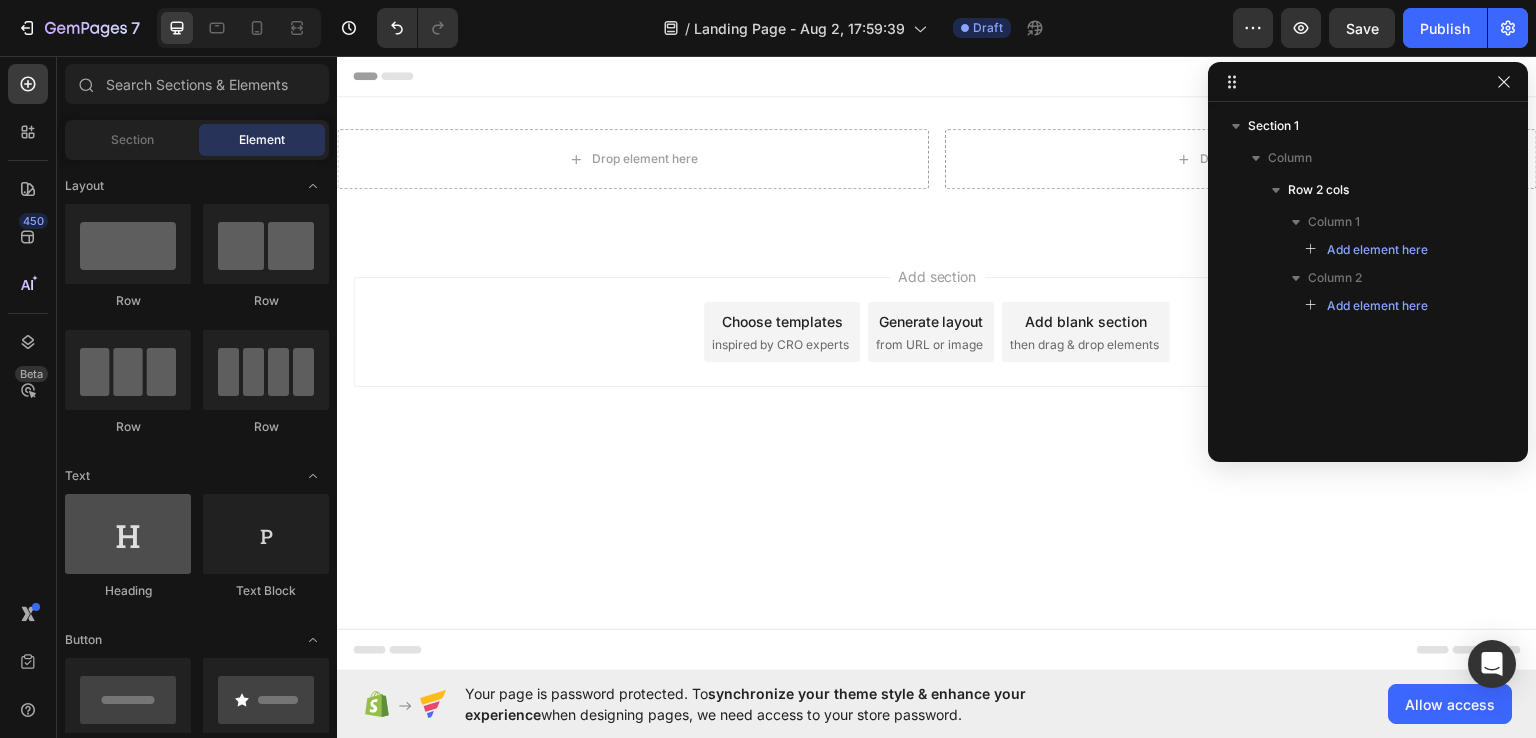 click at bounding box center [128, 534] 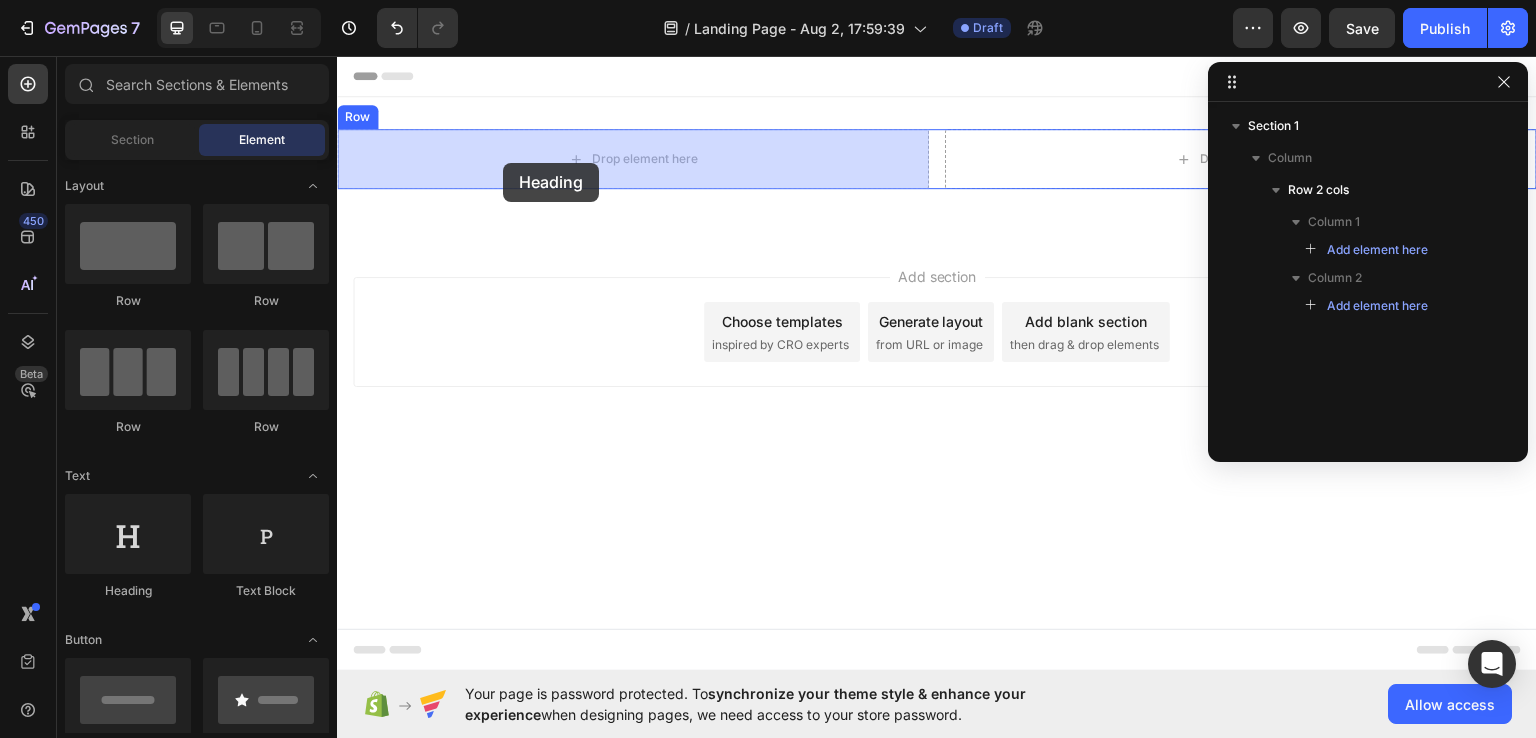 drag, startPoint x: 510, startPoint y: 586, endPoint x: 503, endPoint y: 162, distance: 424.05777 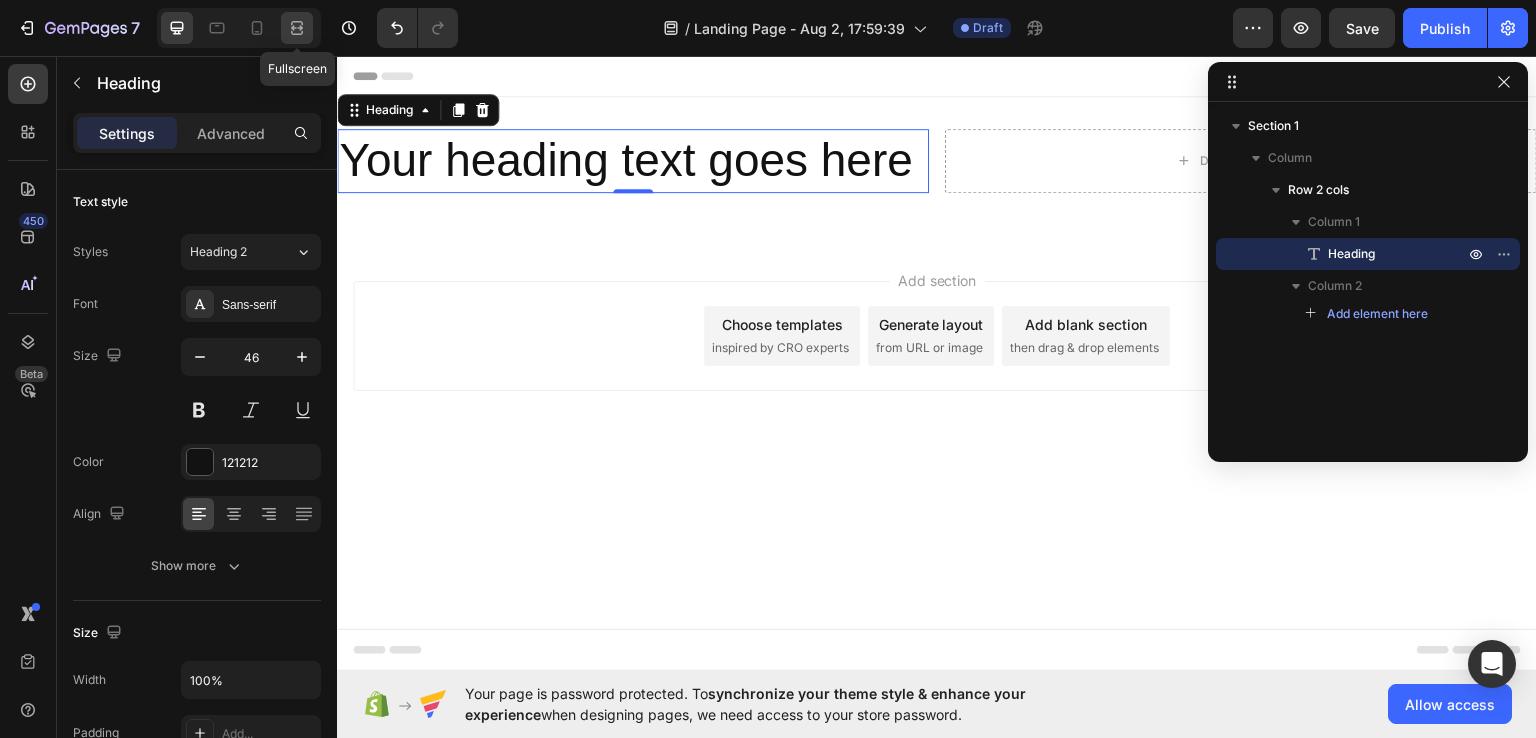 click 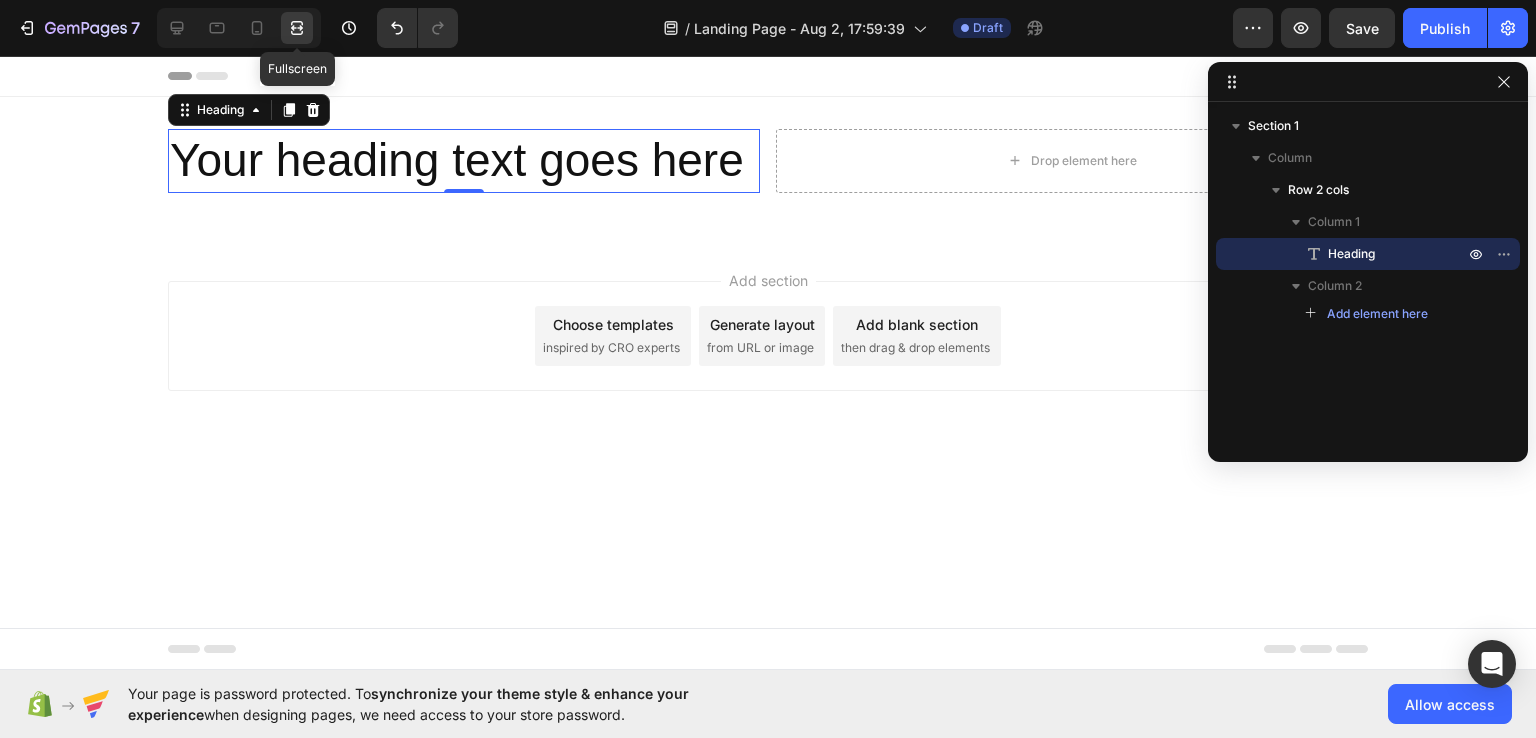 click 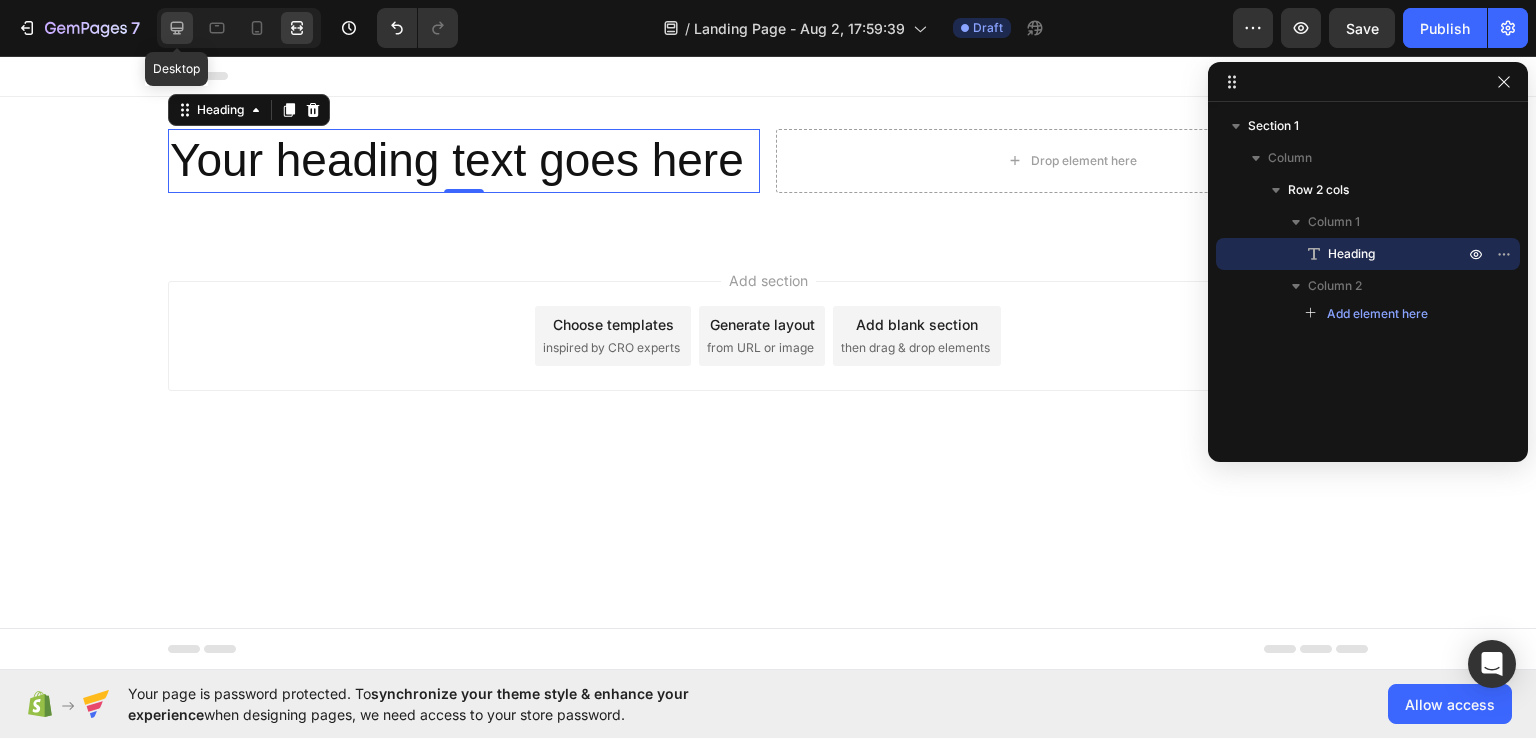 click 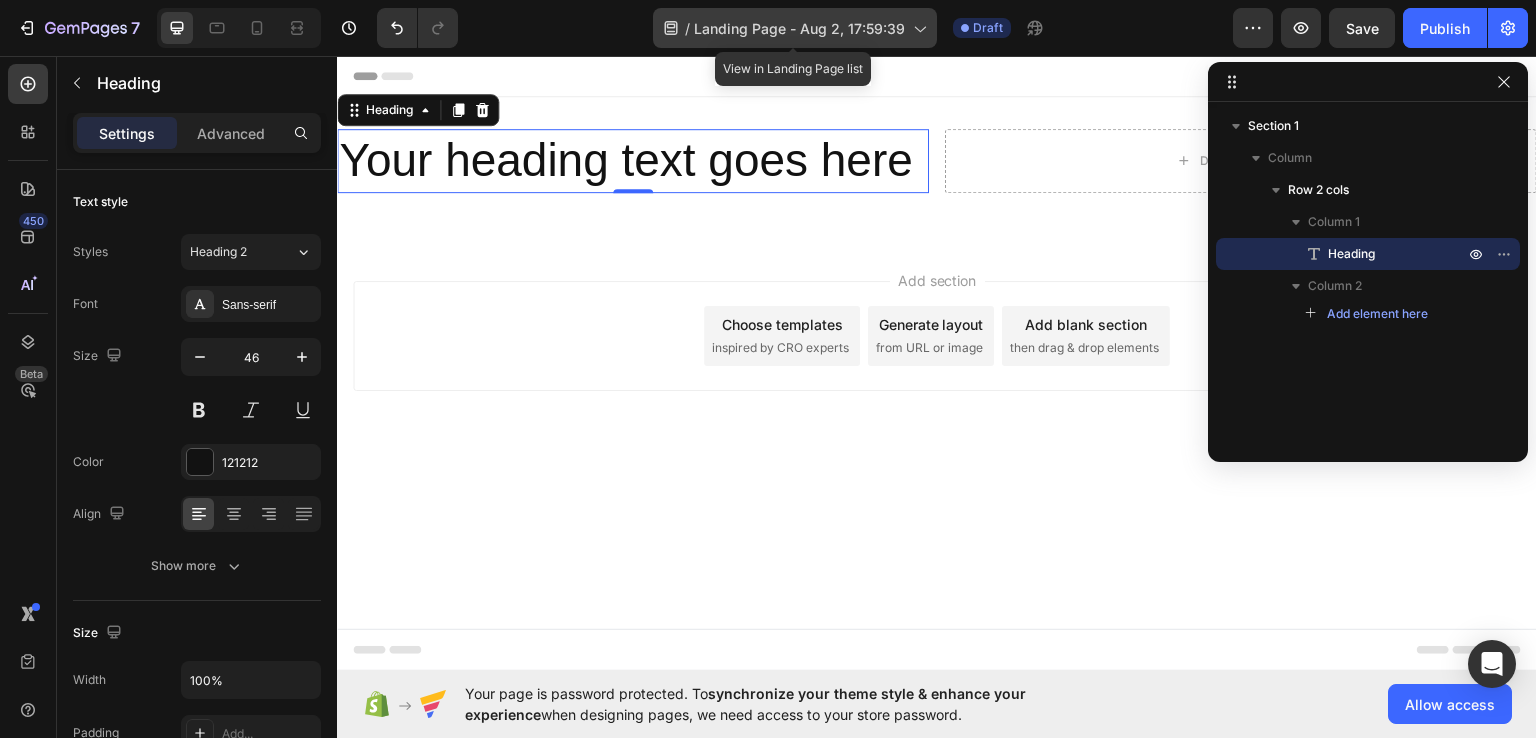 click 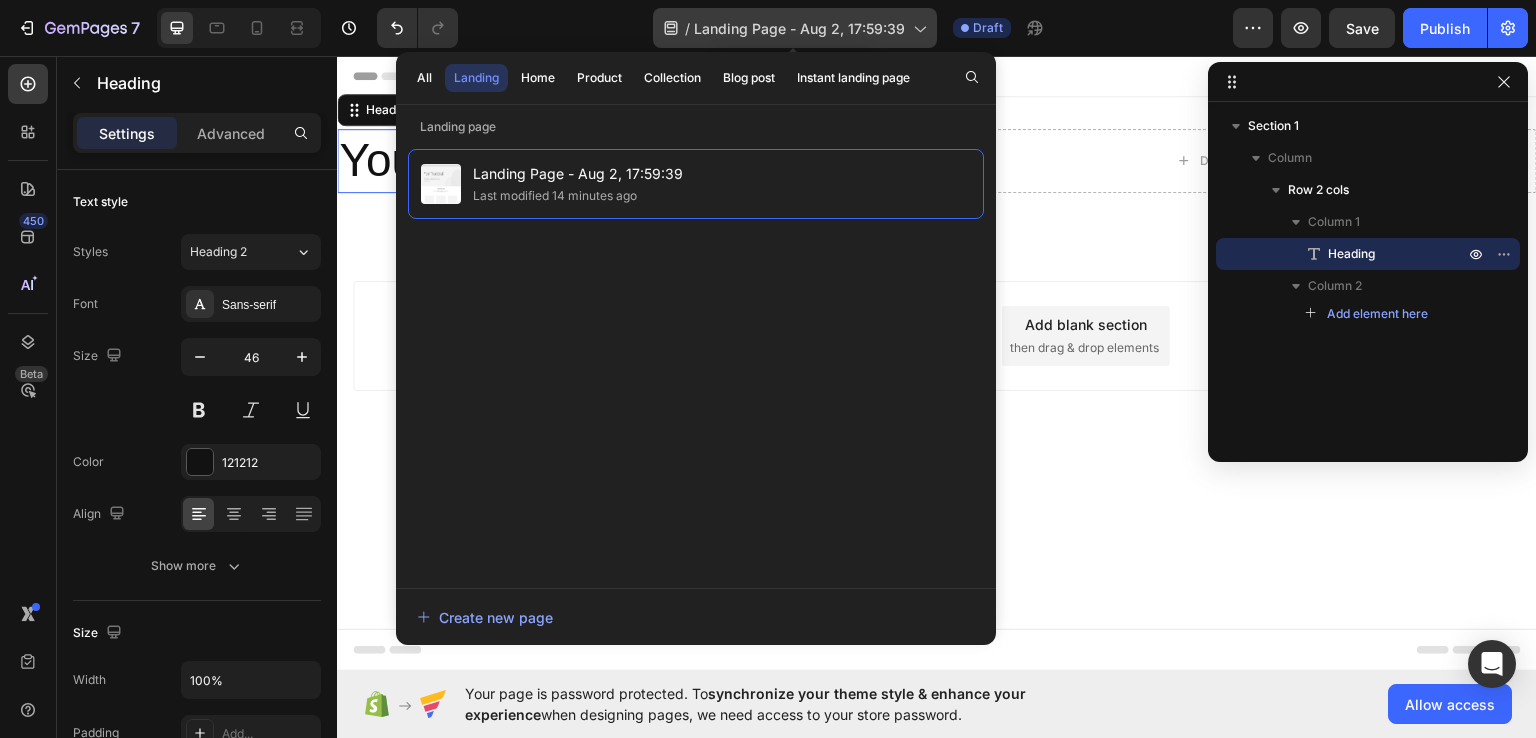 click 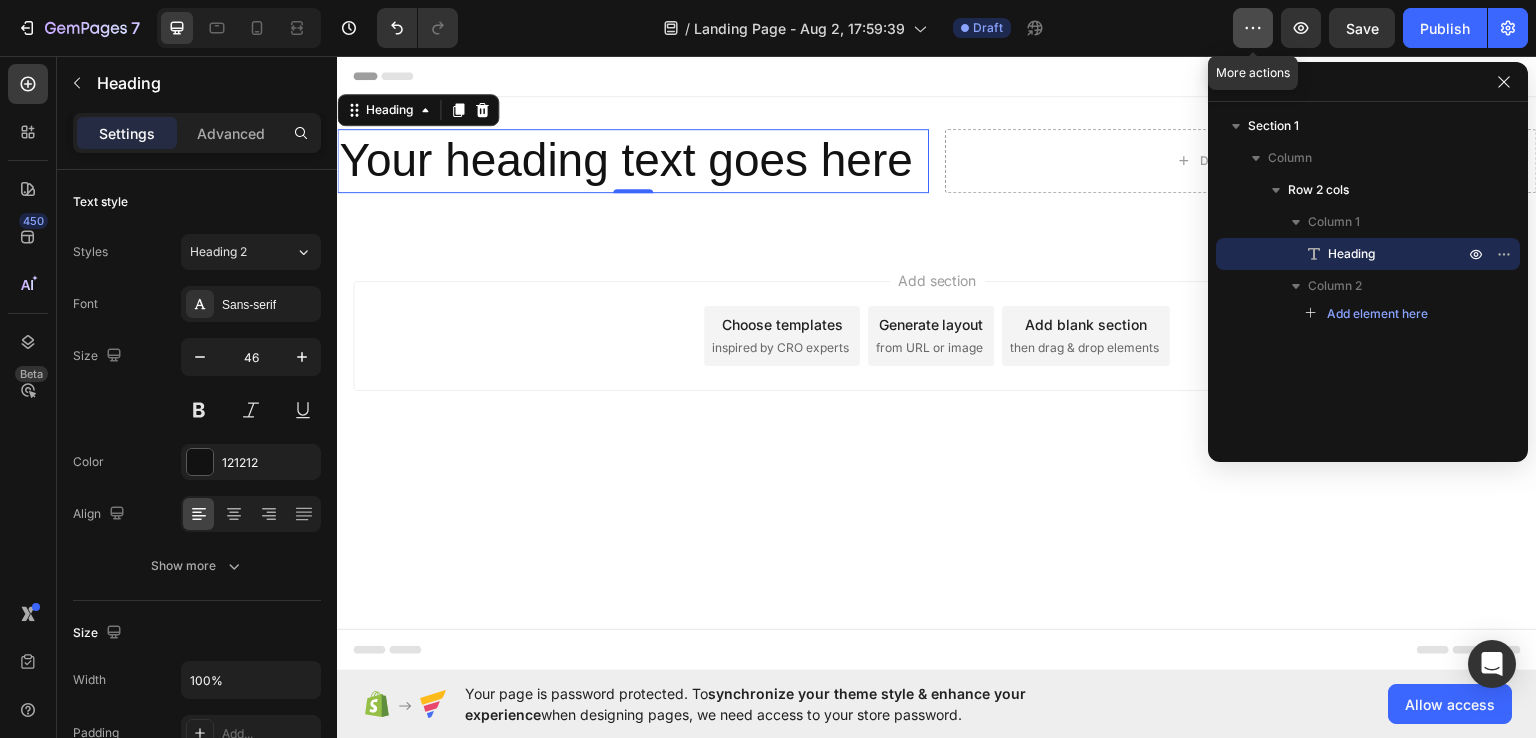 click 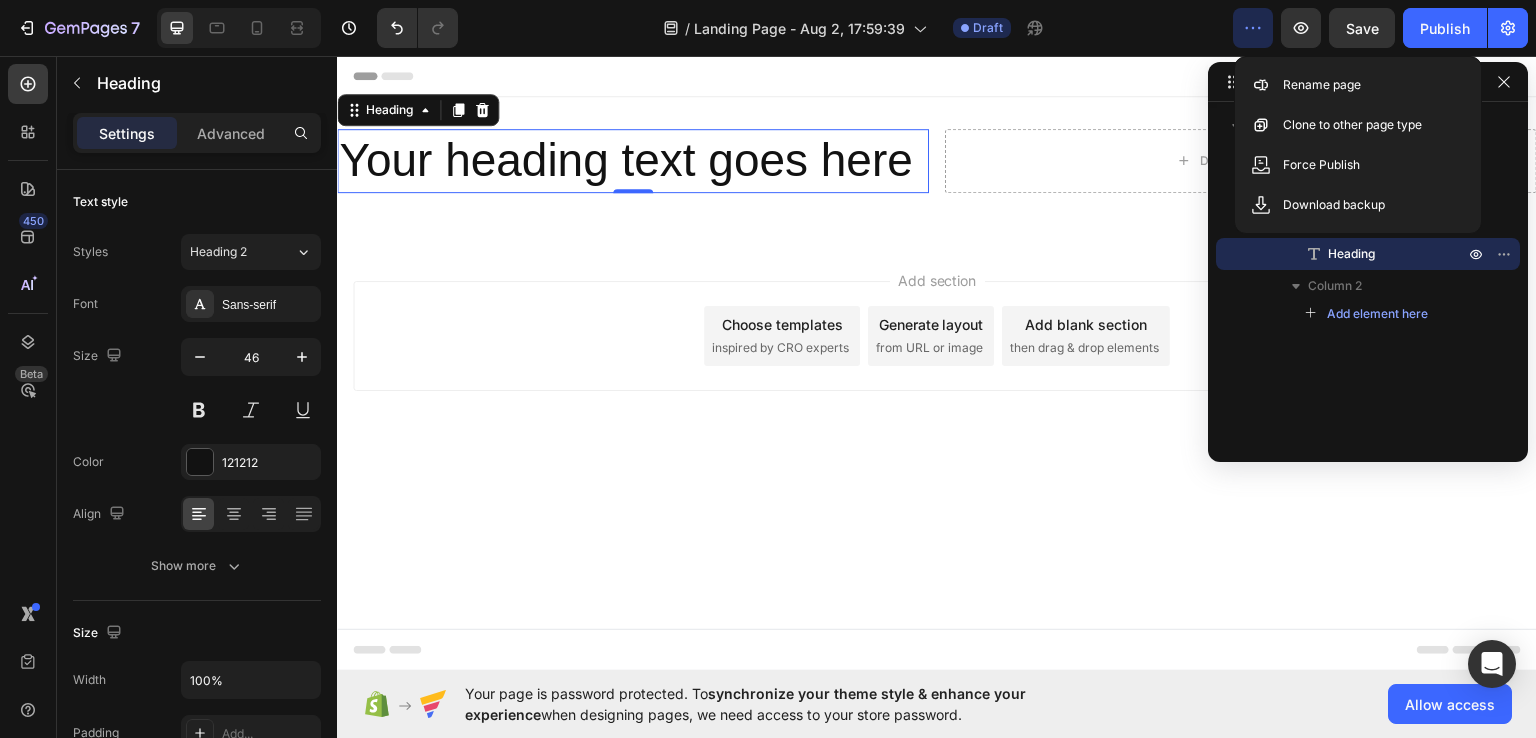 click 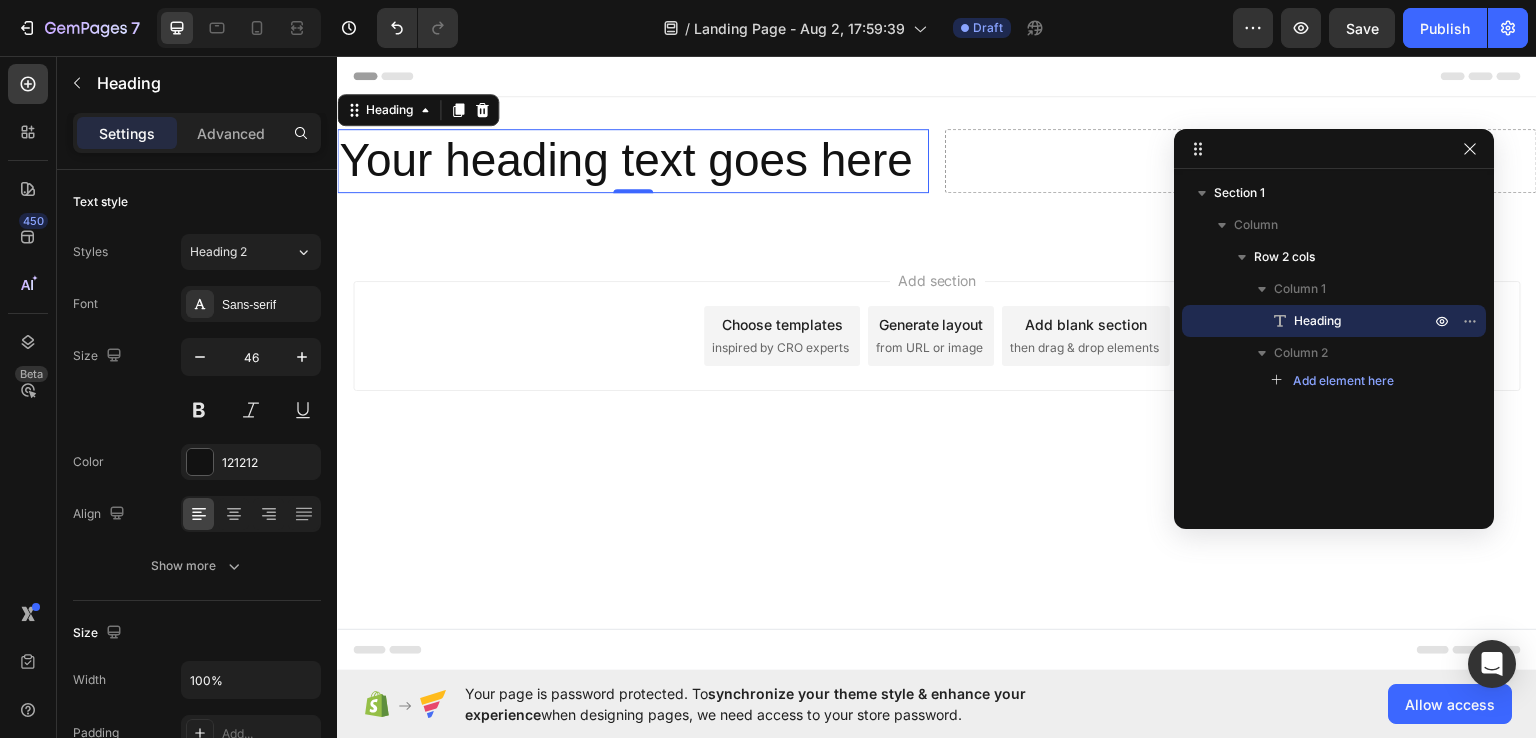 drag, startPoint x: 1444, startPoint y: 77, endPoint x: 1408, endPoint y: 146, distance: 77.82673 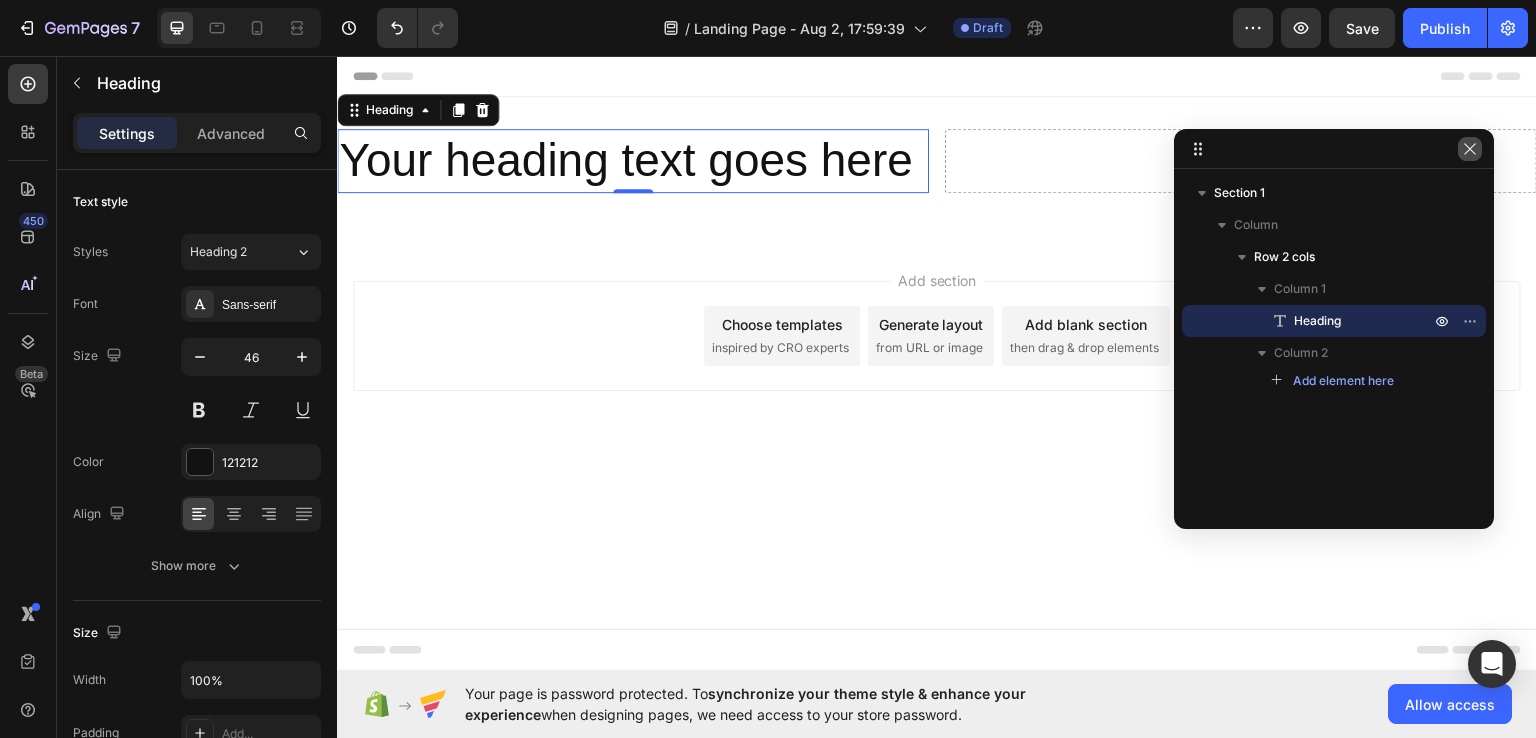 click 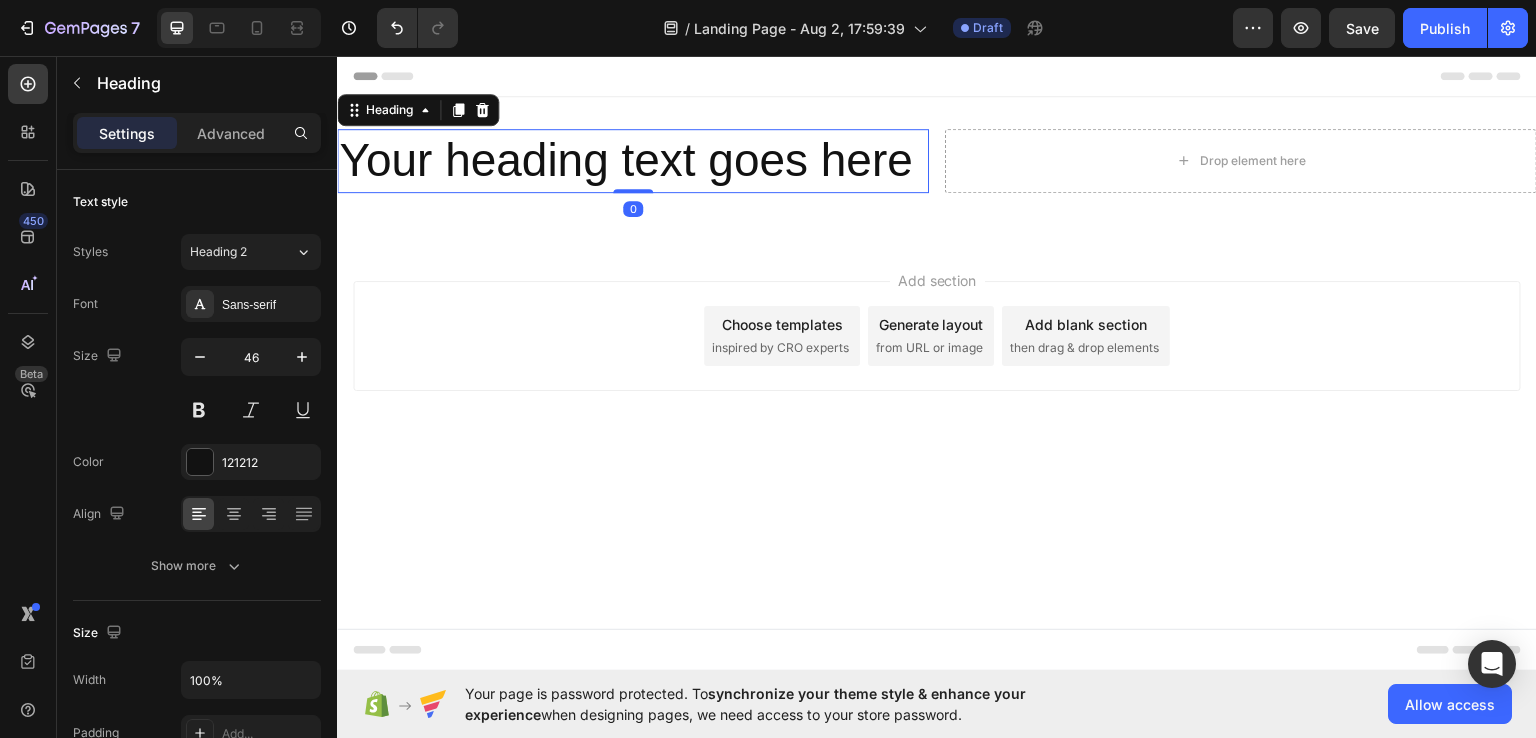 click on "Your heading text goes here Heading   0" at bounding box center (633, 160) 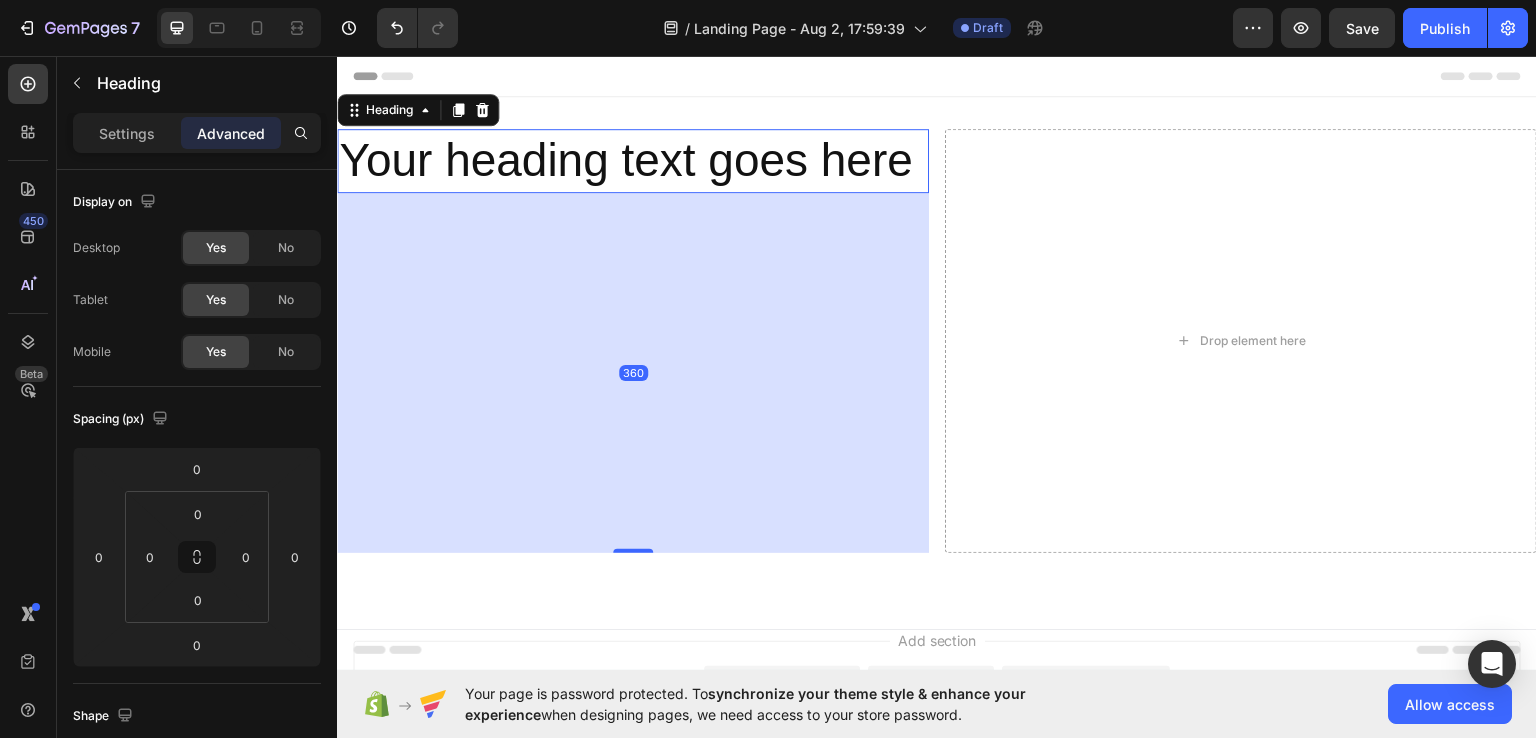 drag, startPoint x: 626, startPoint y: 190, endPoint x: 604, endPoint y: 550, distance: 360.6716 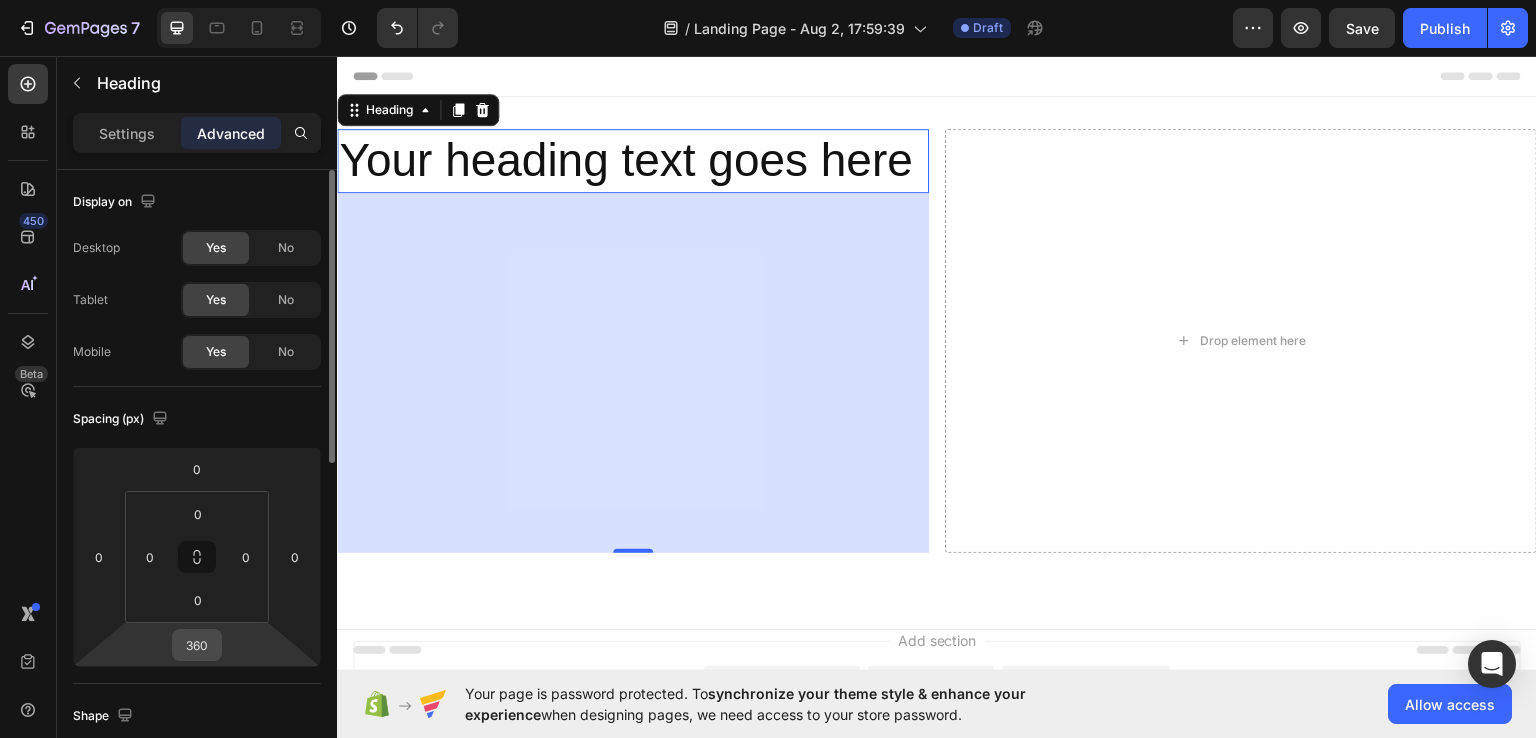 click on "360" at bounding box center (197, 645) 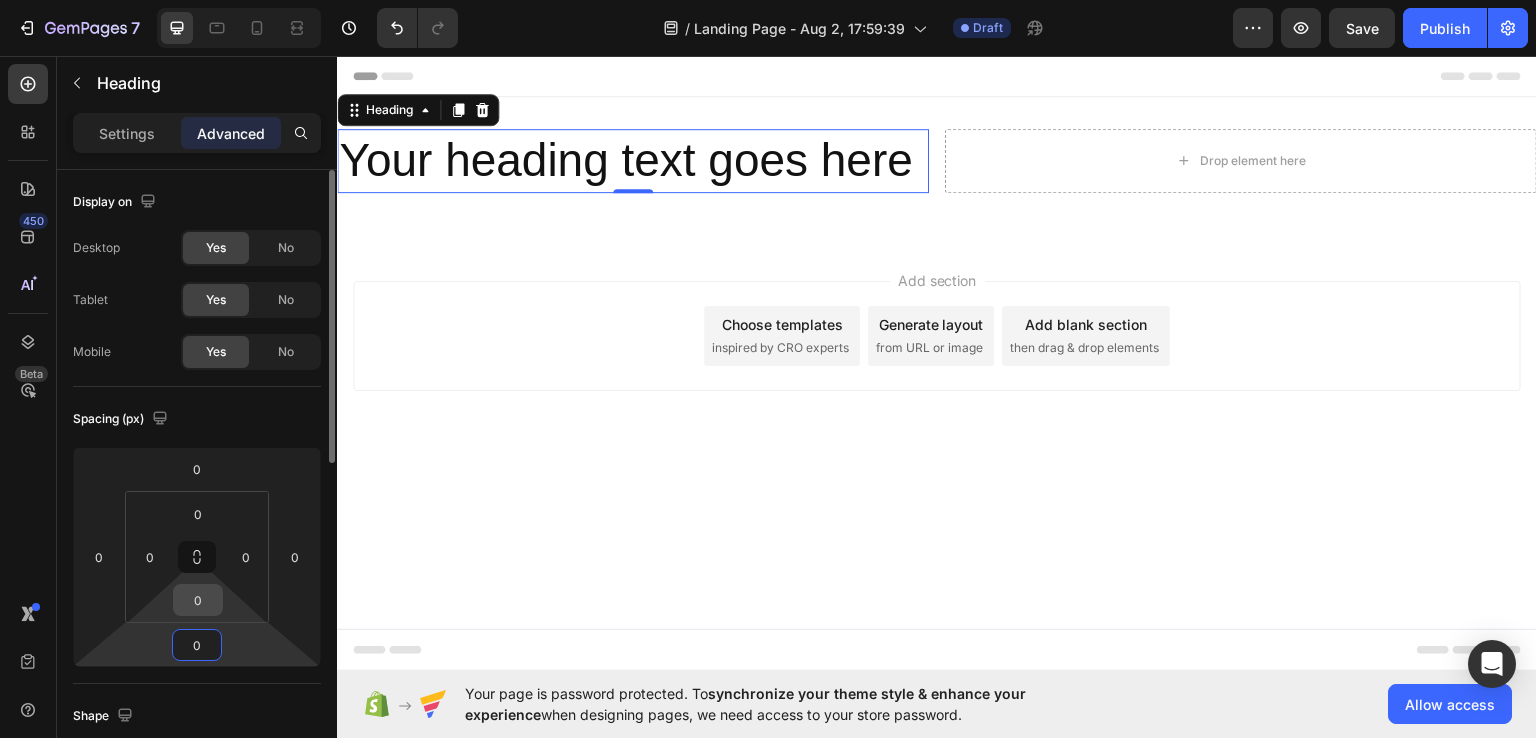 type on "0" 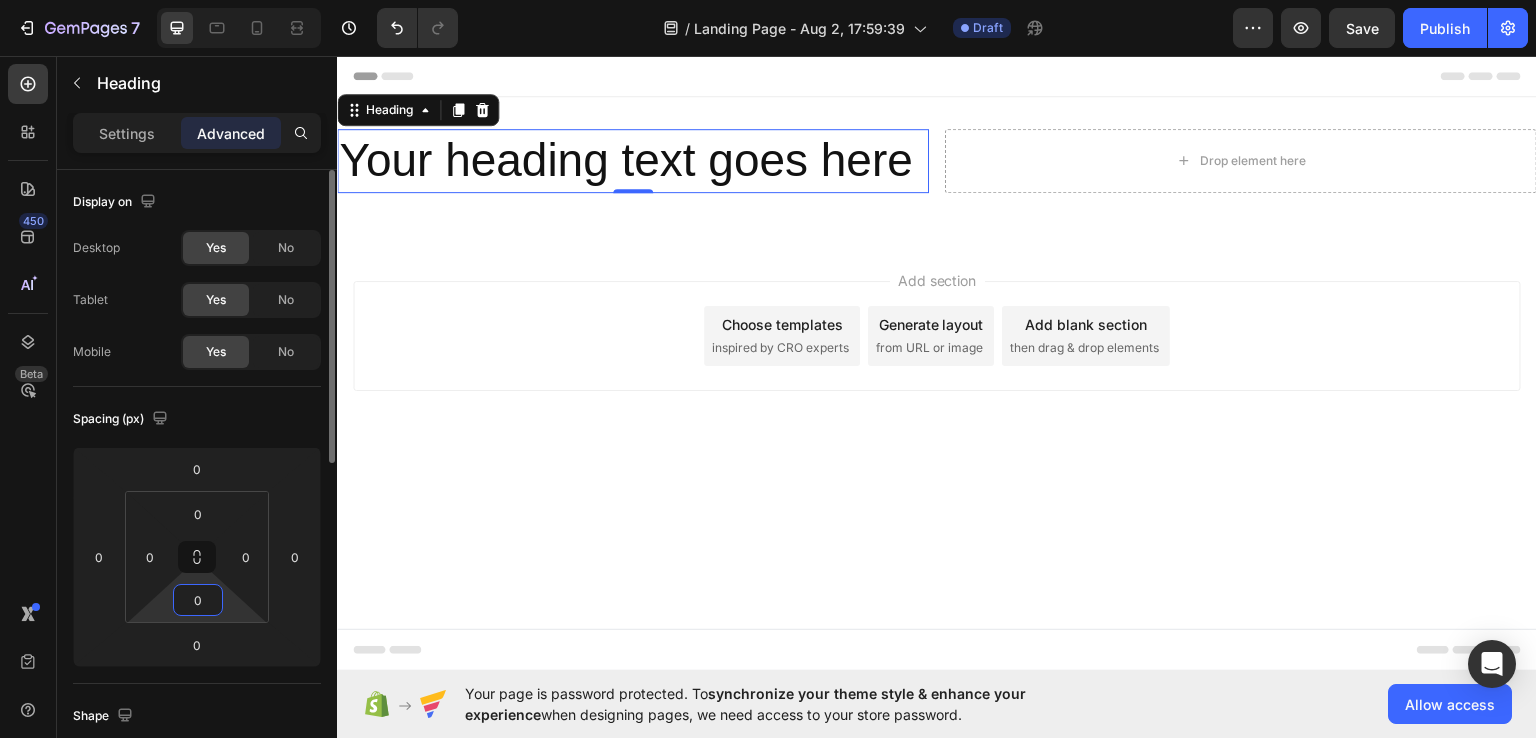 click on "0" at bounding box center (198, 600) 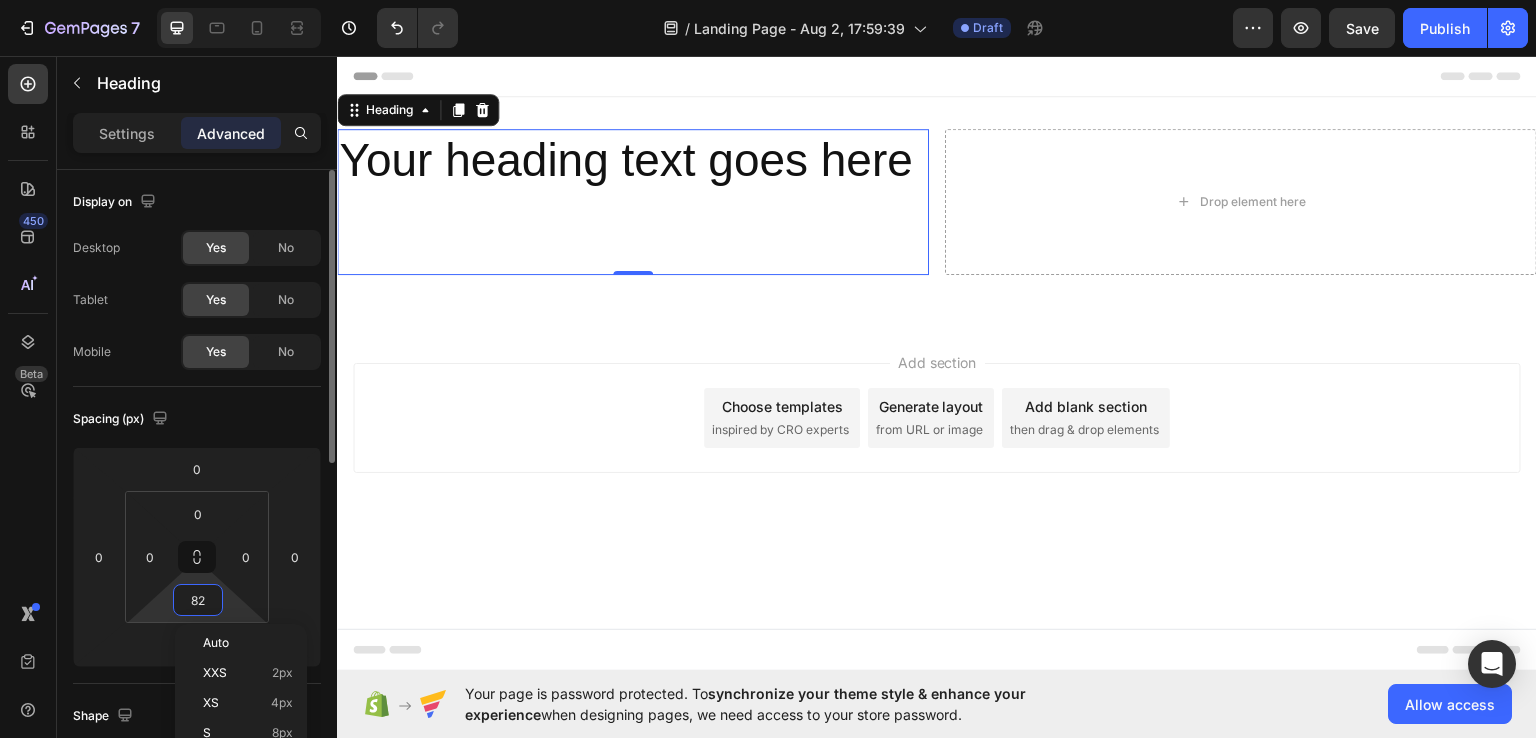 type on "8" 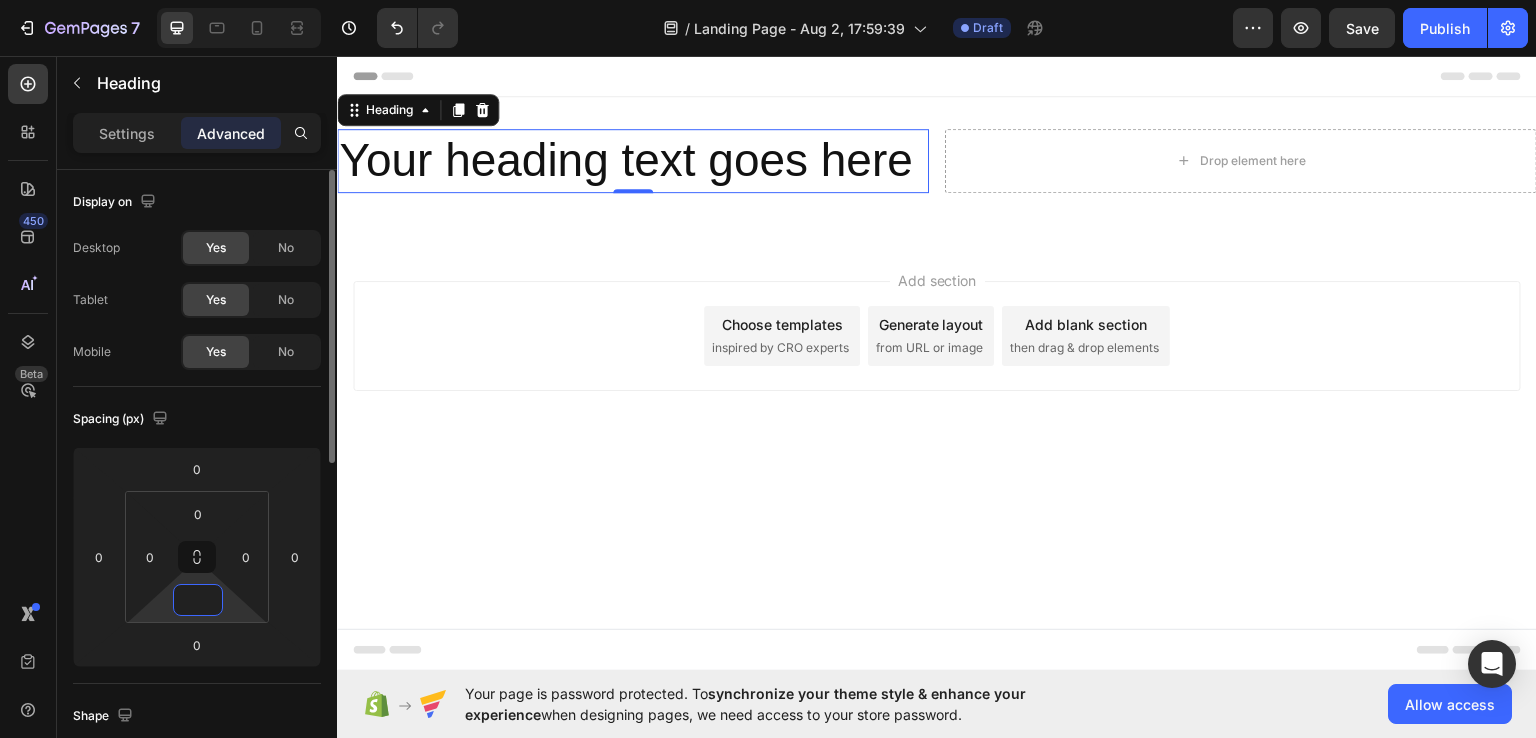 type on "0" 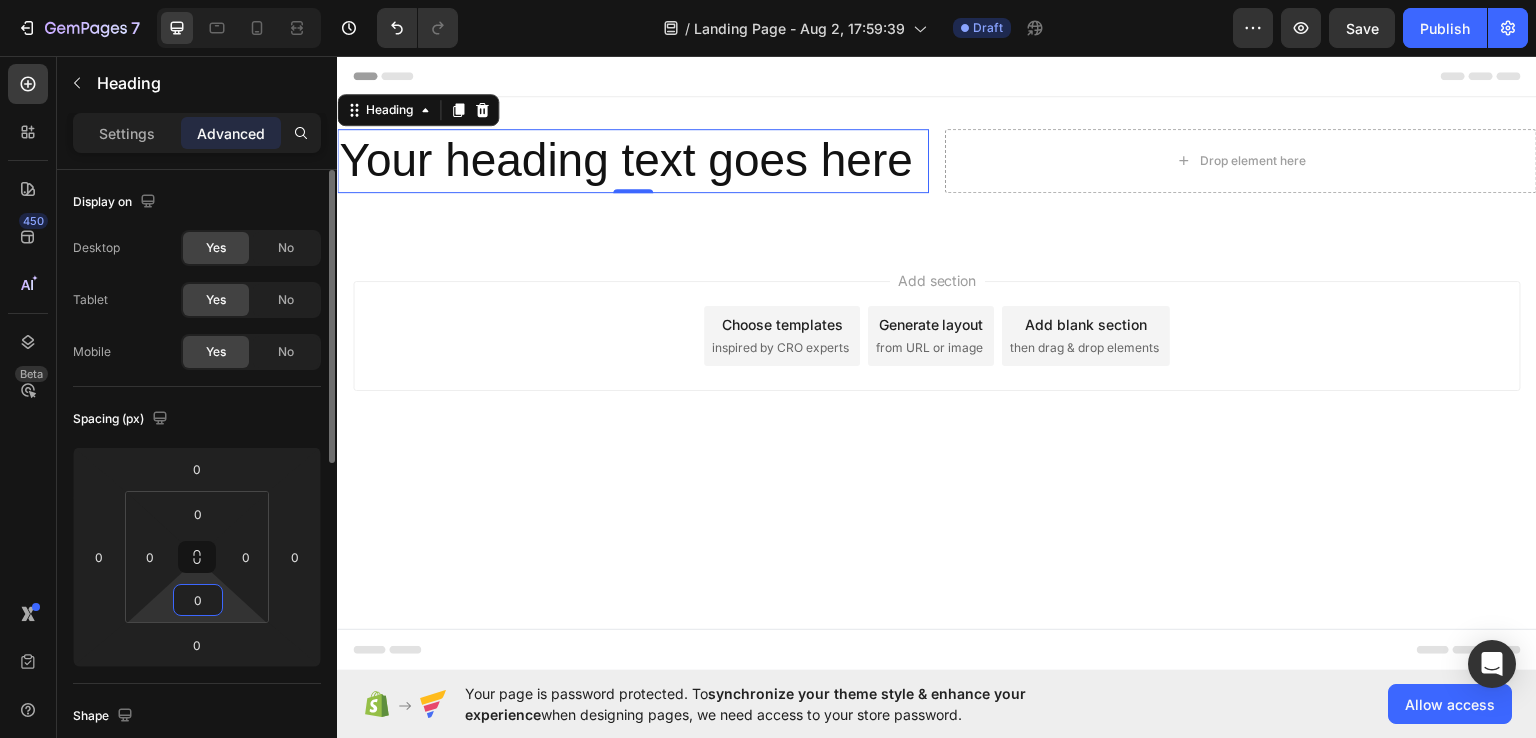 click on "Spacing (px) 0 0 0 0 0 0 0 0" 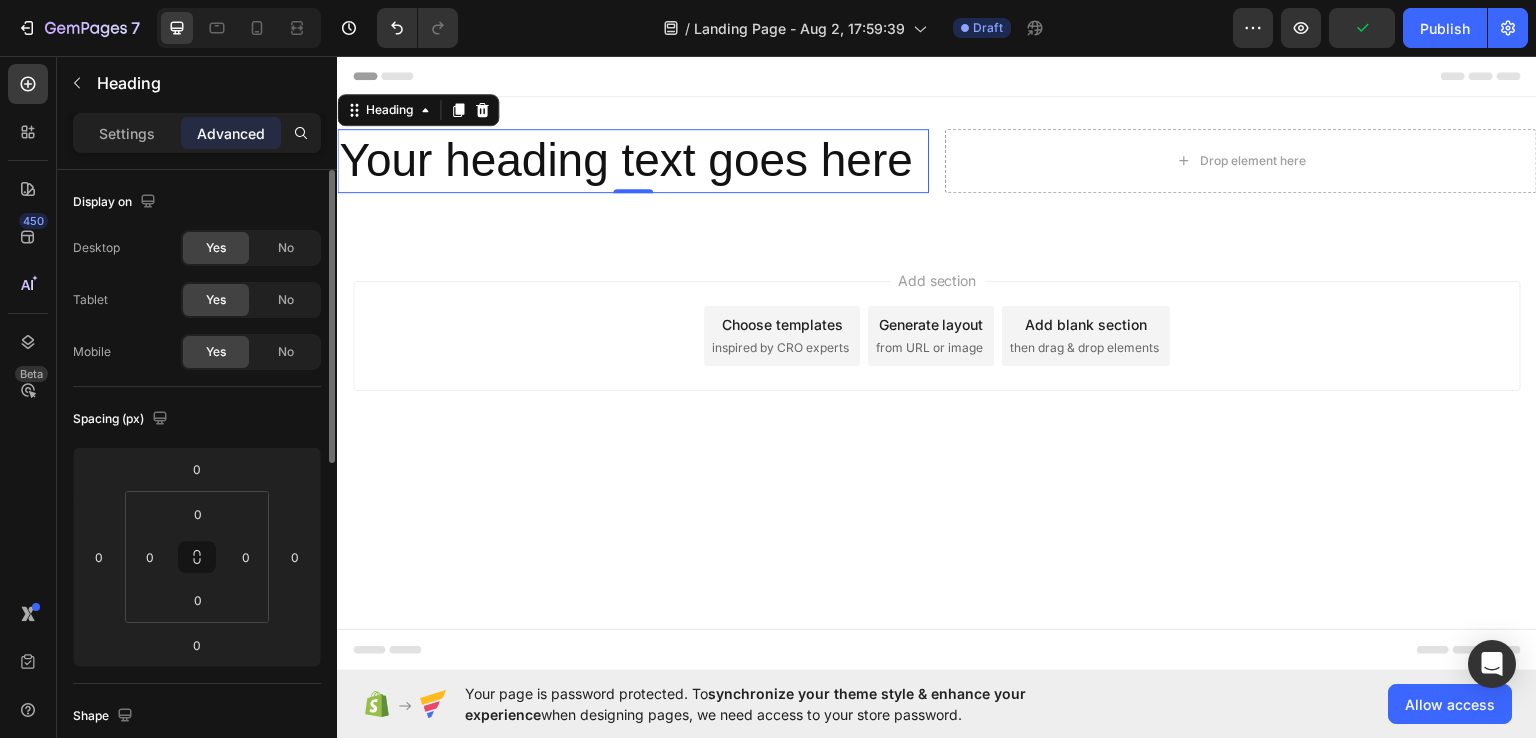 scroll, scrollTop: 2, scrollLeft: 0, axis: vertical 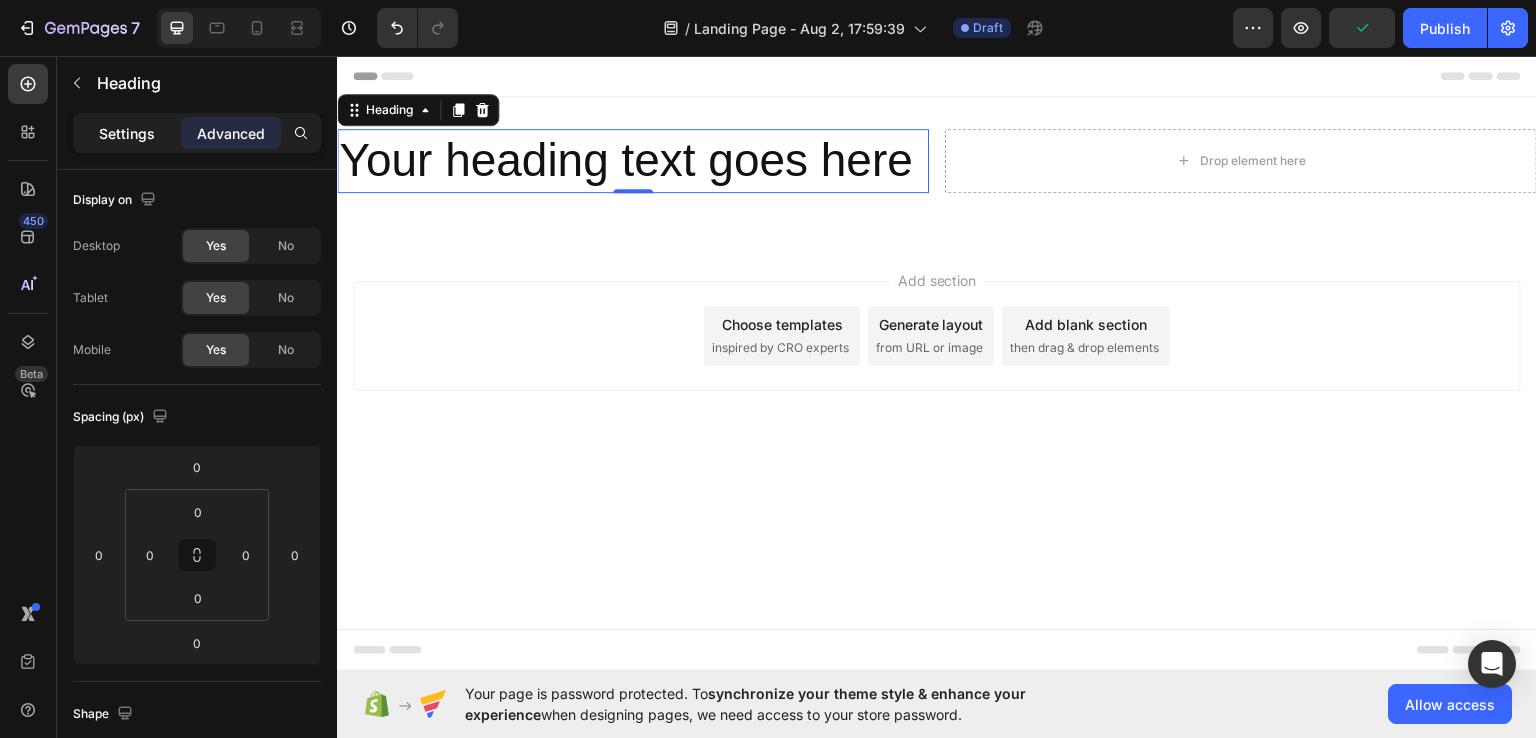 click on "Settings" 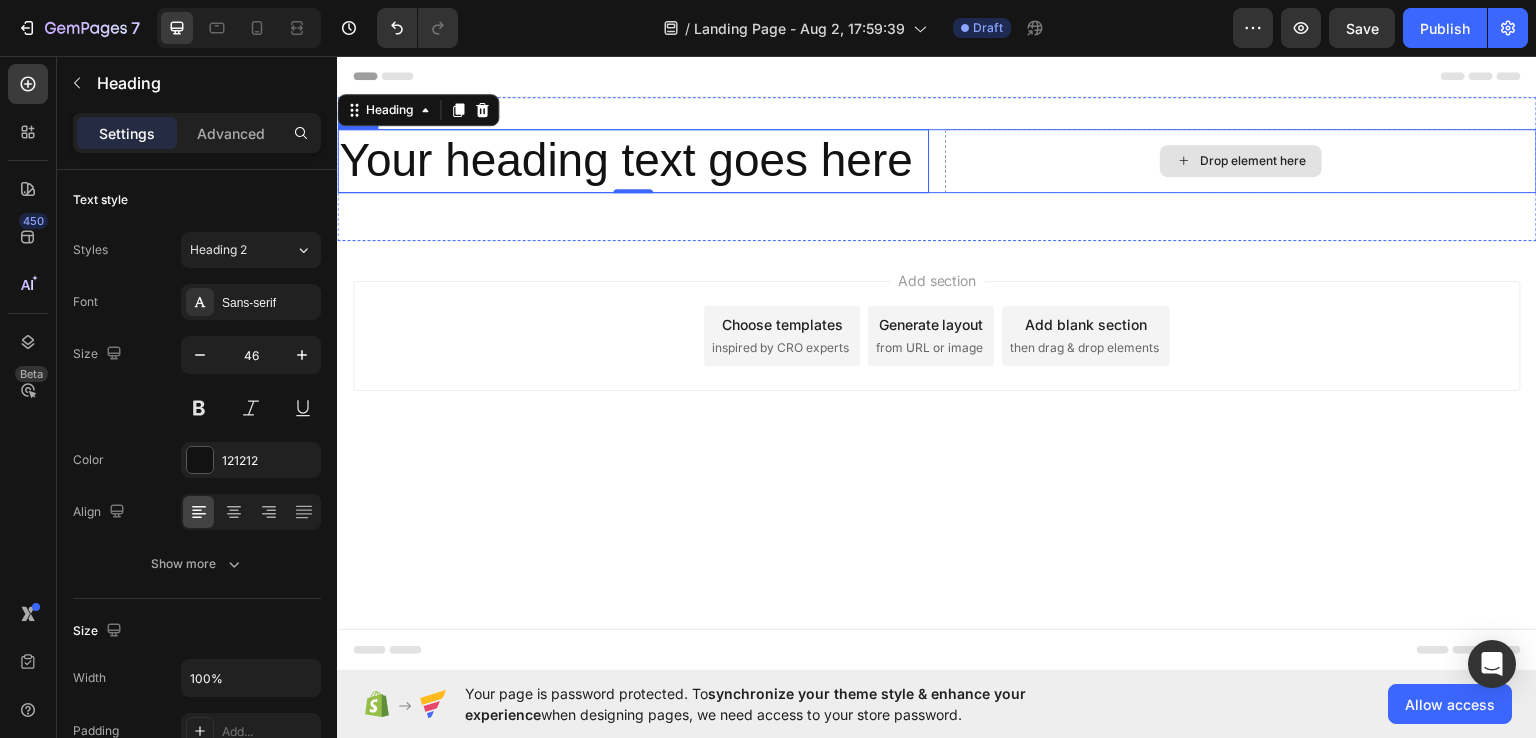 click on "Drop element here" at bounding box center (1253, 160) 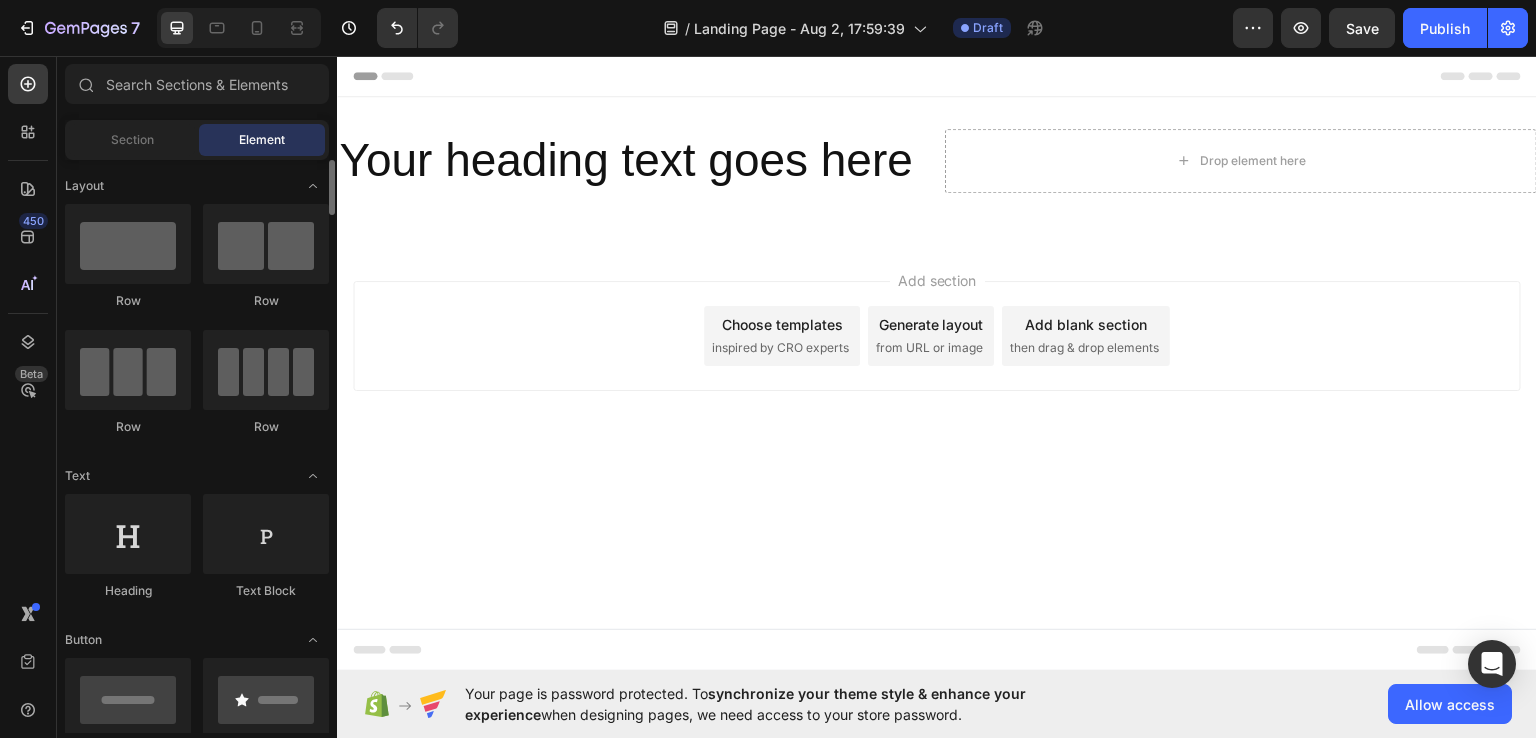 scroll, scrollTop: 0, scrollLeft: 0, axis: both 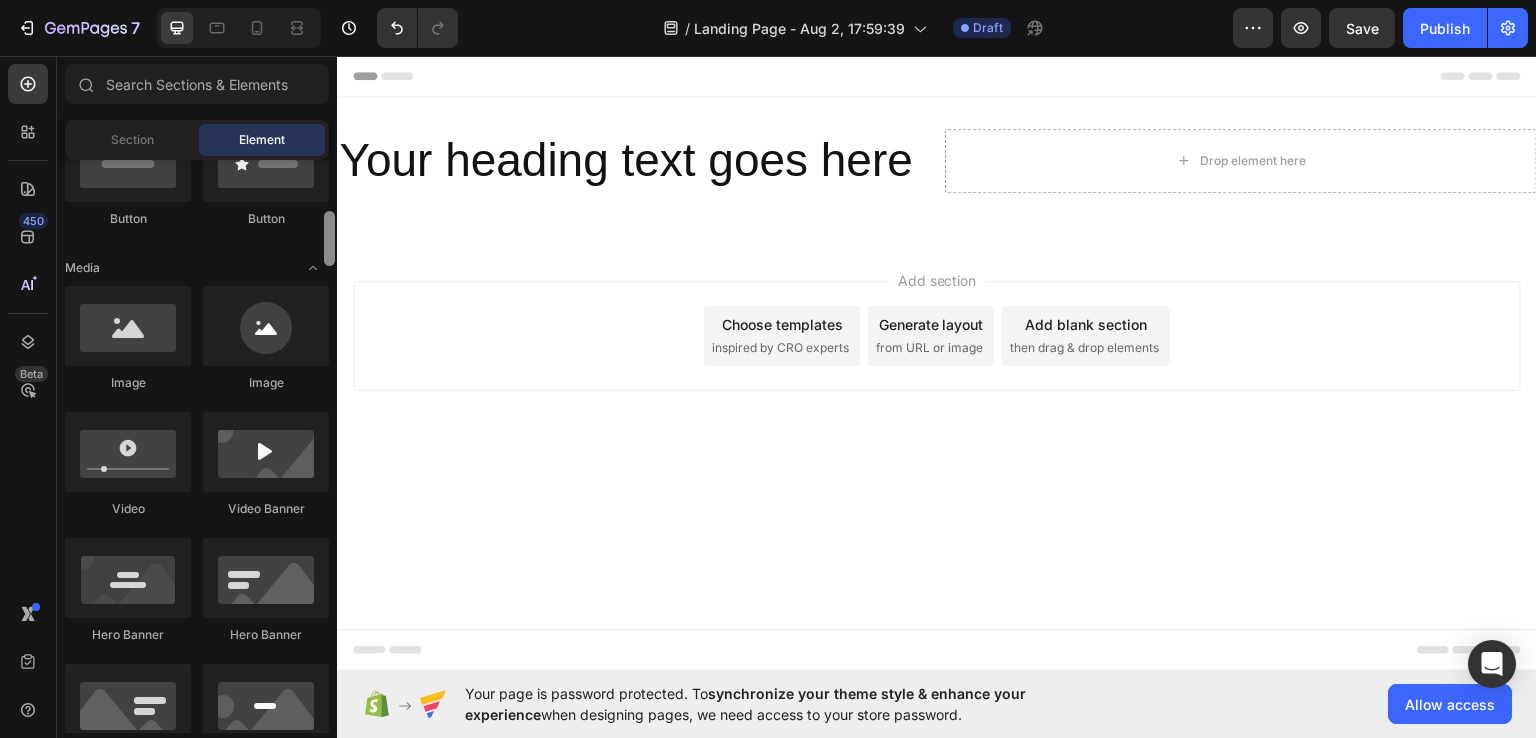 drag, startPoint x: 332, startPoint y: 191, endPoint x: 320, endPoint y: 237, distance: 47.539455 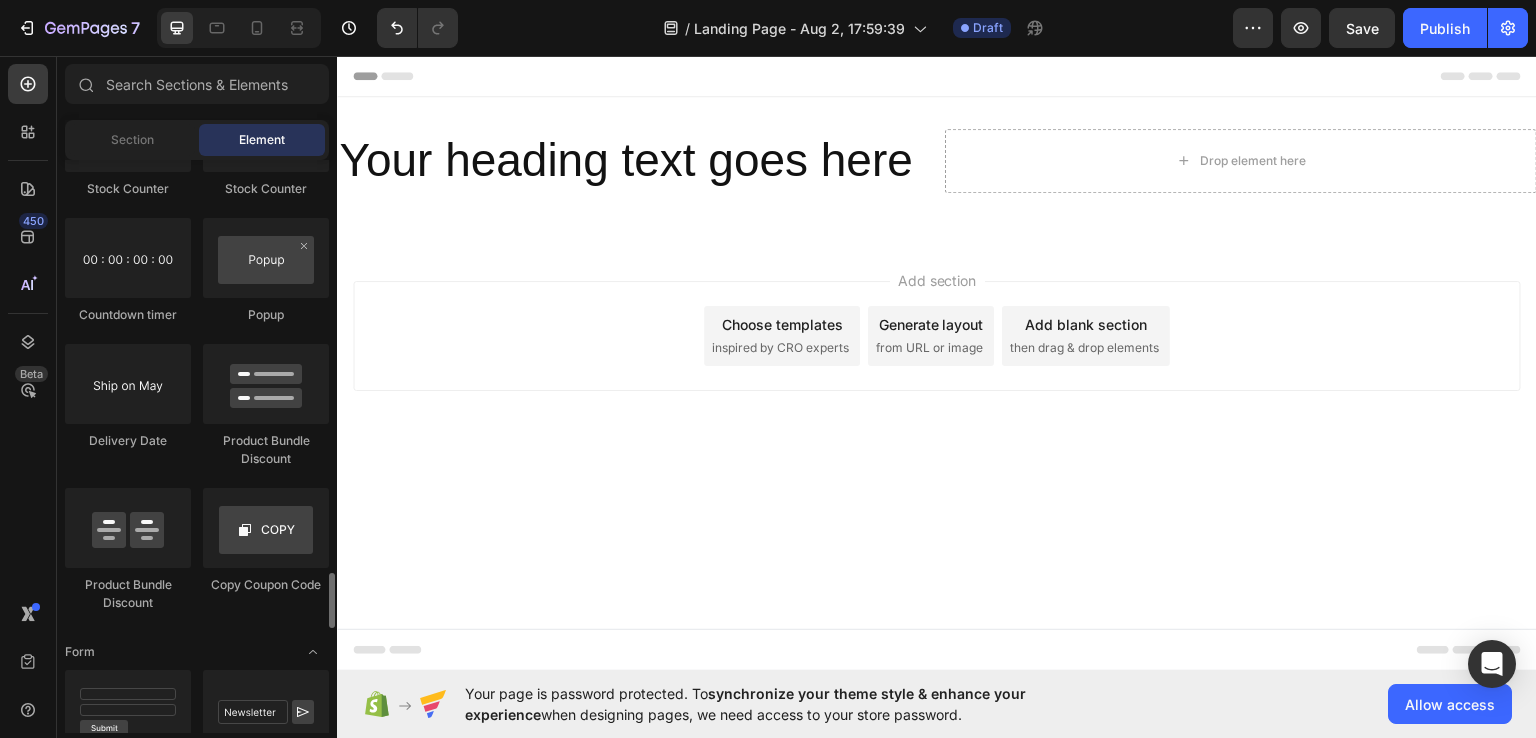 scroll, scrollTop: 4132, scrollLeft: 0, axis: vertical 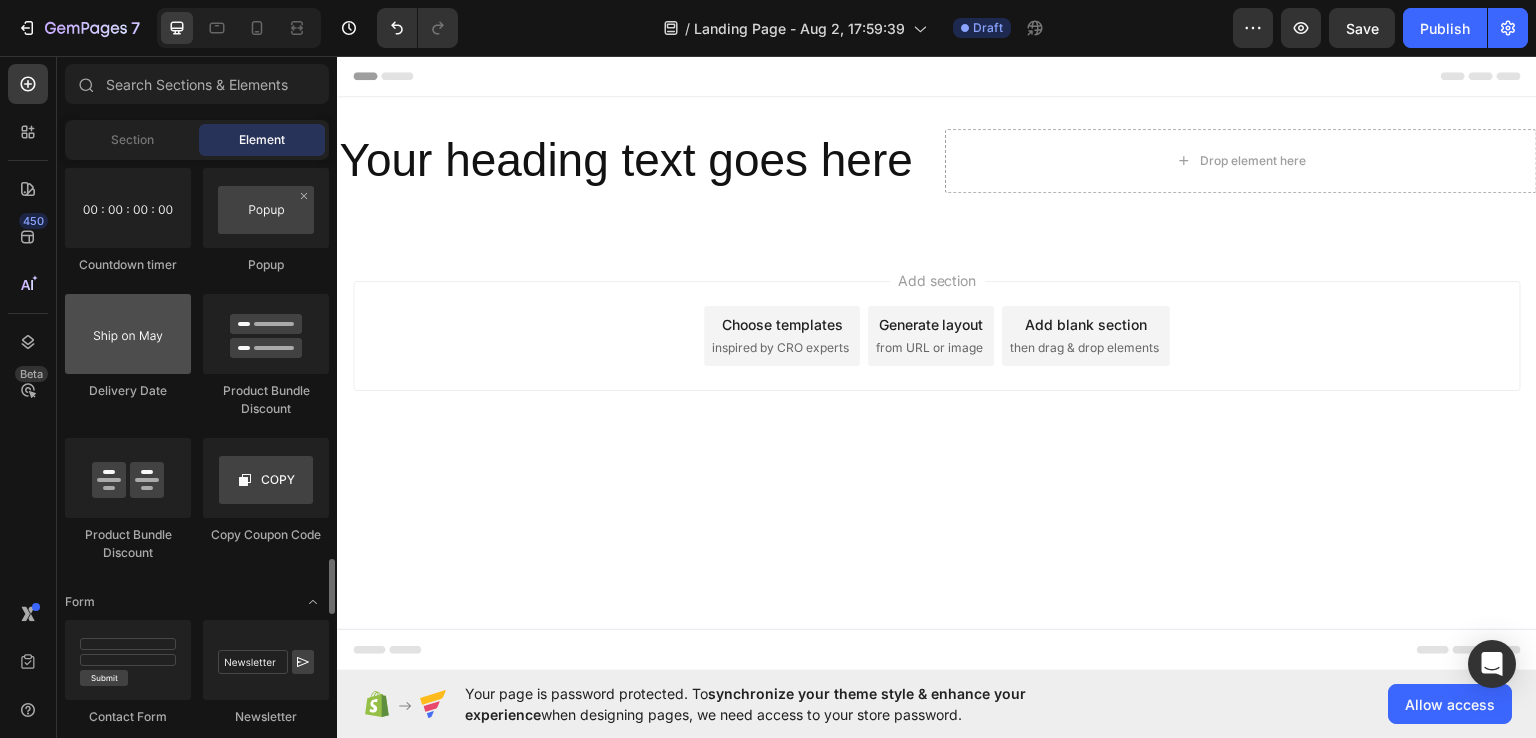 click at bounding box center (128, 334) 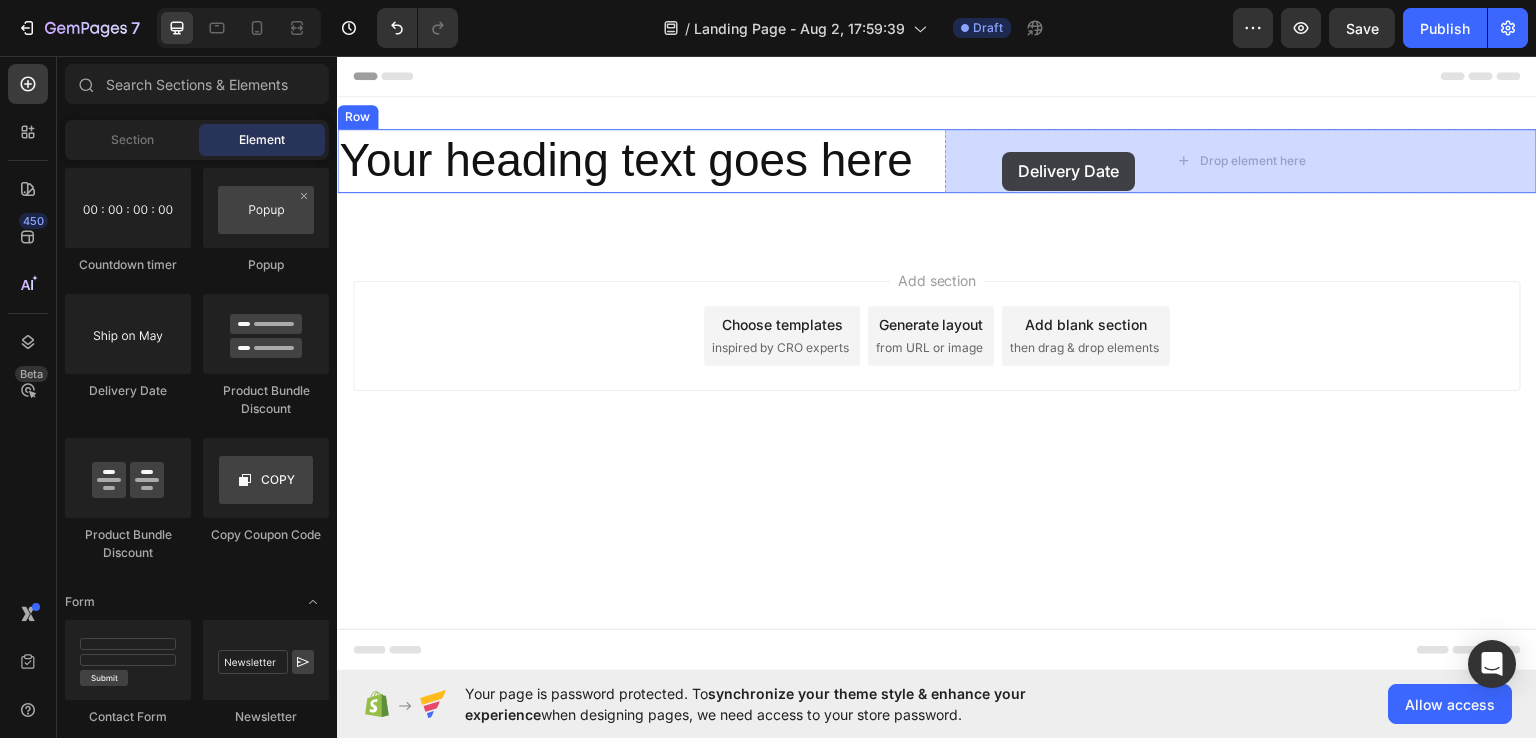 drag, startPoint x: 449, startPoint y: 401, endPoint x: 1003, endPoint y: 151, distance: 607.796 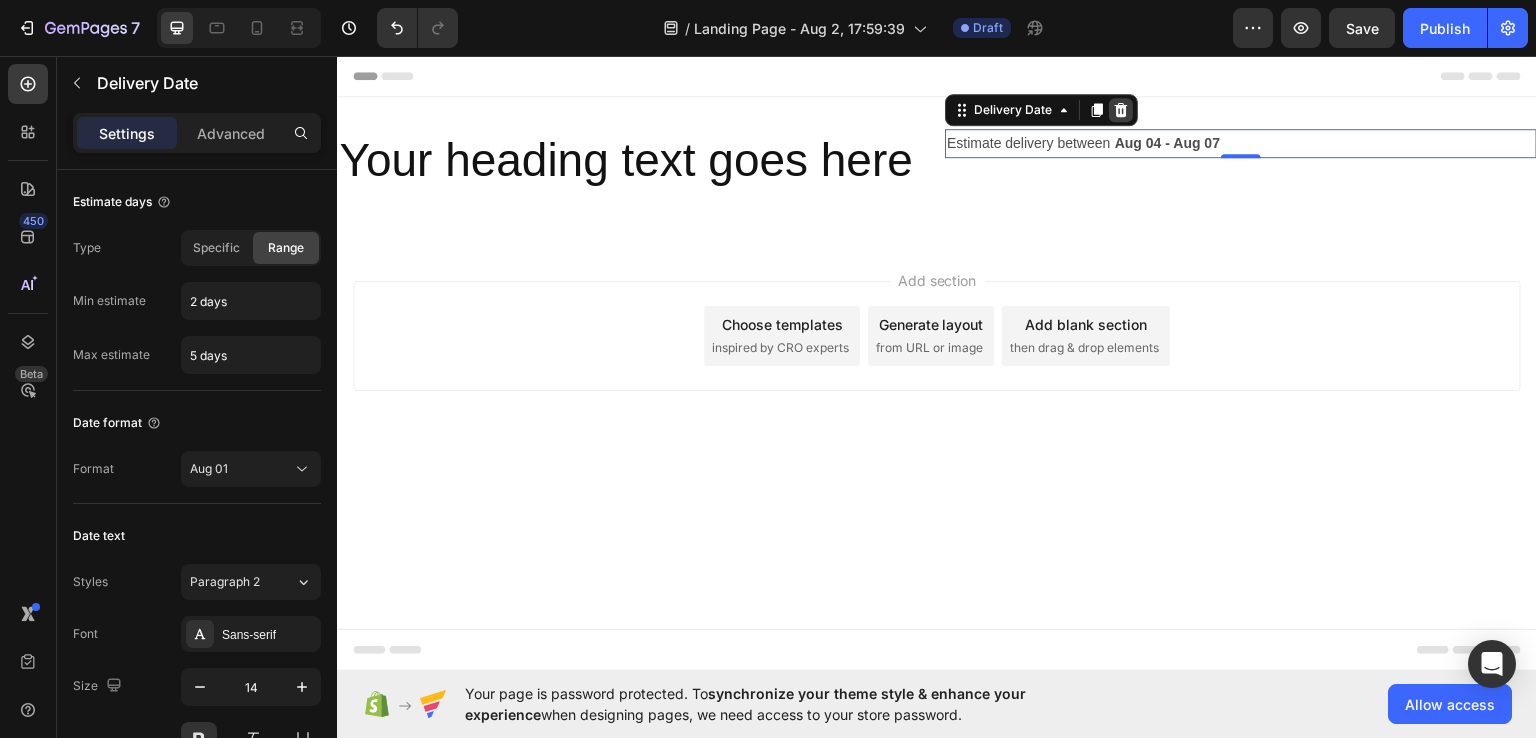 click 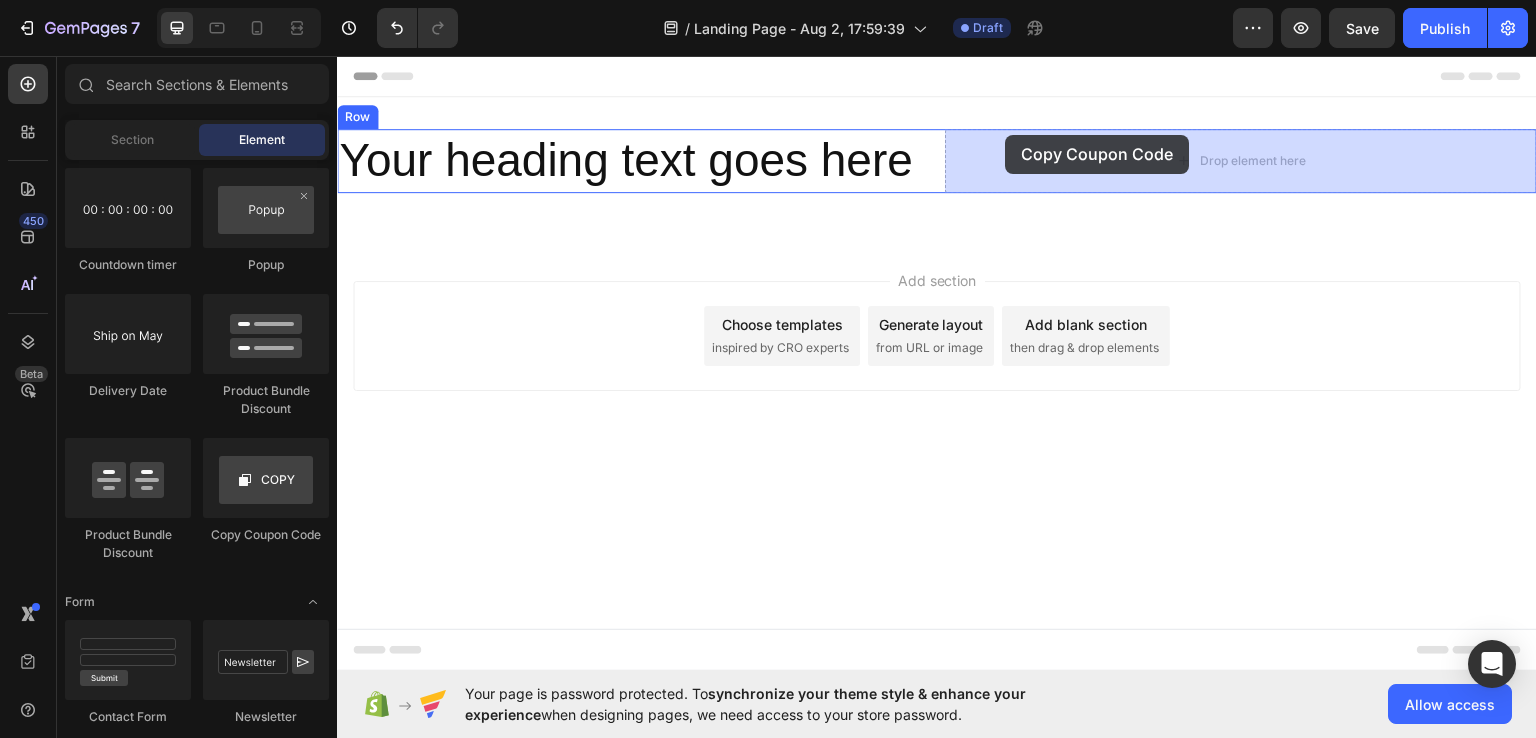 drag, startPoint x: 573, startPoint y: 544, endPoint x: 1006, endPoint y: 138, distance: 593.5697 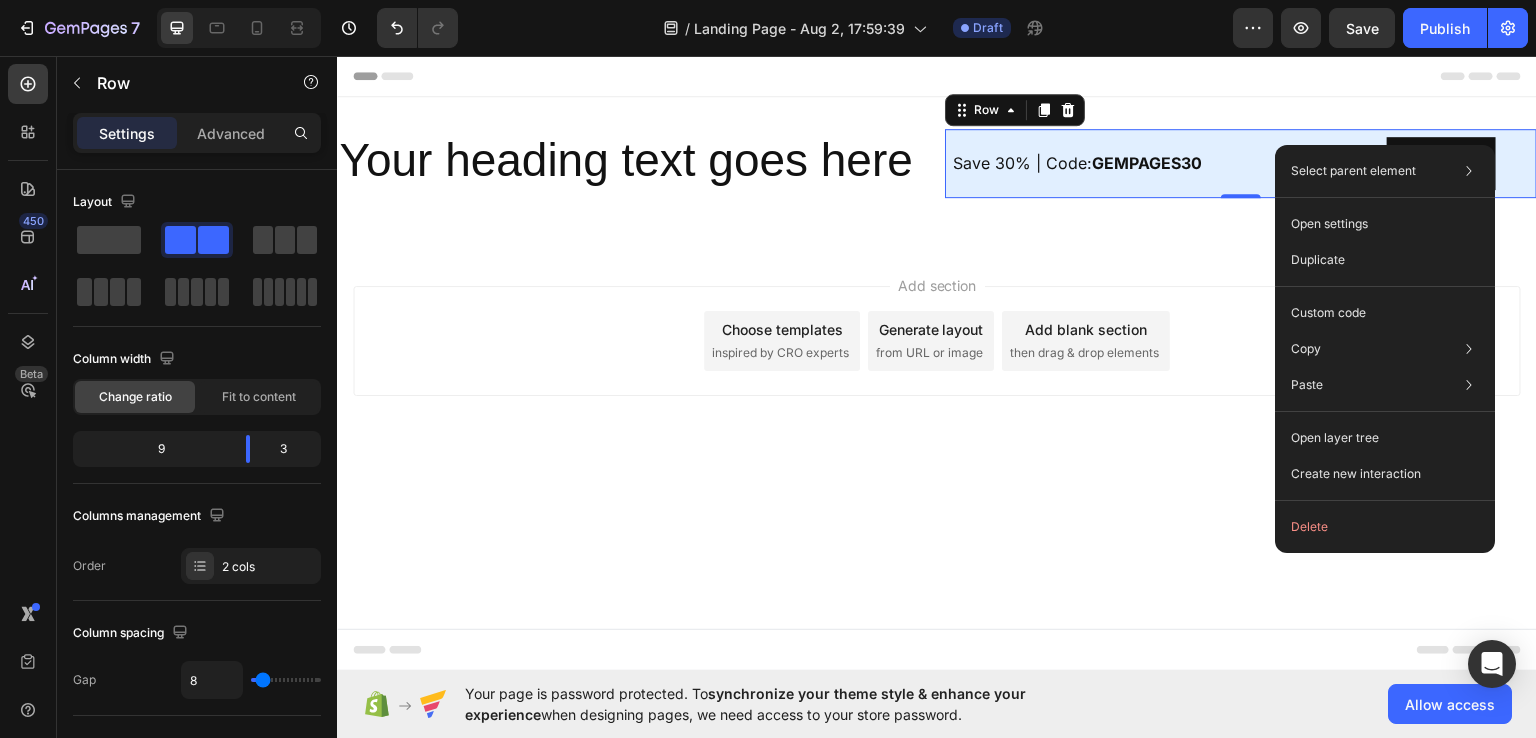 click on "Add section Choose templates inspired by CRO experts Generate layout from URL or image Add blank section then drag & drop elements" at bounding box center (937, 368) 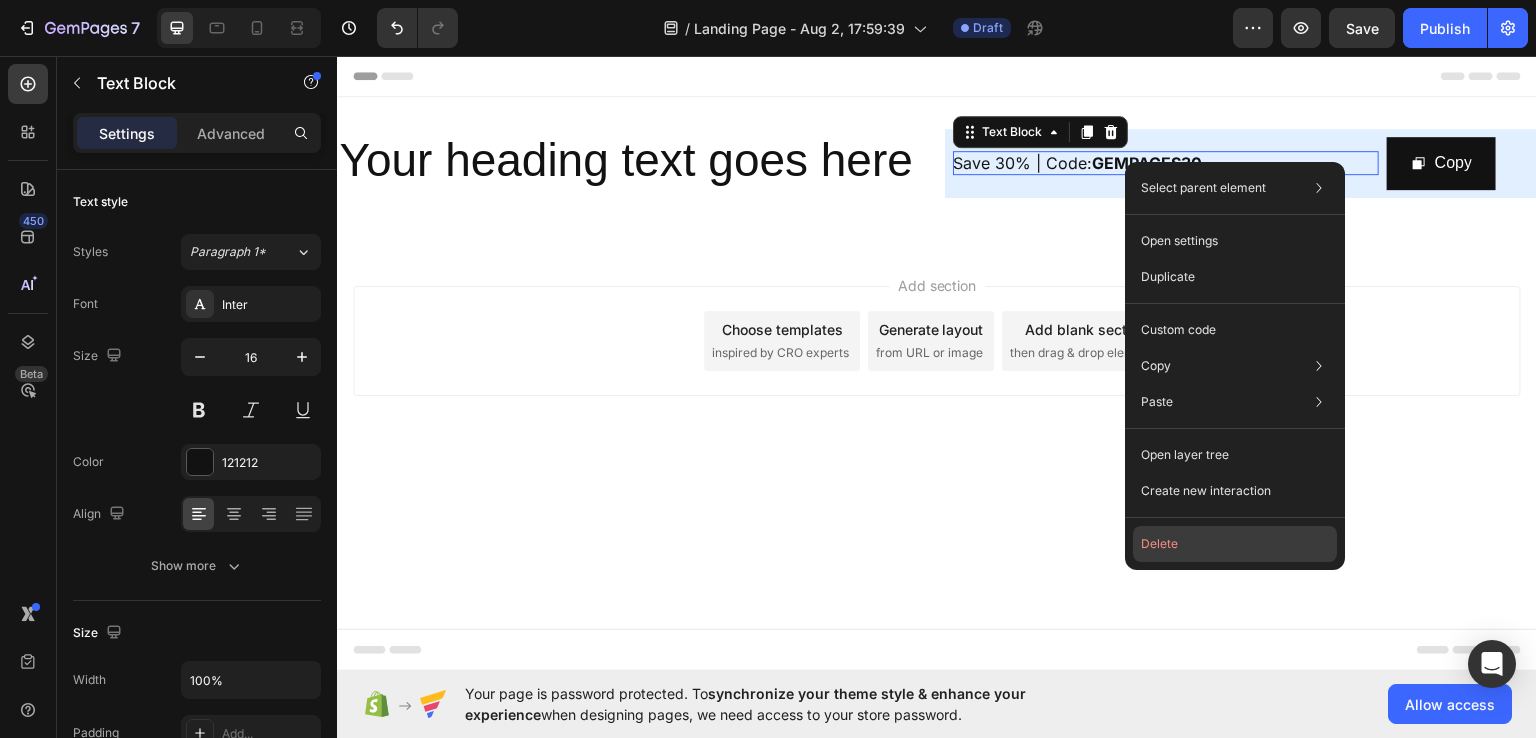 click on "Delete" 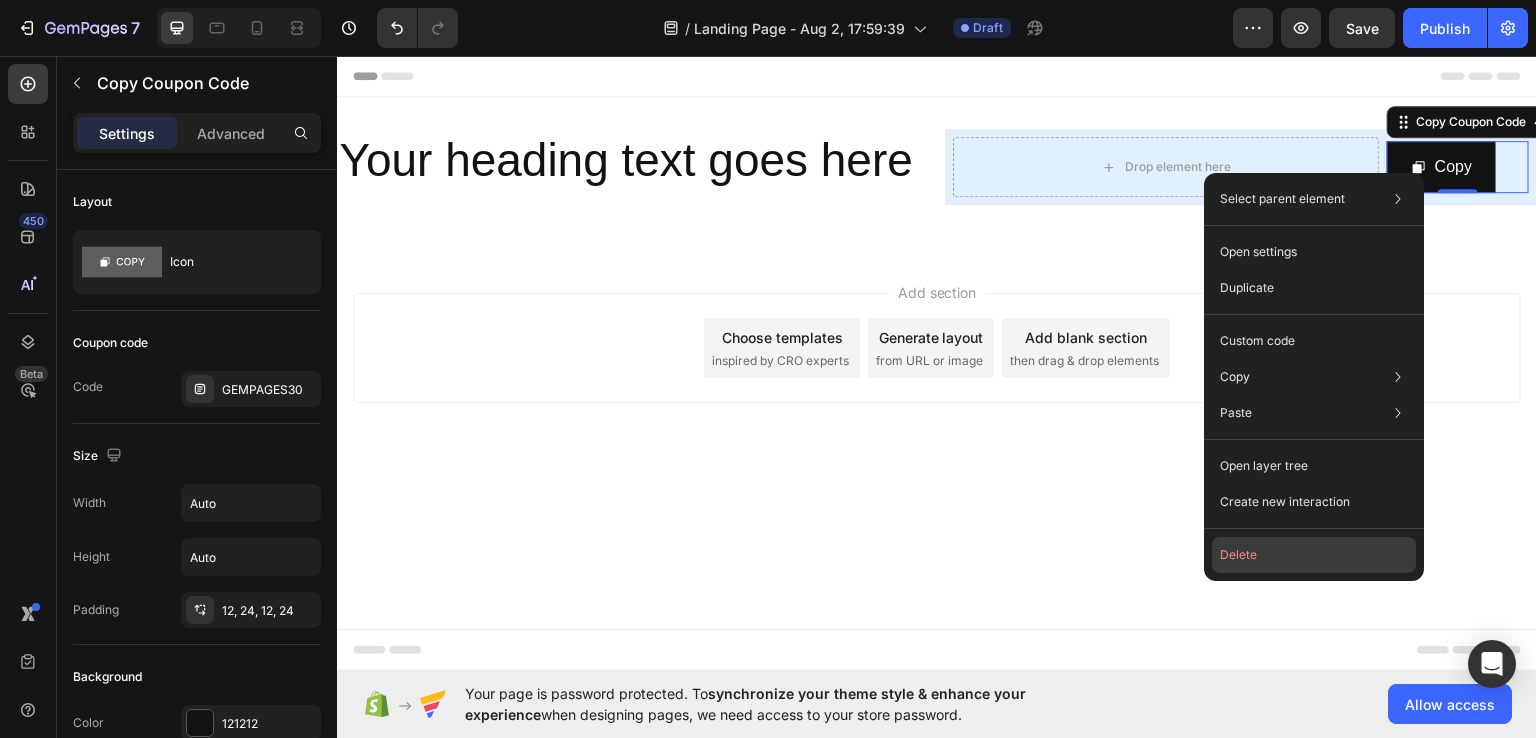 click on "Delete" 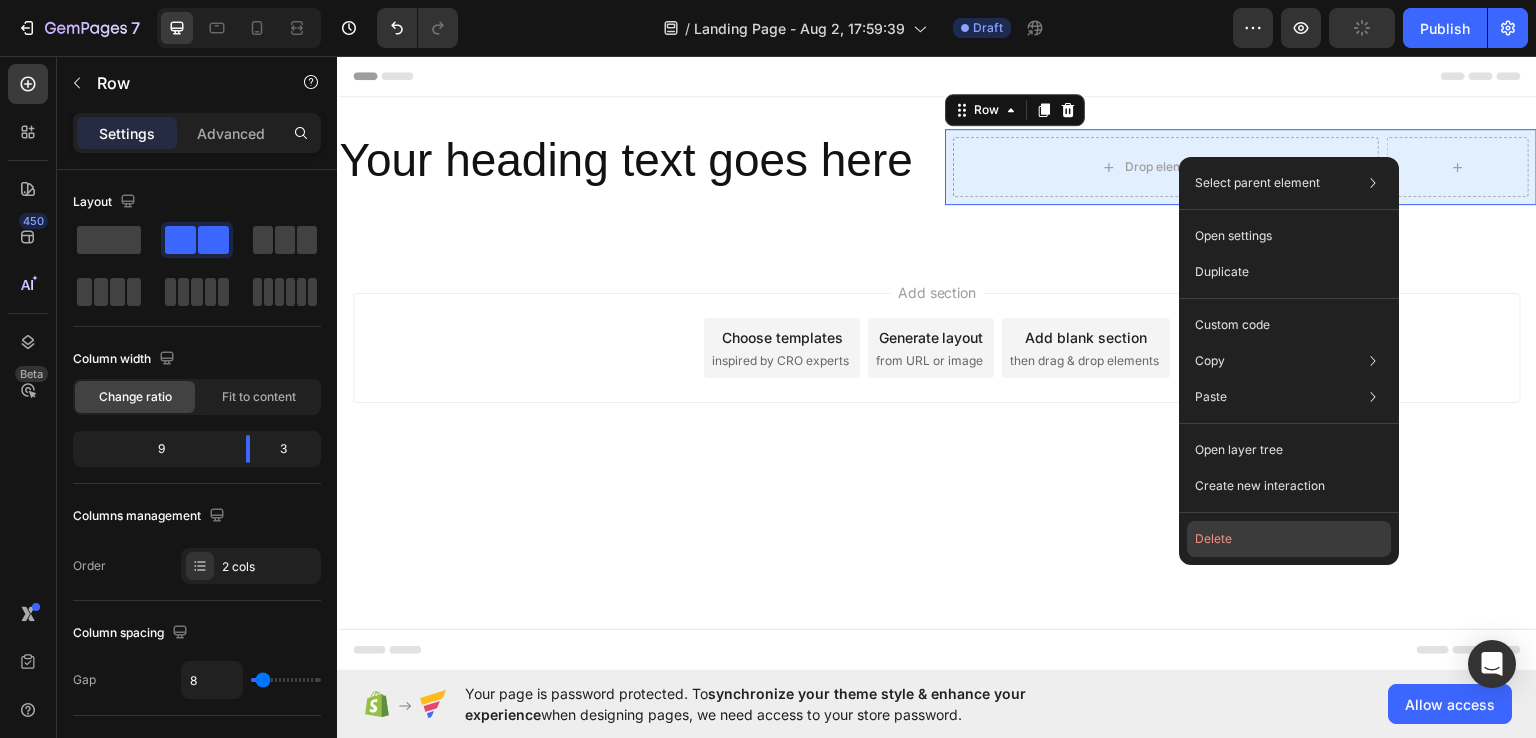 click on "Delete" 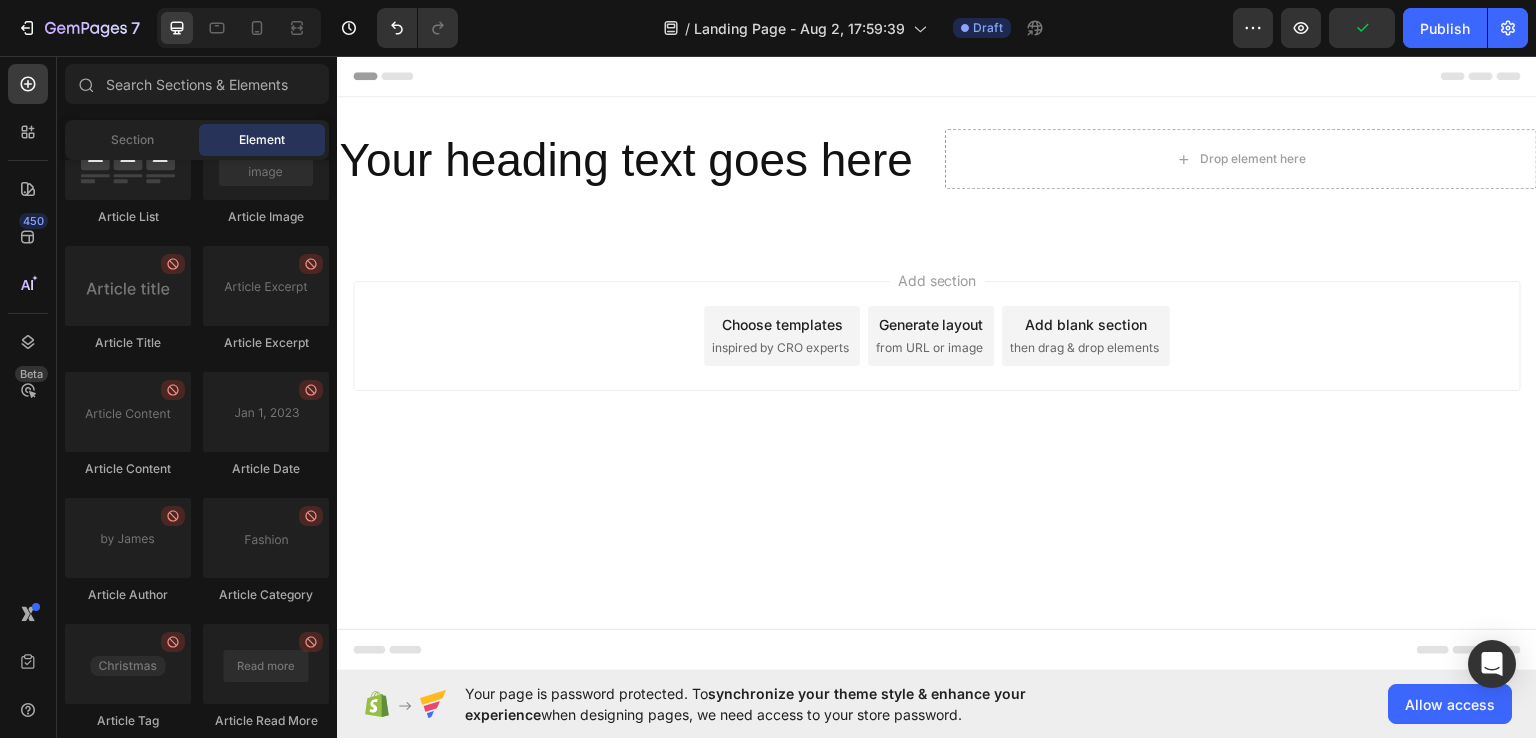 scroll, scrollTop: 5354, scrollLeft: 0, axis: vertical 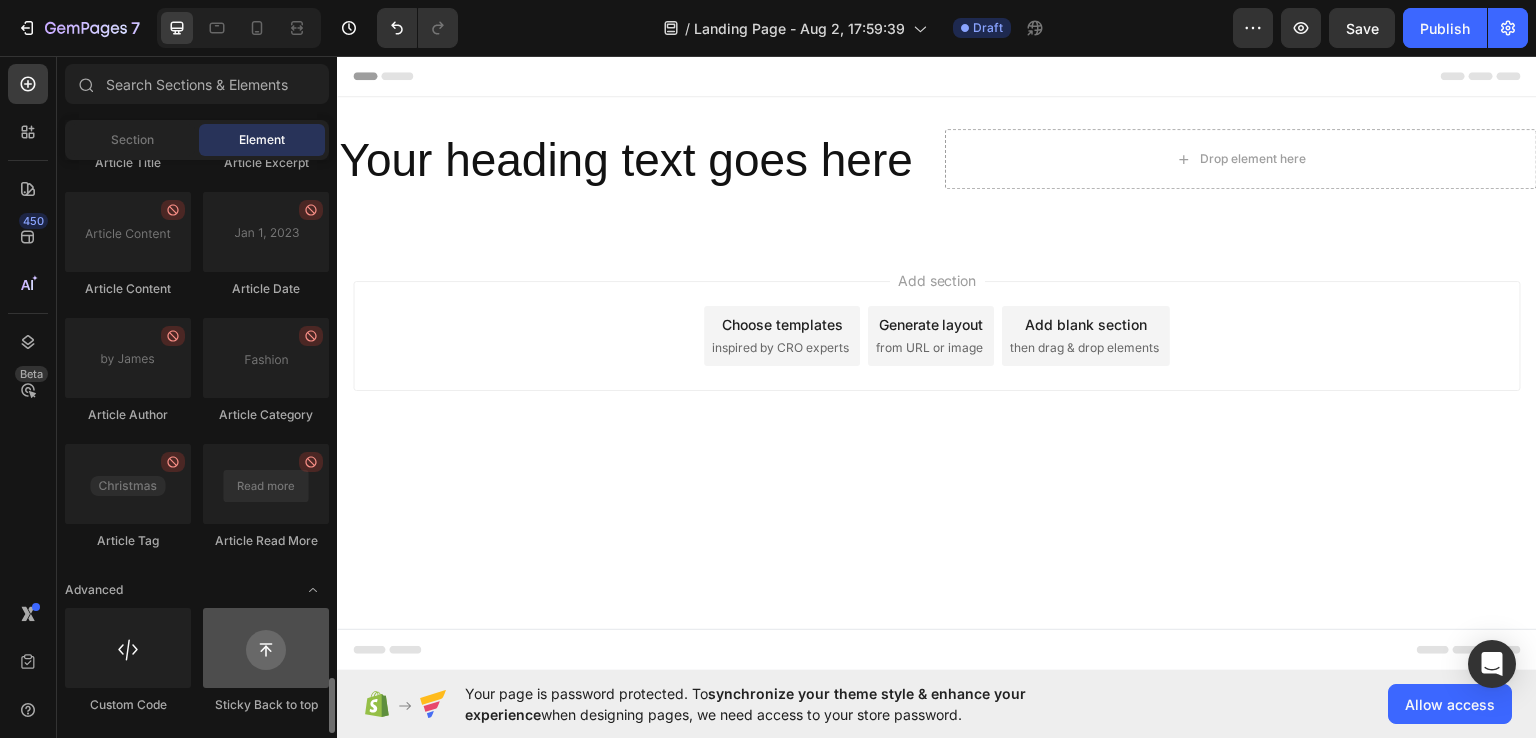 click at bounding box center (266, 648) 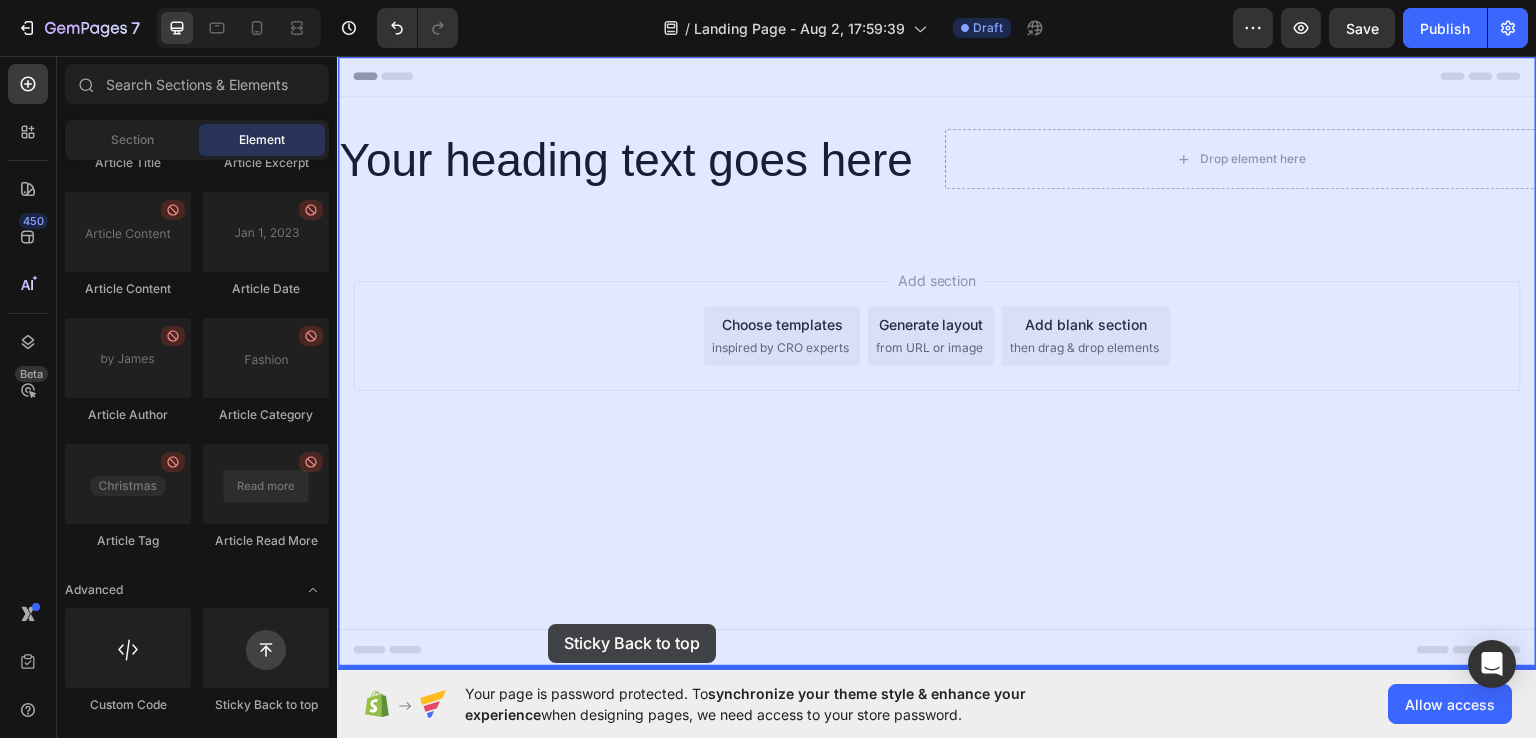 drag, startPoint x: 620, startPoint y: 720, endPoint x: 548, endPoint y: 623, distance: 120.80149 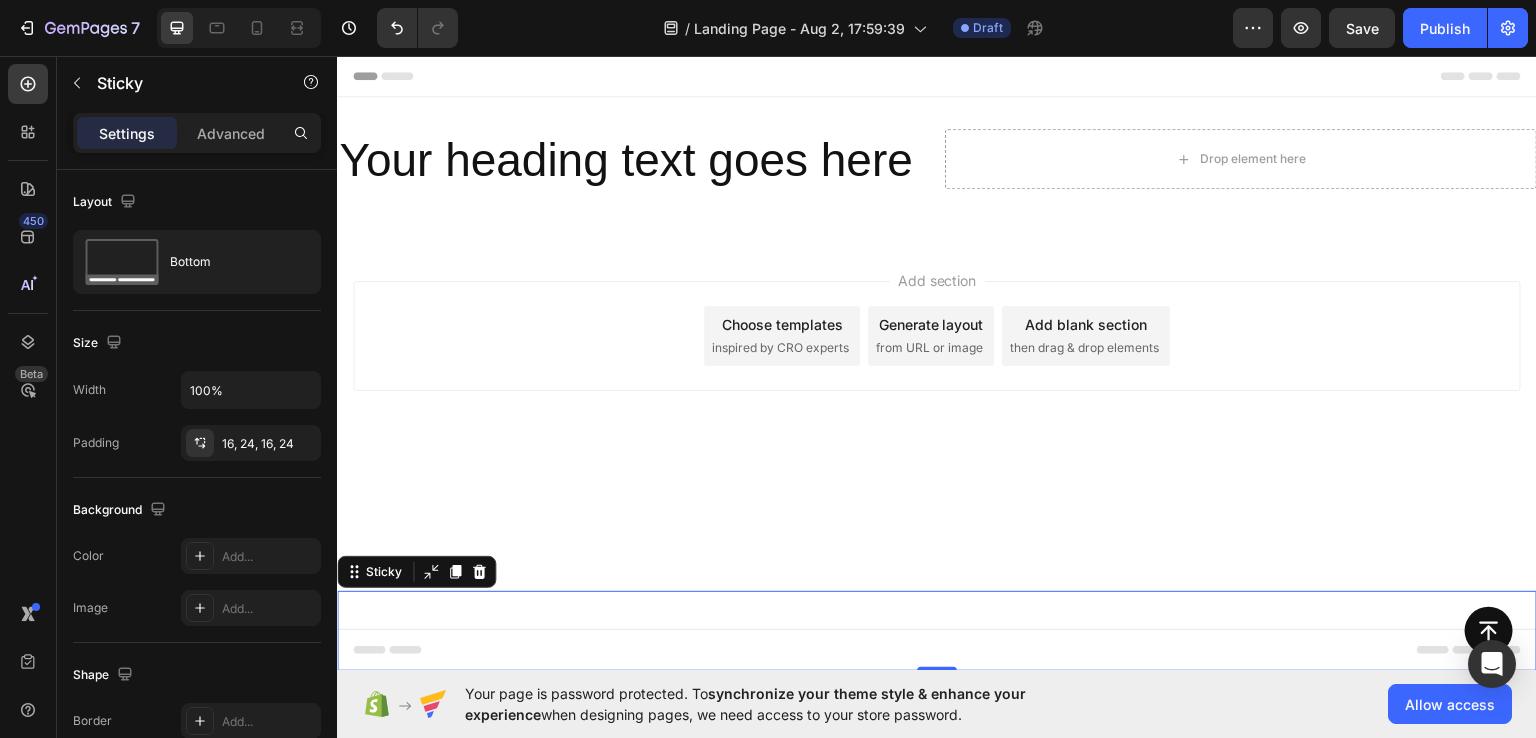 click on "Add section Choose templates inspired by CRO experts Generate layout from URL or image Add blank section then drag & drop elements" at bounding box center [937, 363] 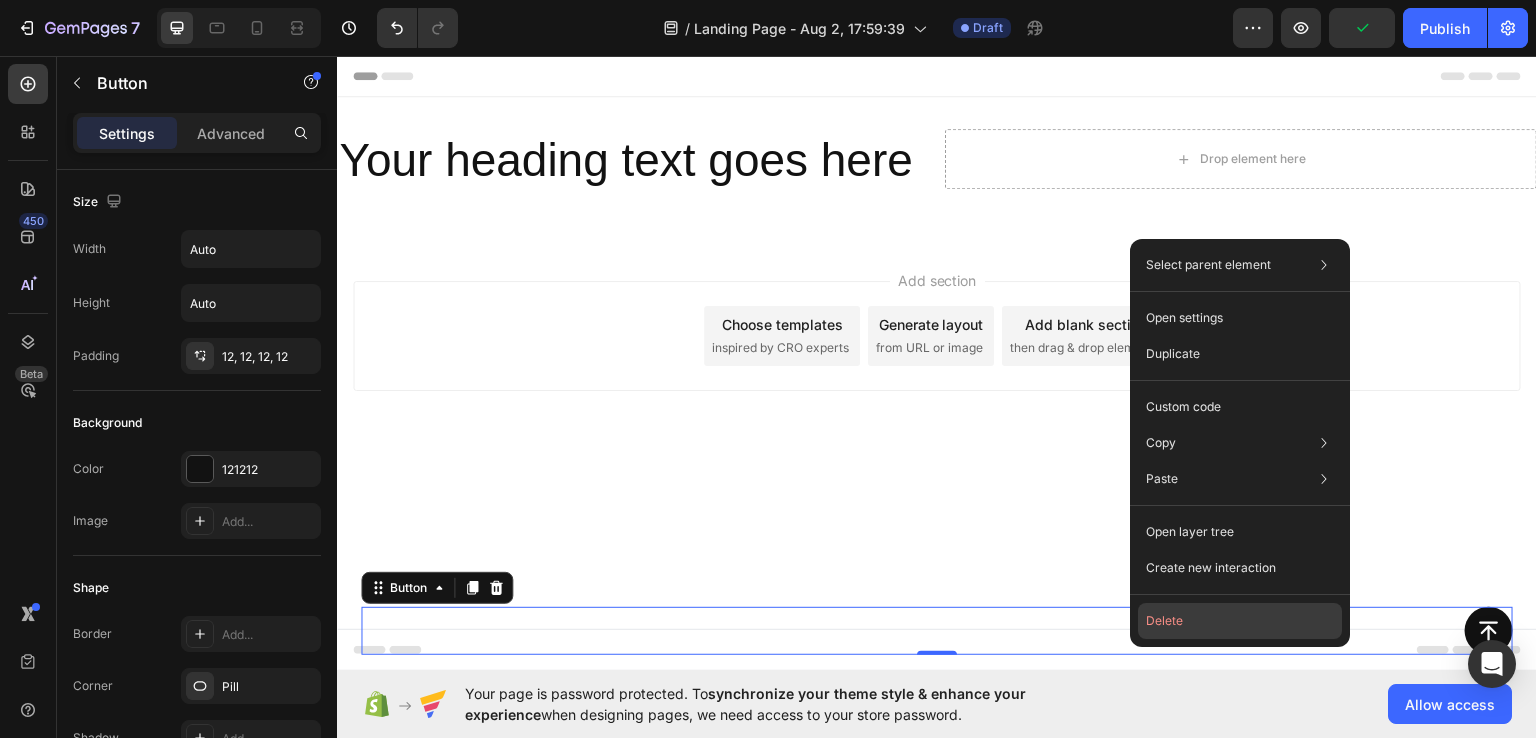 click on "Delete" 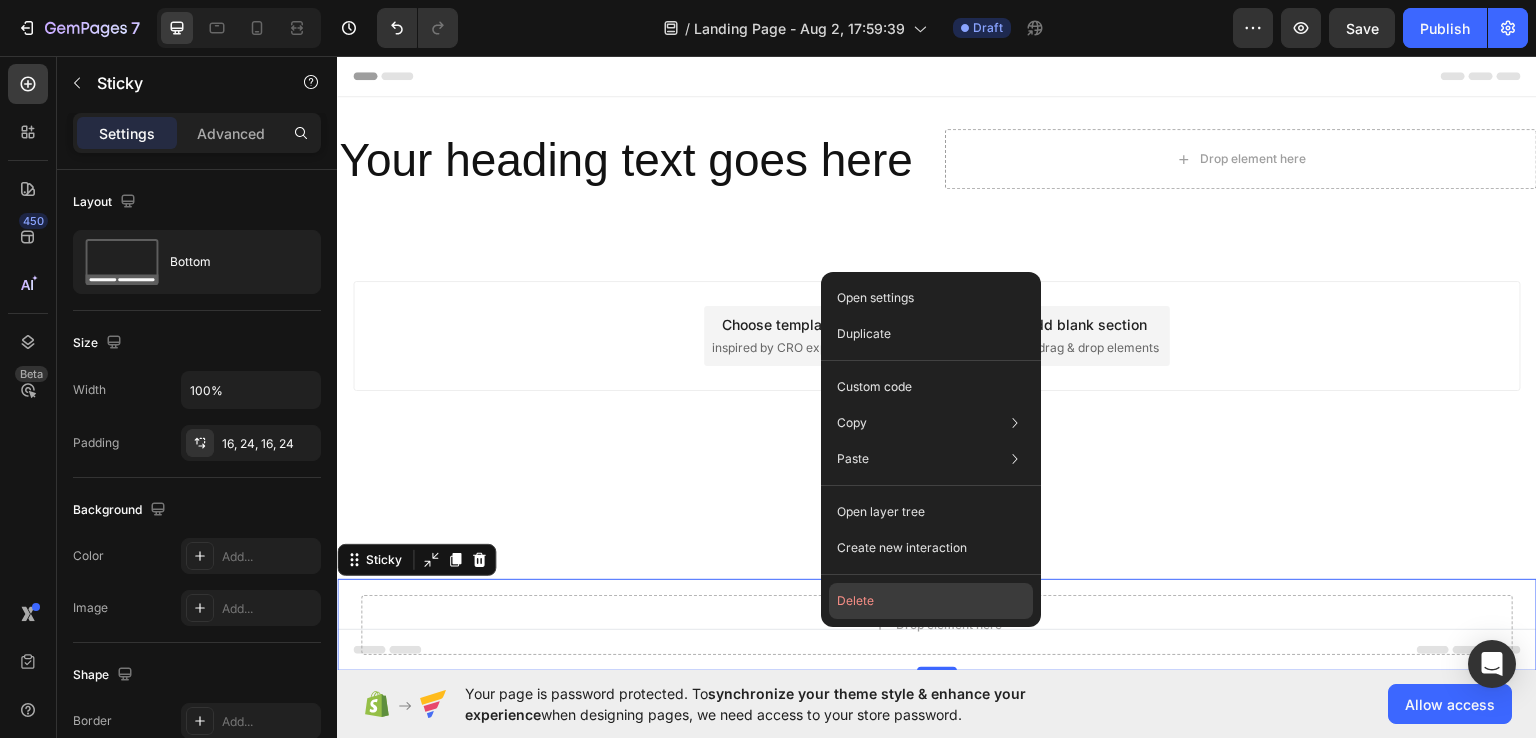 click on "Delete" 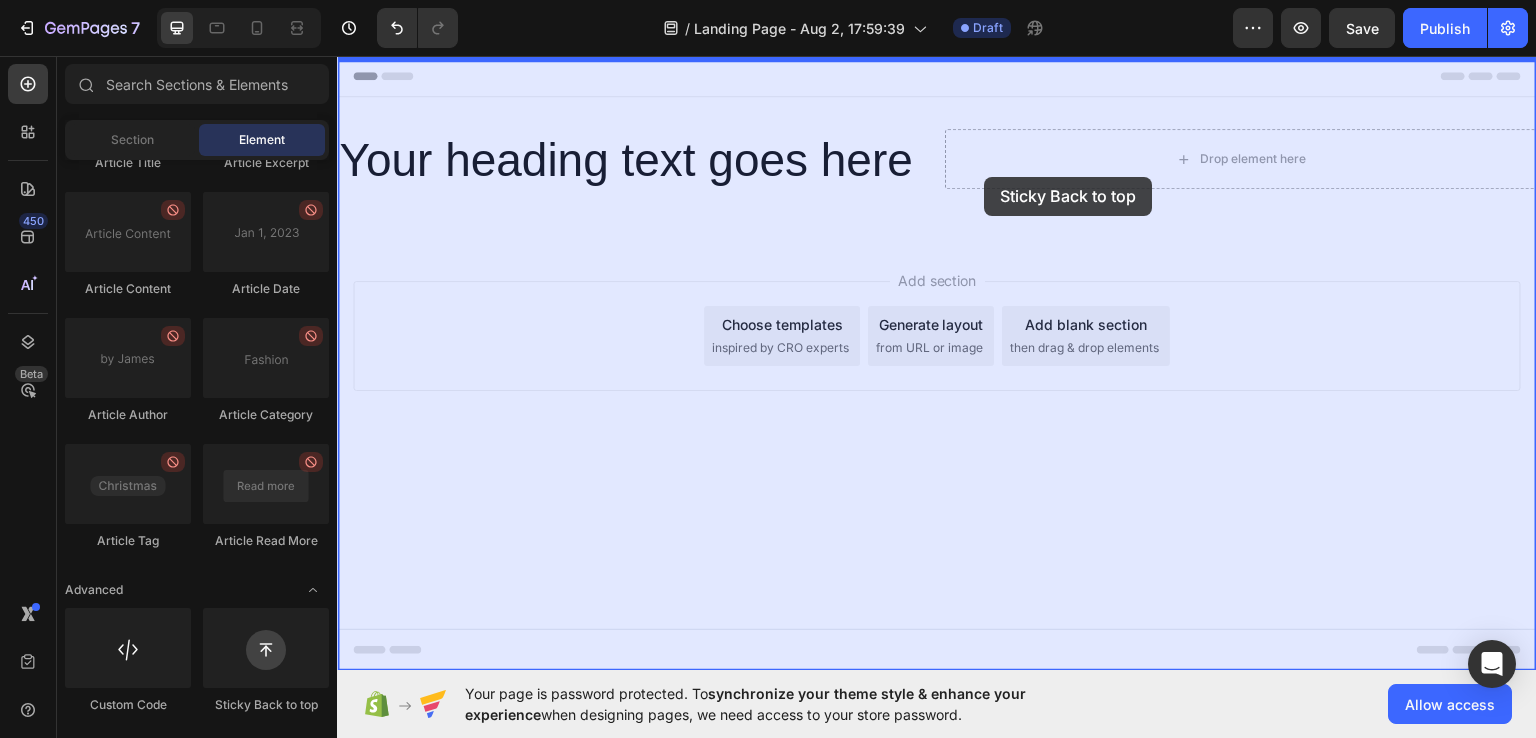 drag, startPoint x: 613, startPoint y: 715, endPoint x: 985, endPoint y: 176, distance: 654.9084 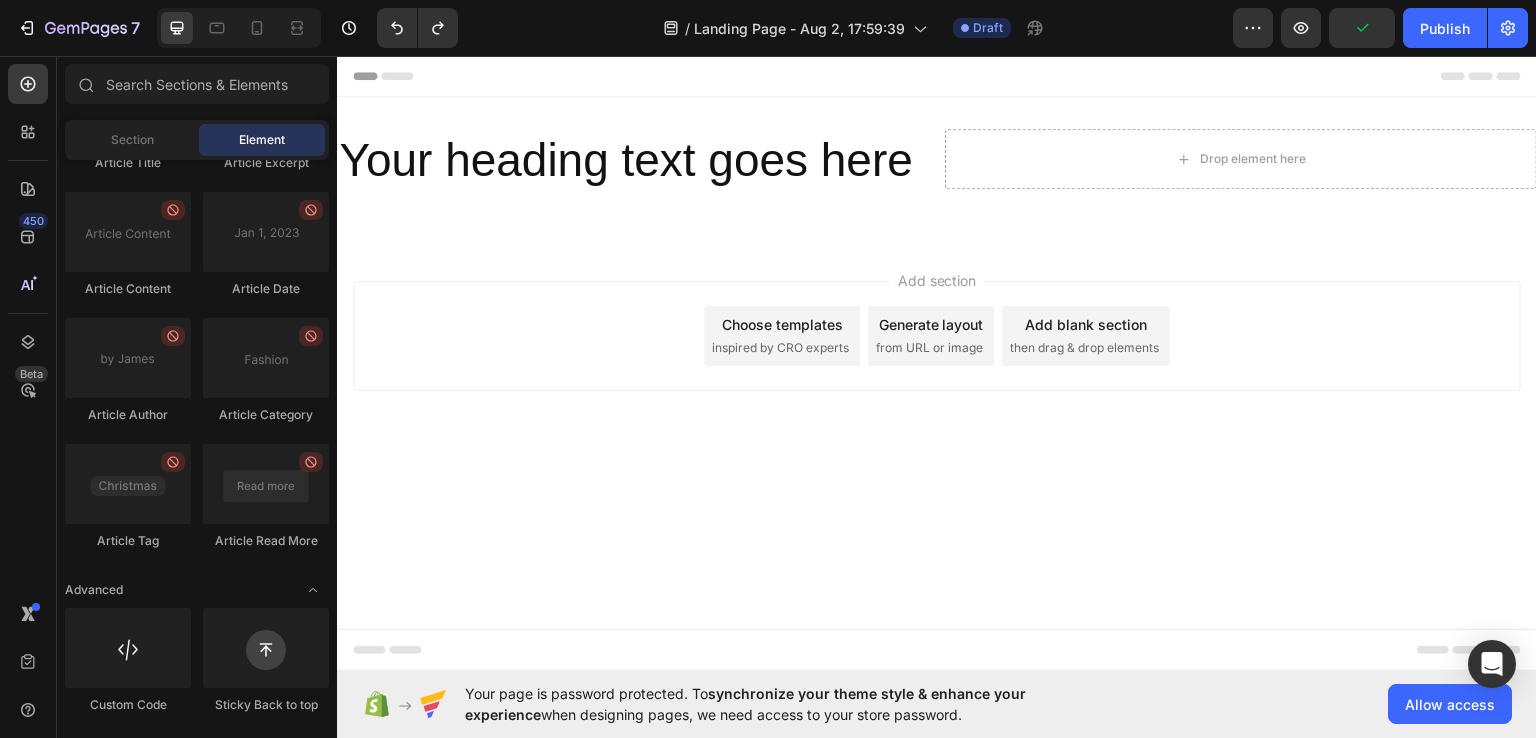 click on "Header" at bounding box center [394, 75] 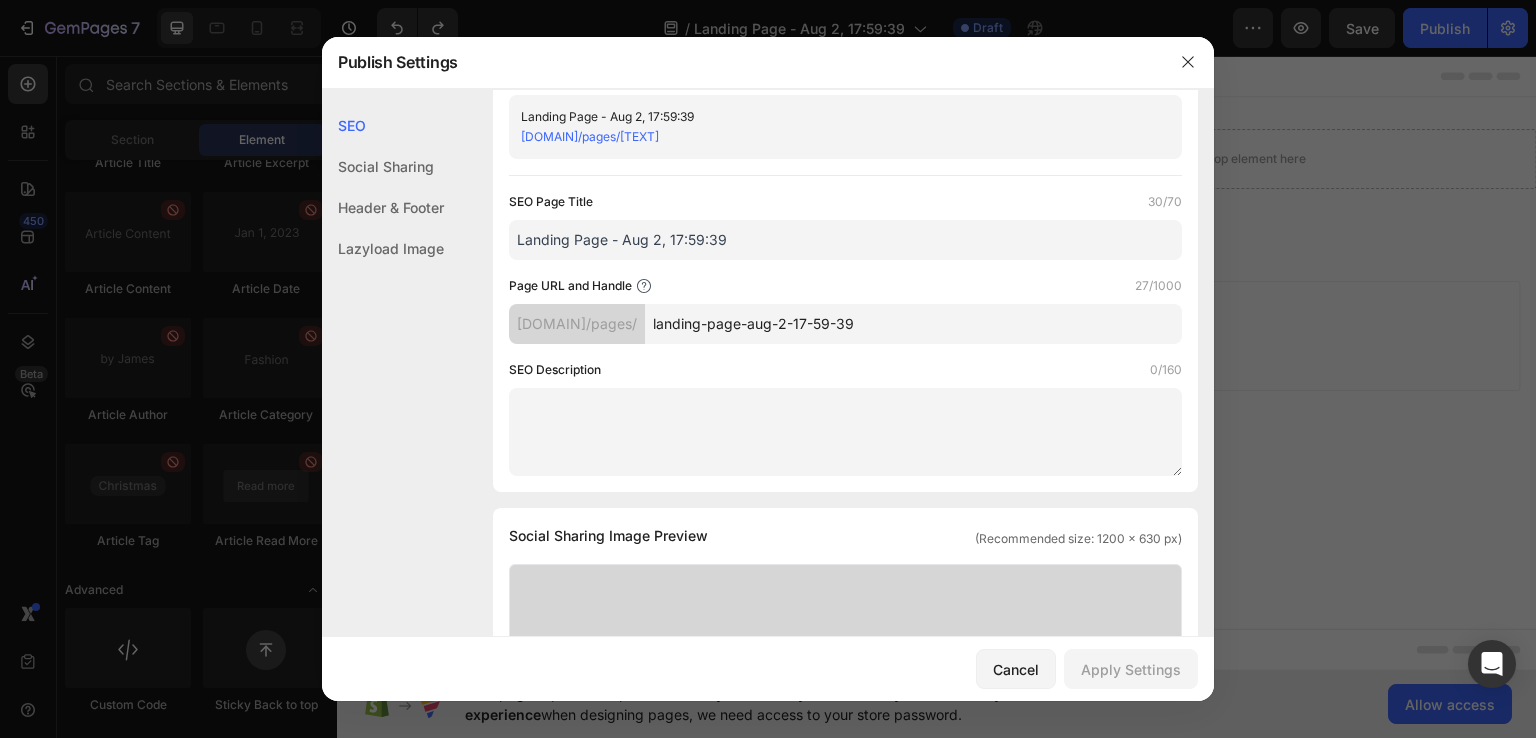 scroll, scrollTop: 66, scrollLeft: 0, axis: vertical 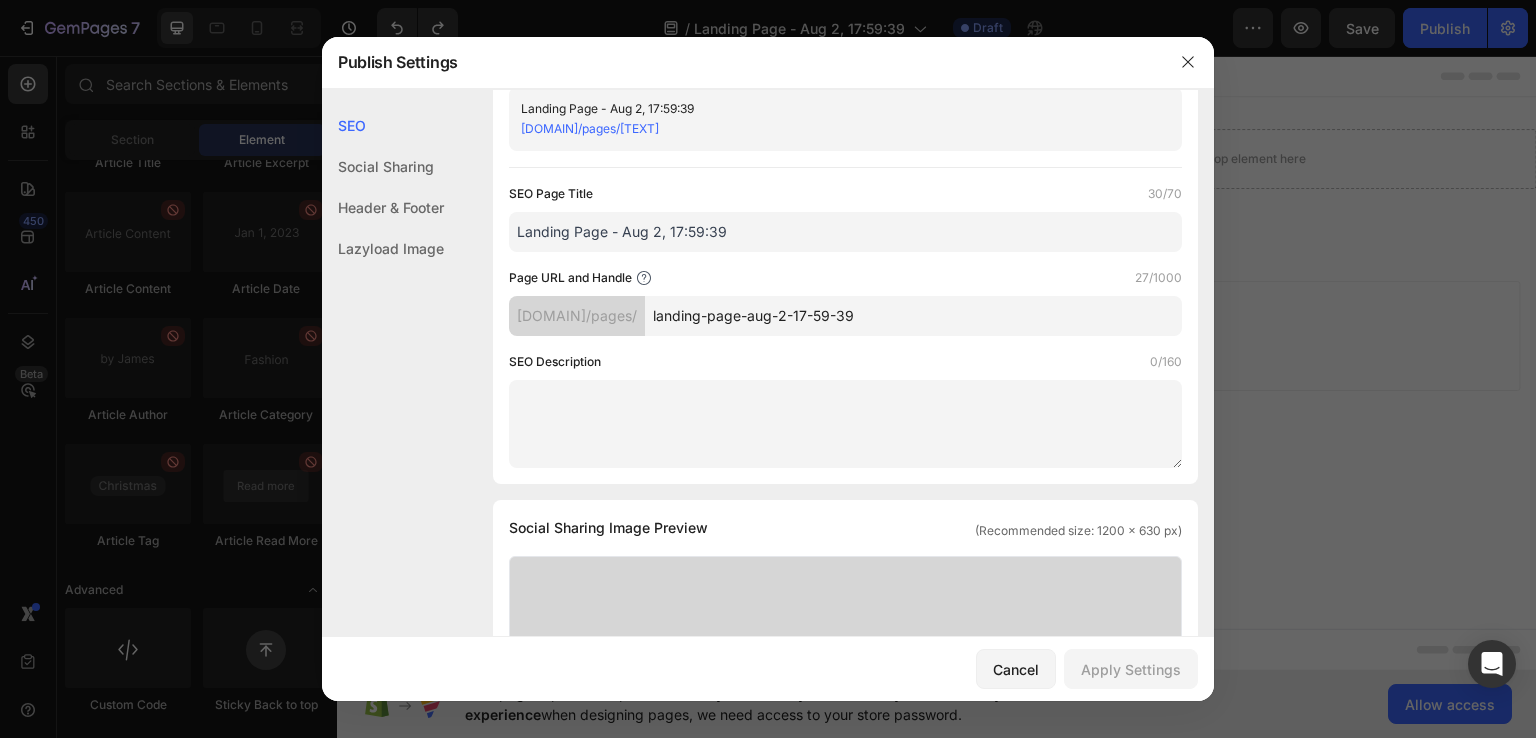 click on "Social Sharing" 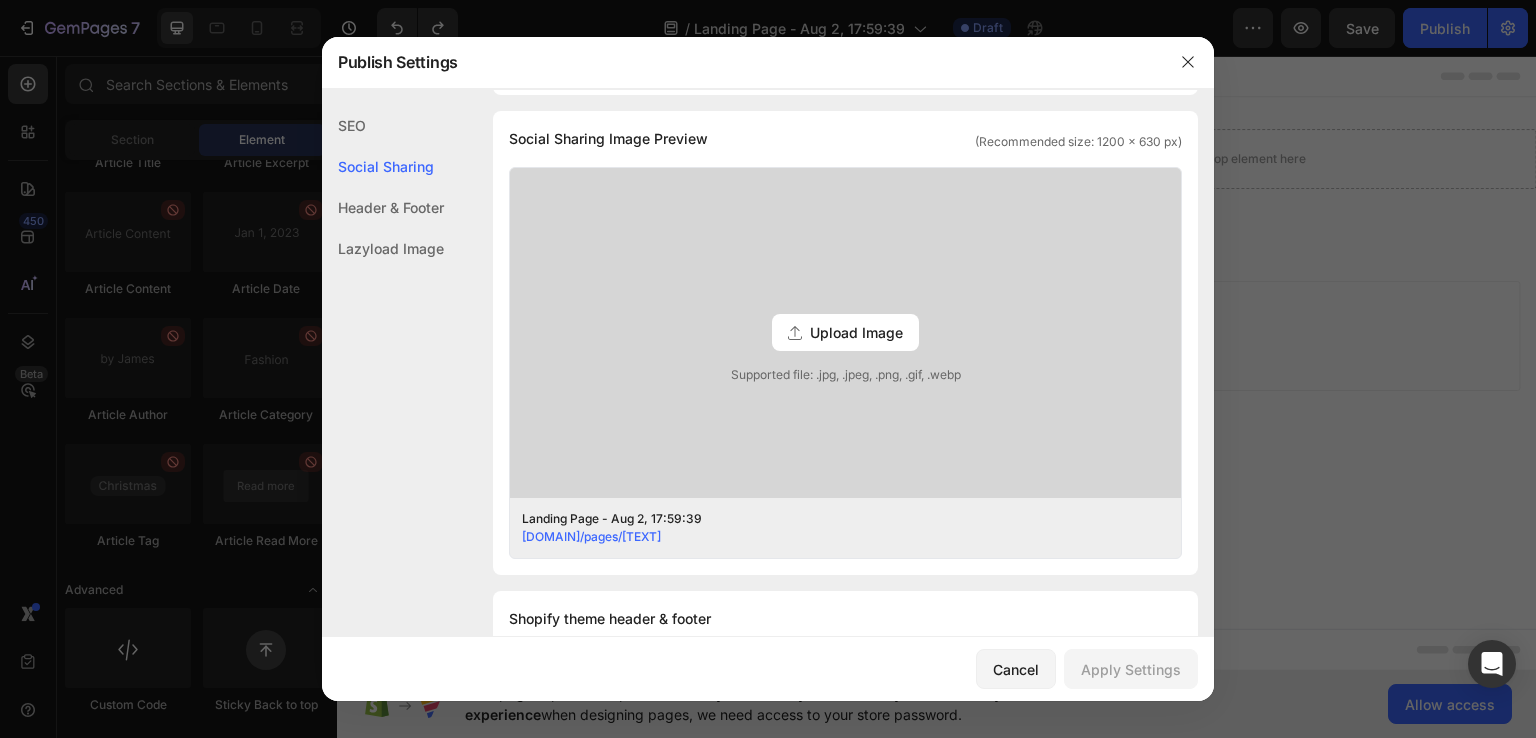 scroll, scrollTop: 456, scrollLeft: 0, axis: vertical 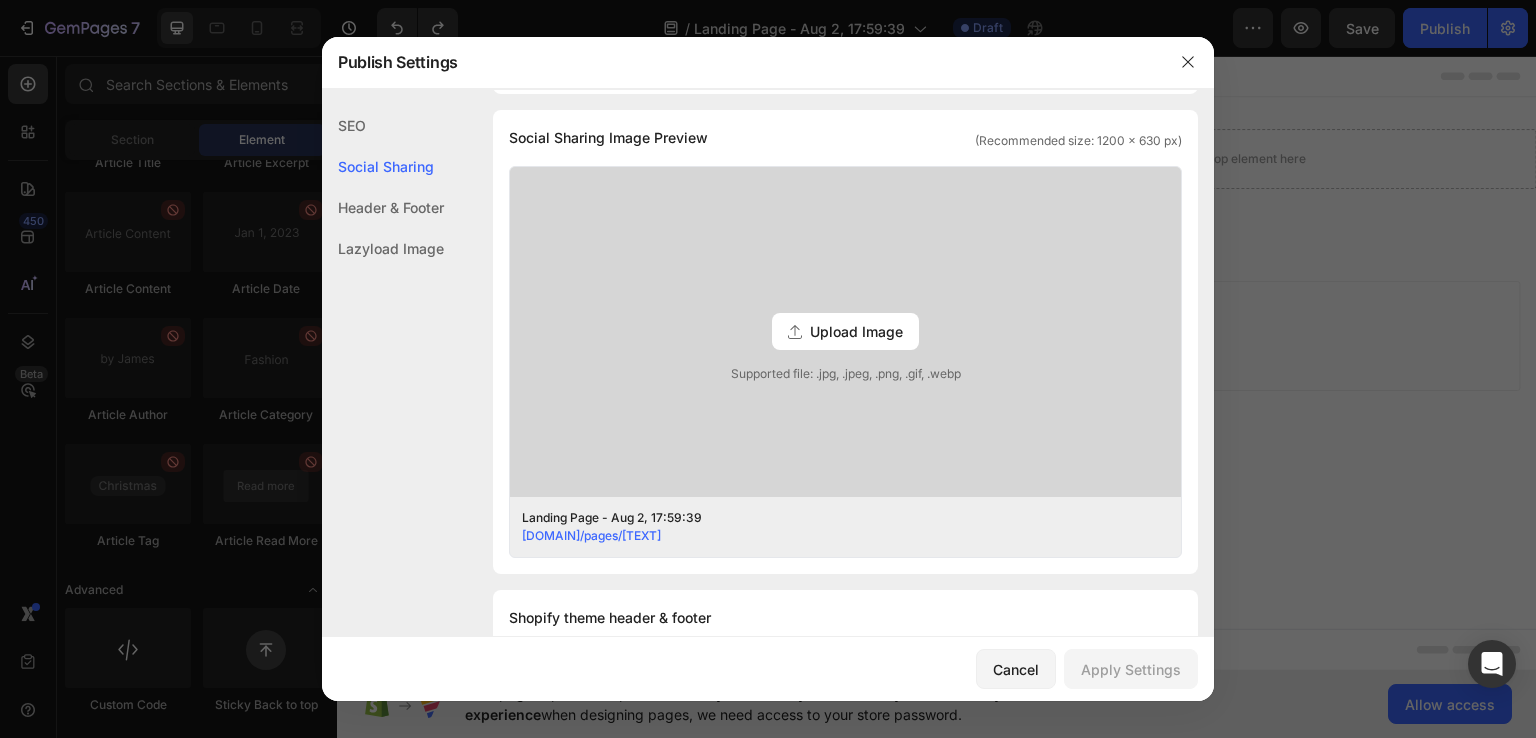 click on "Header & Footer" 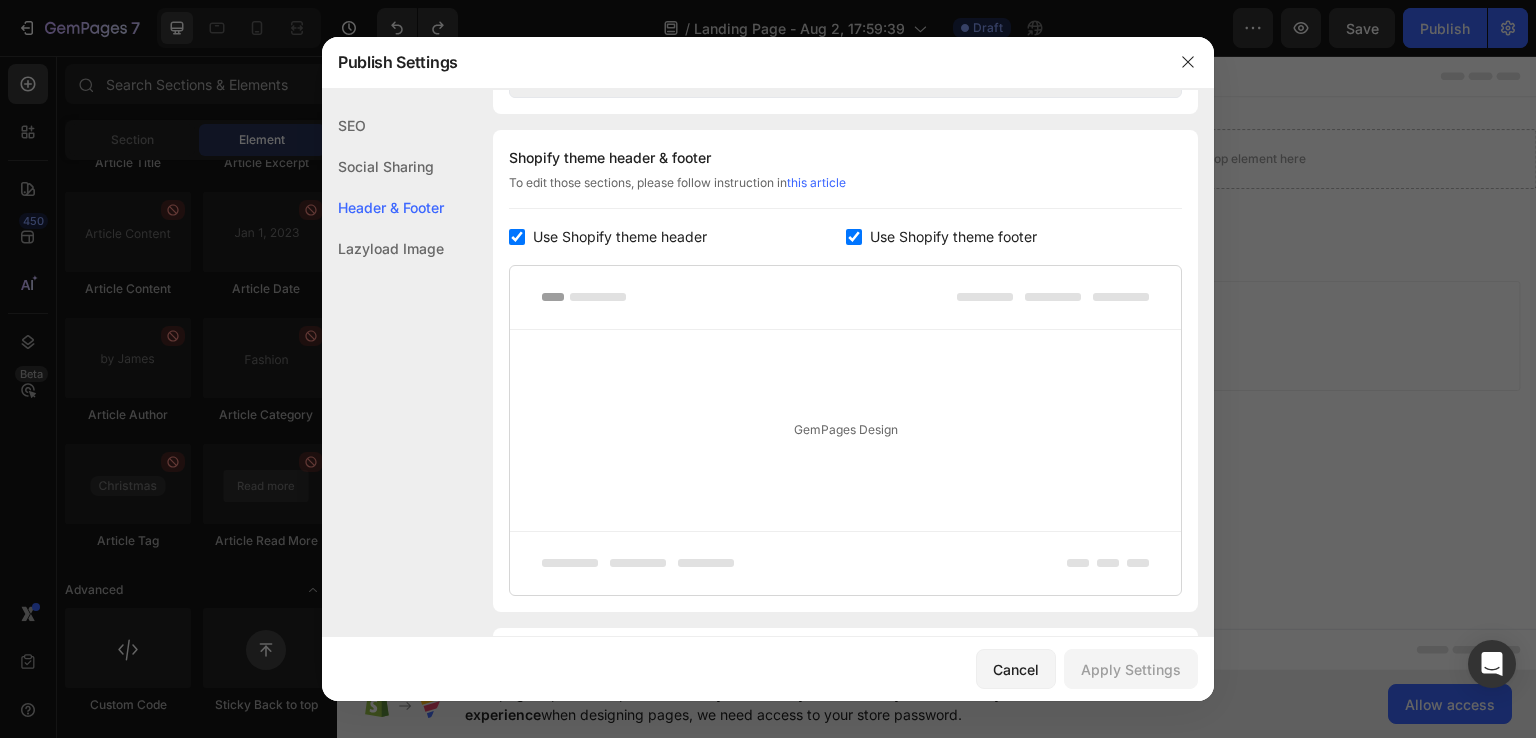 scroll, scrollTop: 936, scrollLeft: 0, axis: vertical 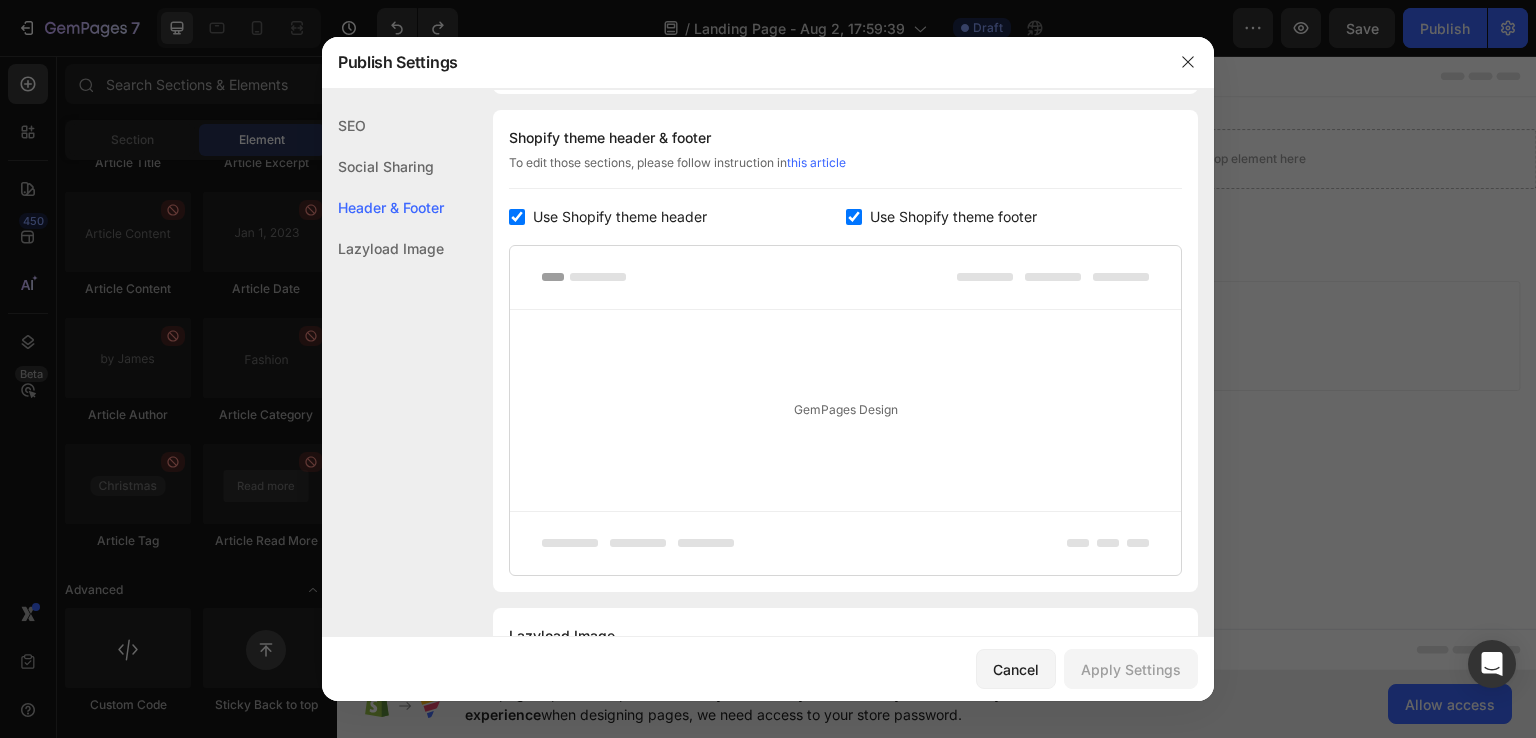 click on "this article" at bounding box center [816, 162] 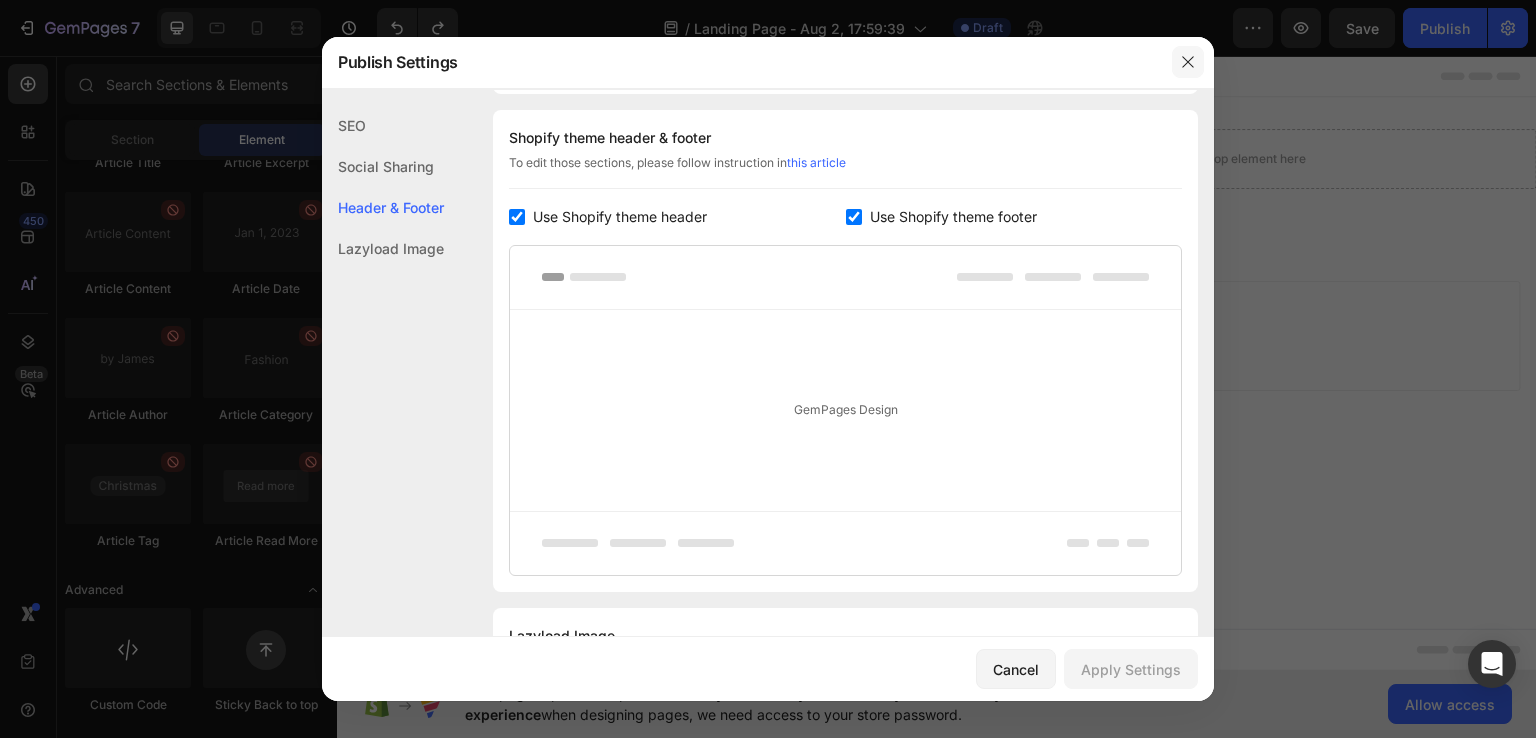 click 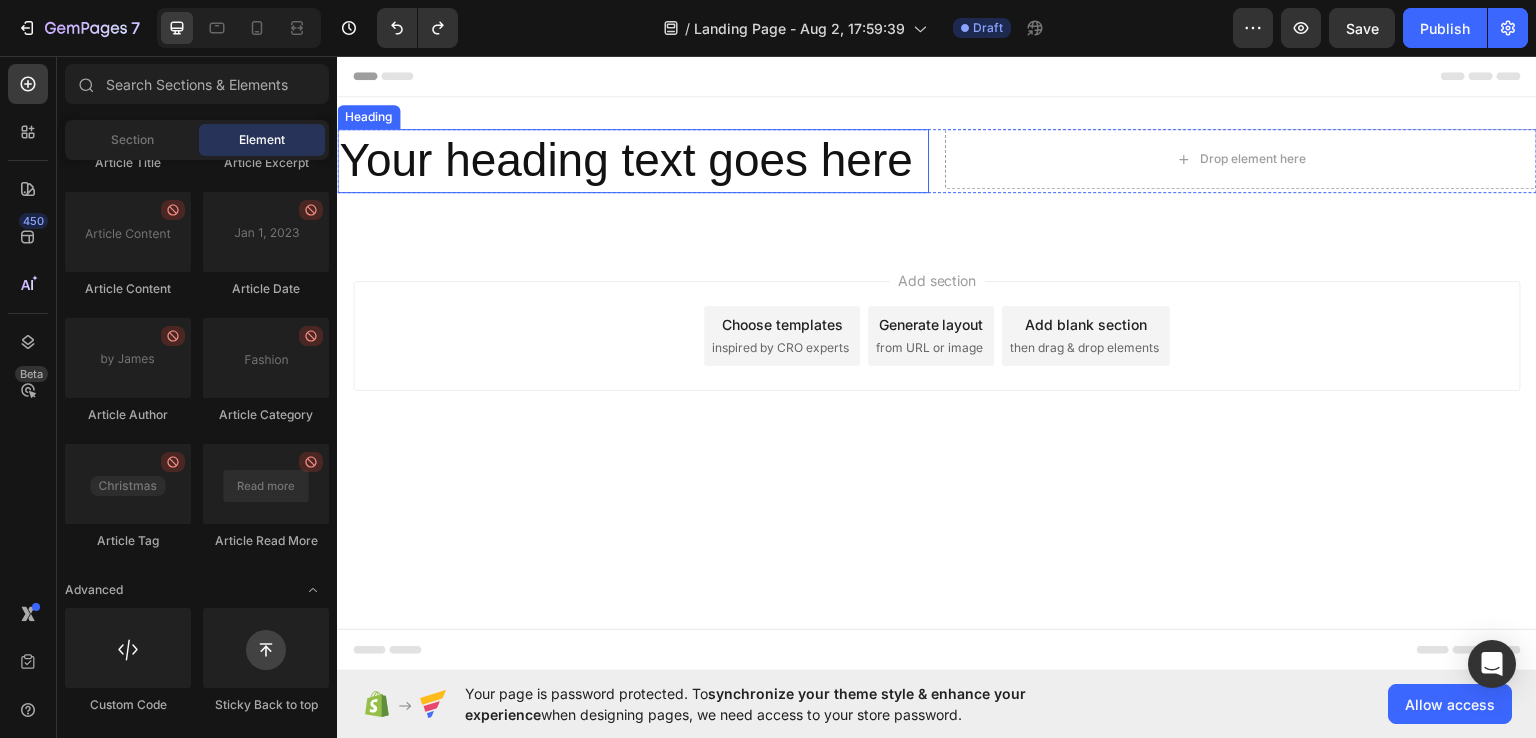 click on "Your heading text goes here" at bounding box center [633, 160] 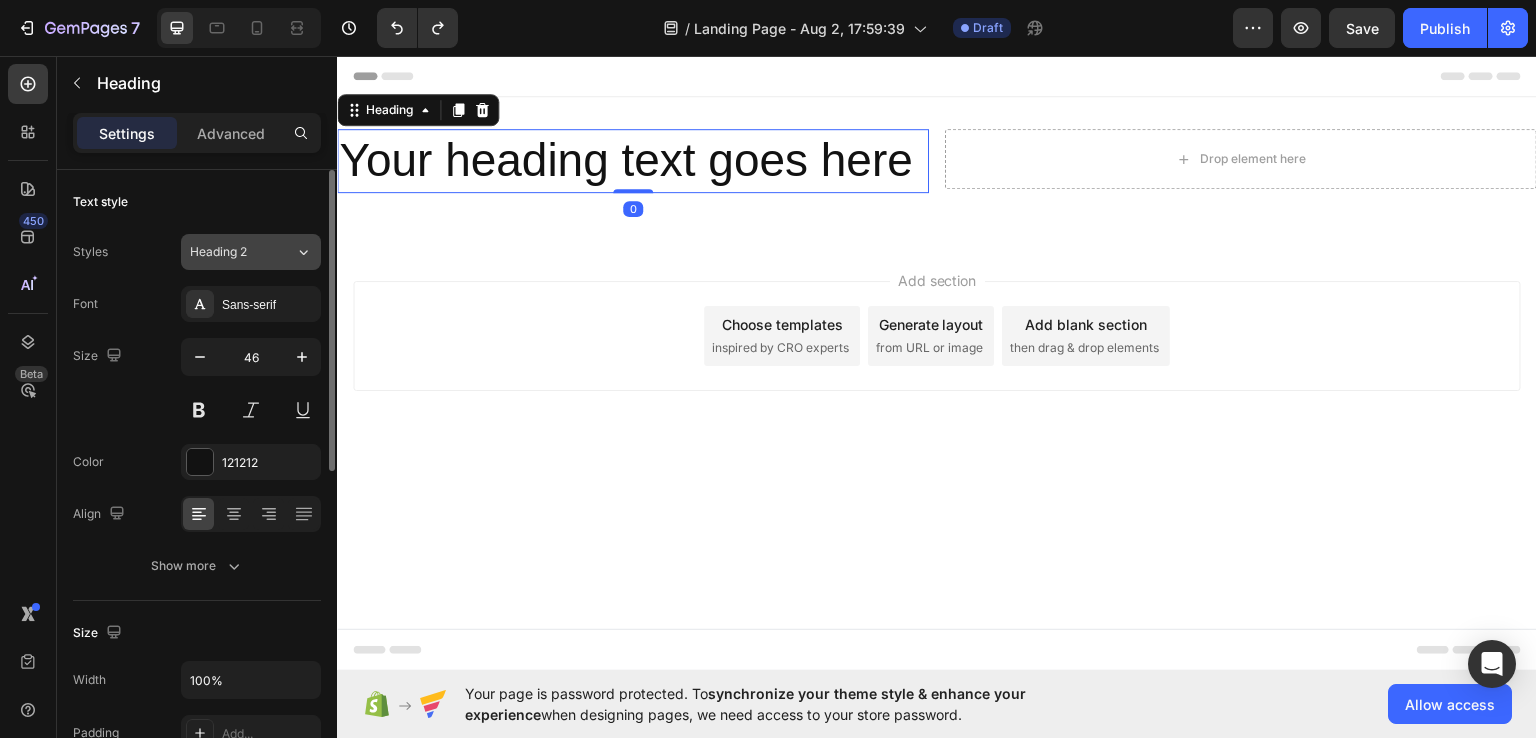 click on "Heading 2" 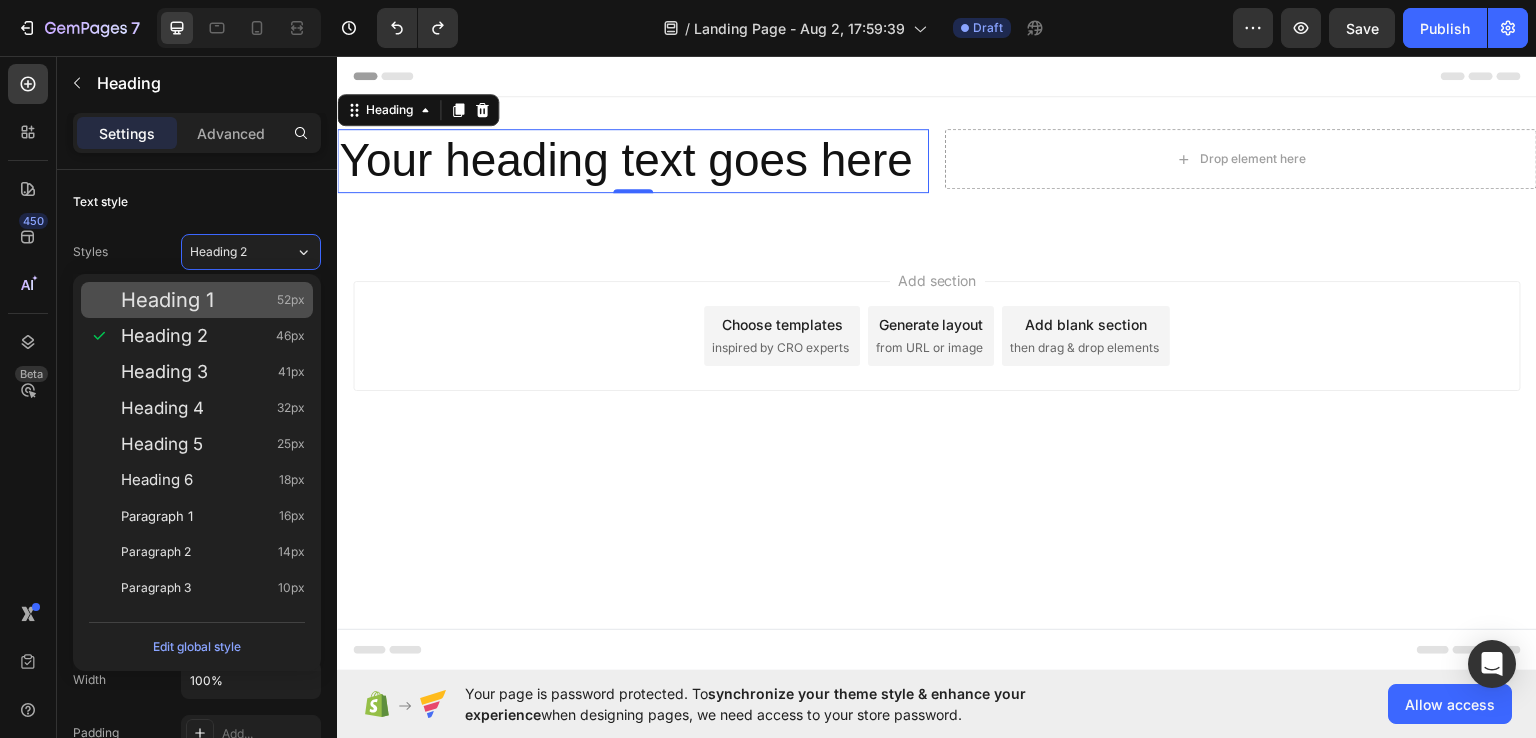 click on "Heading 1 52px" at bounding box center [213, 300] 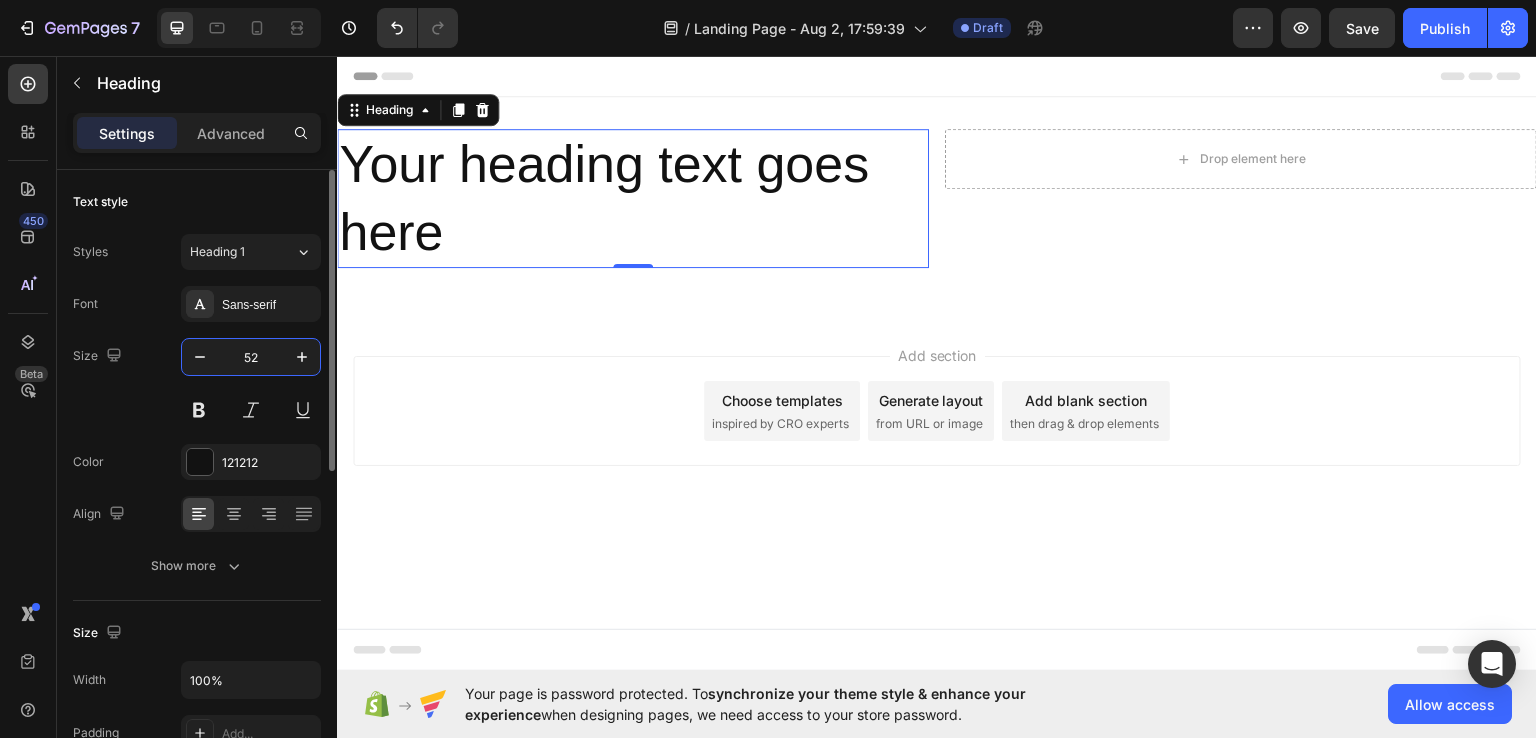 click on "52" at bounding box center (251, 357) 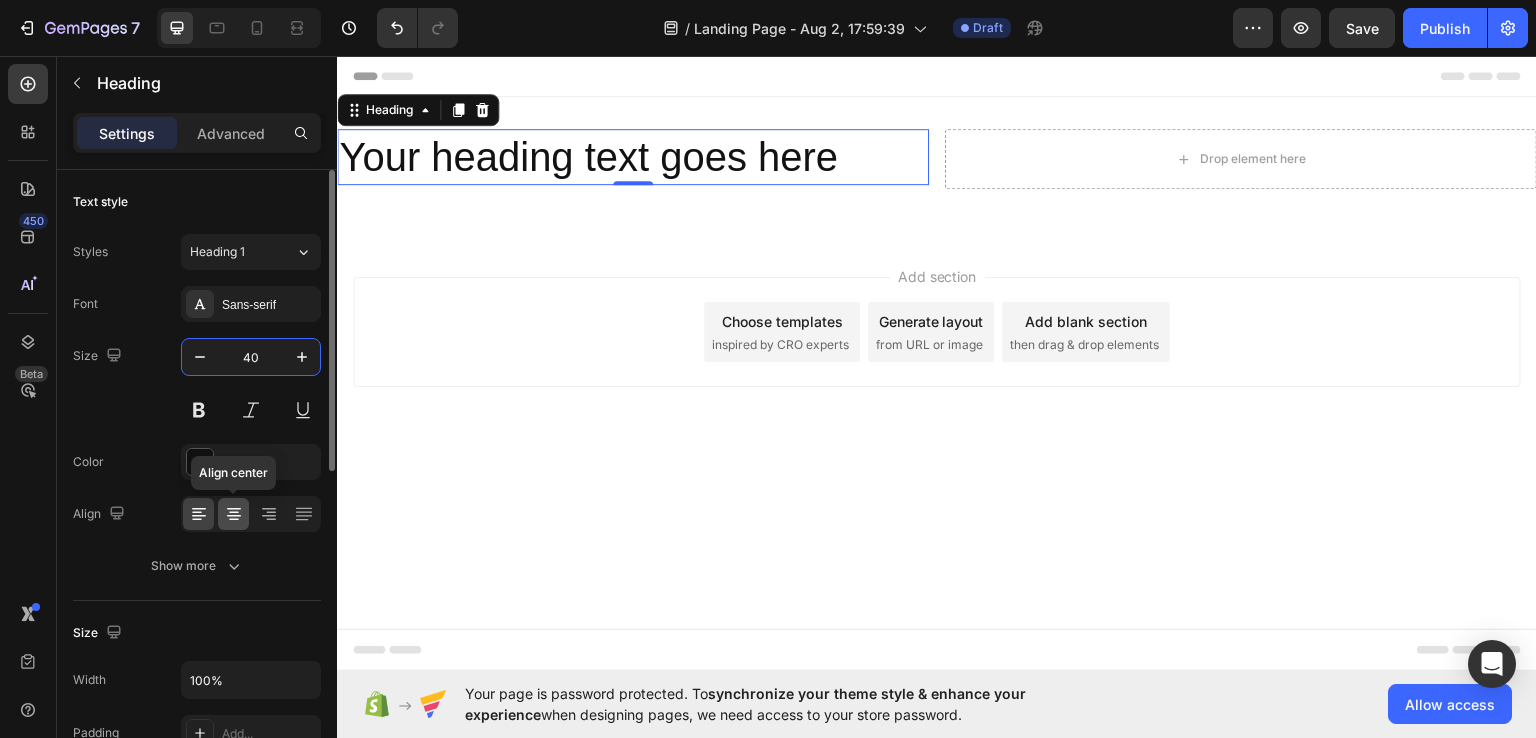 type on "40" 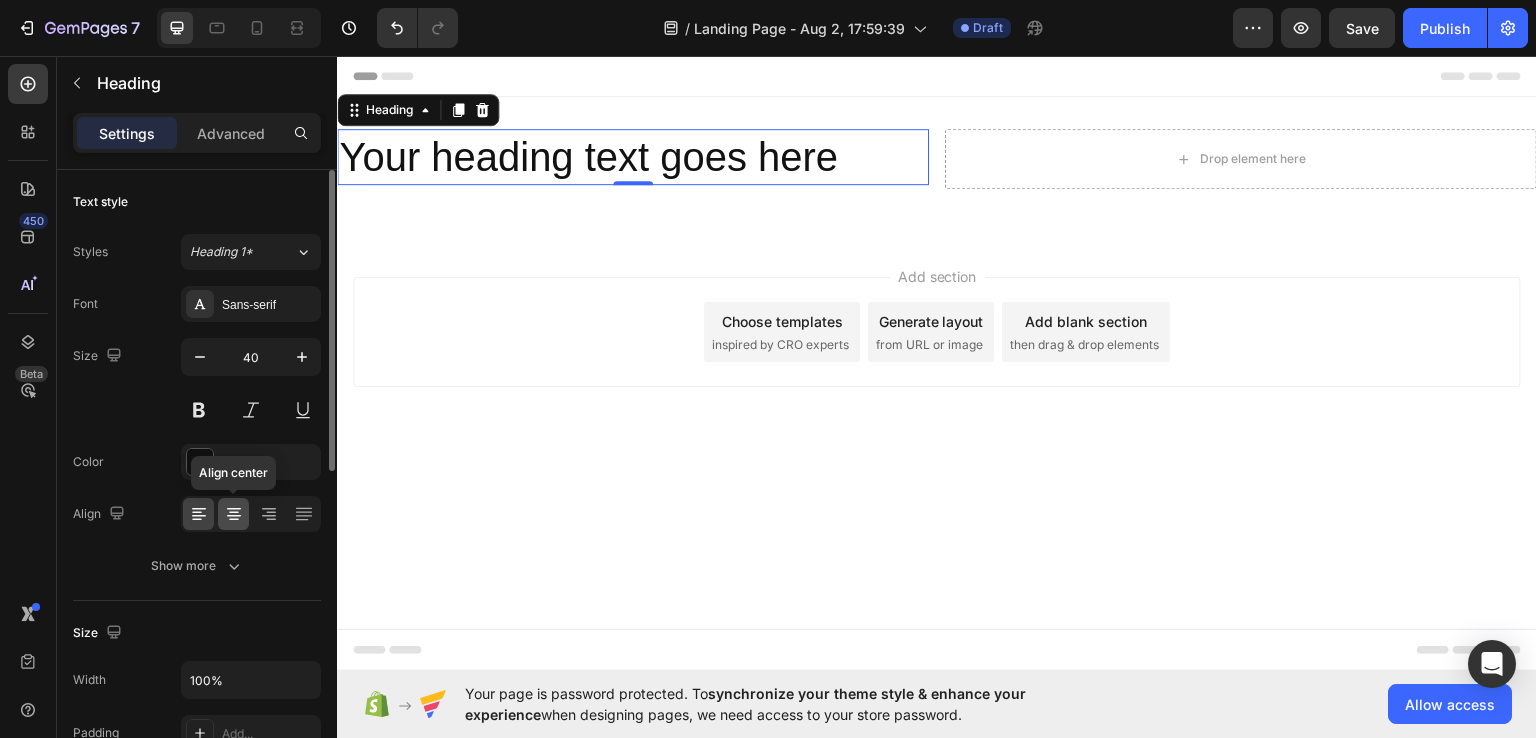 click 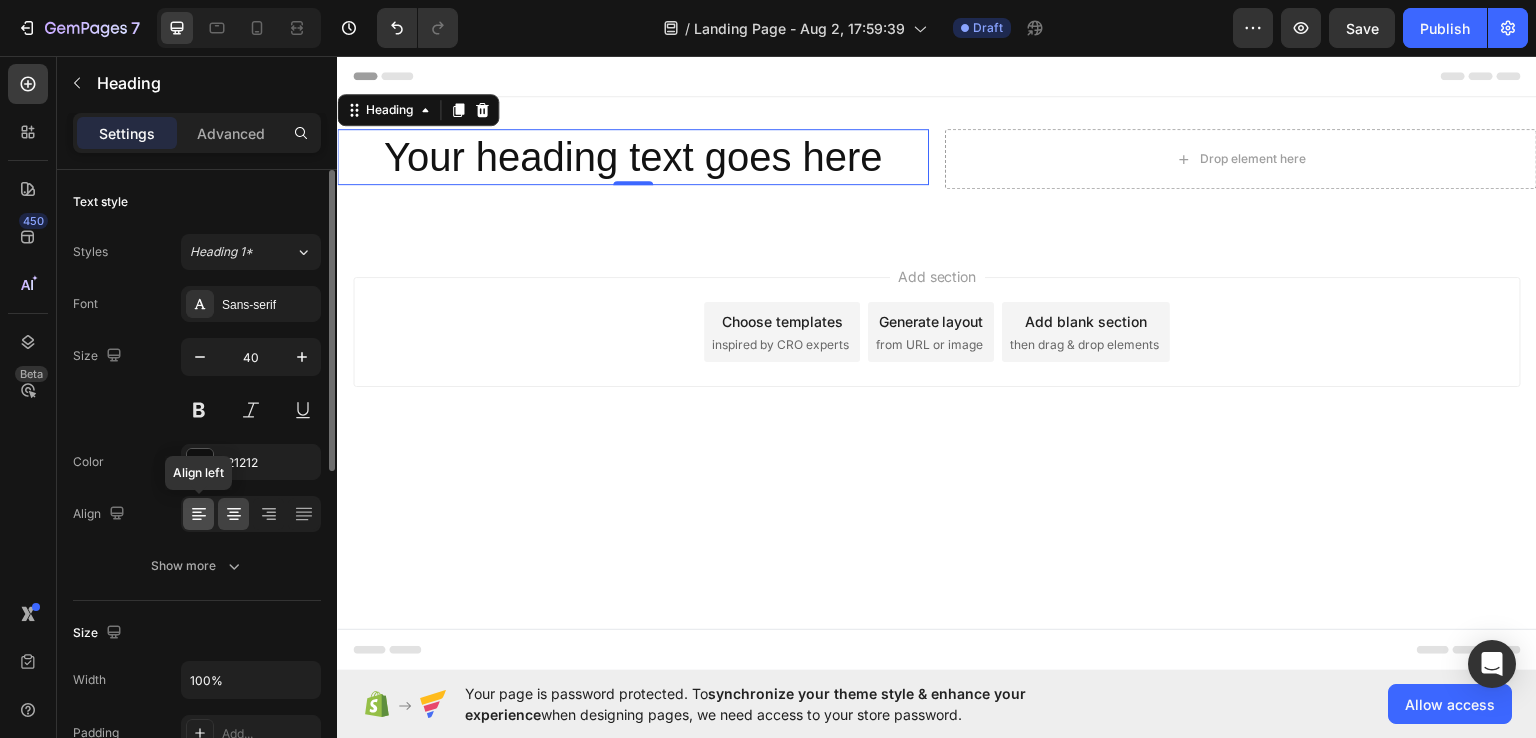 click 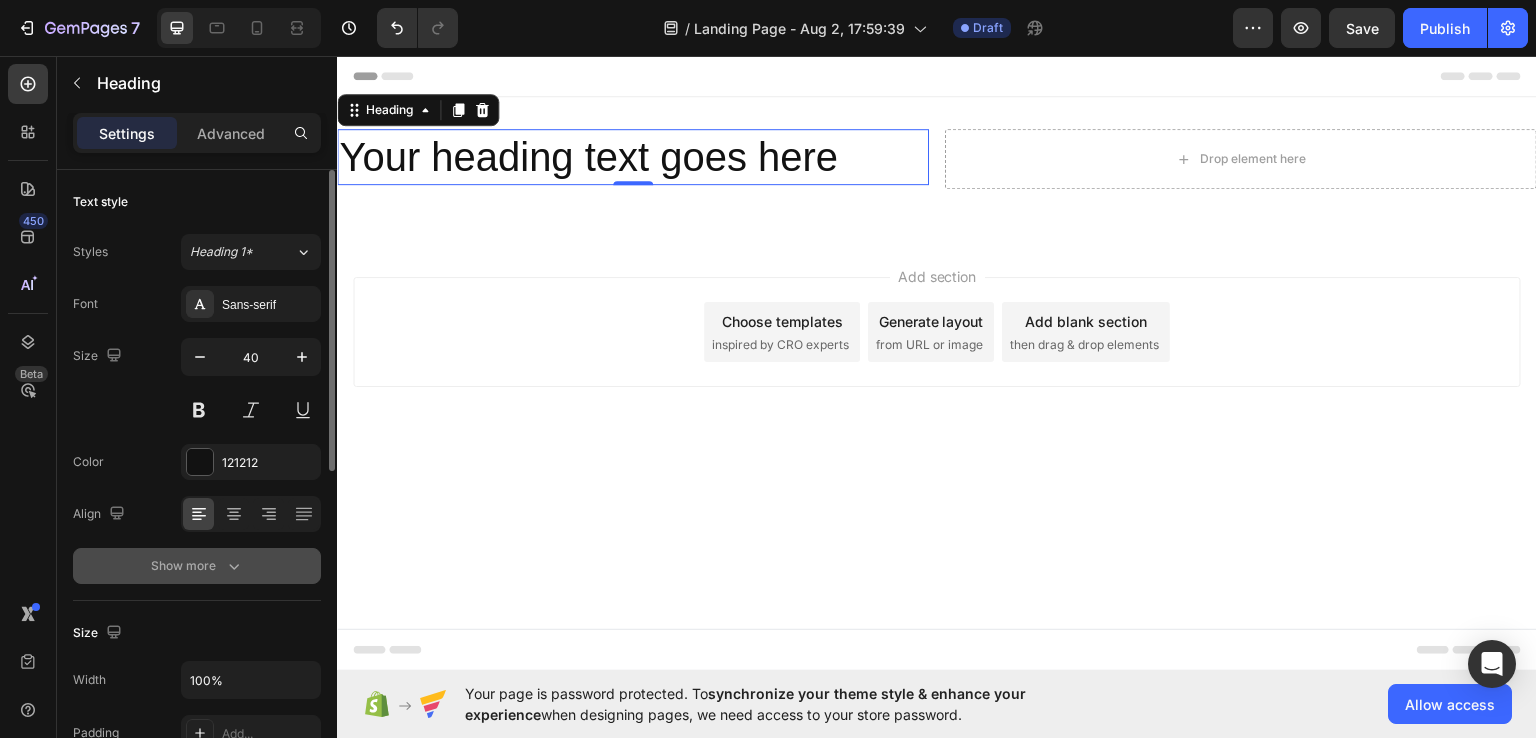 click on "Show more" at bounding box center (197, 566) 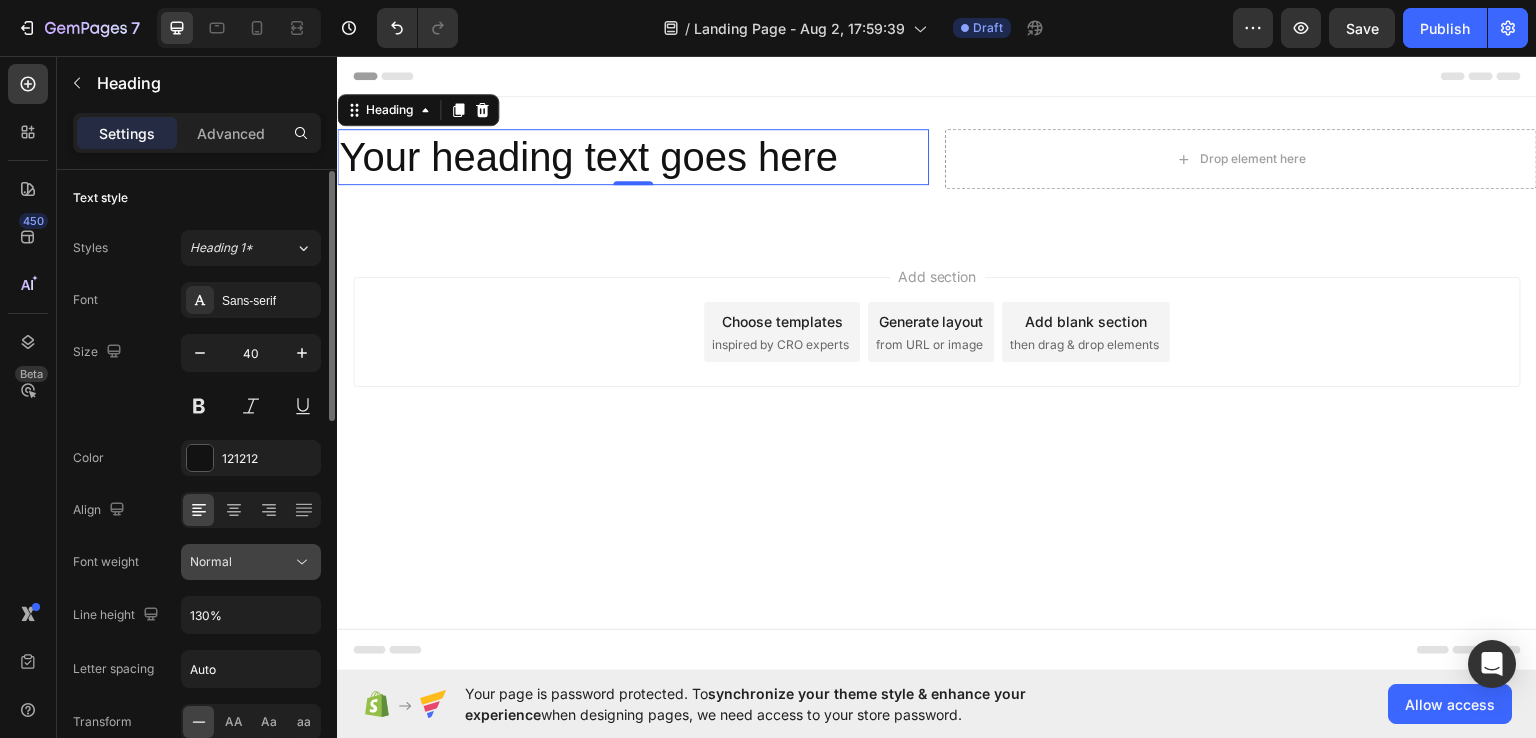 scroll, scrollTop: 8, scrollLeft: 0, axis: vertical 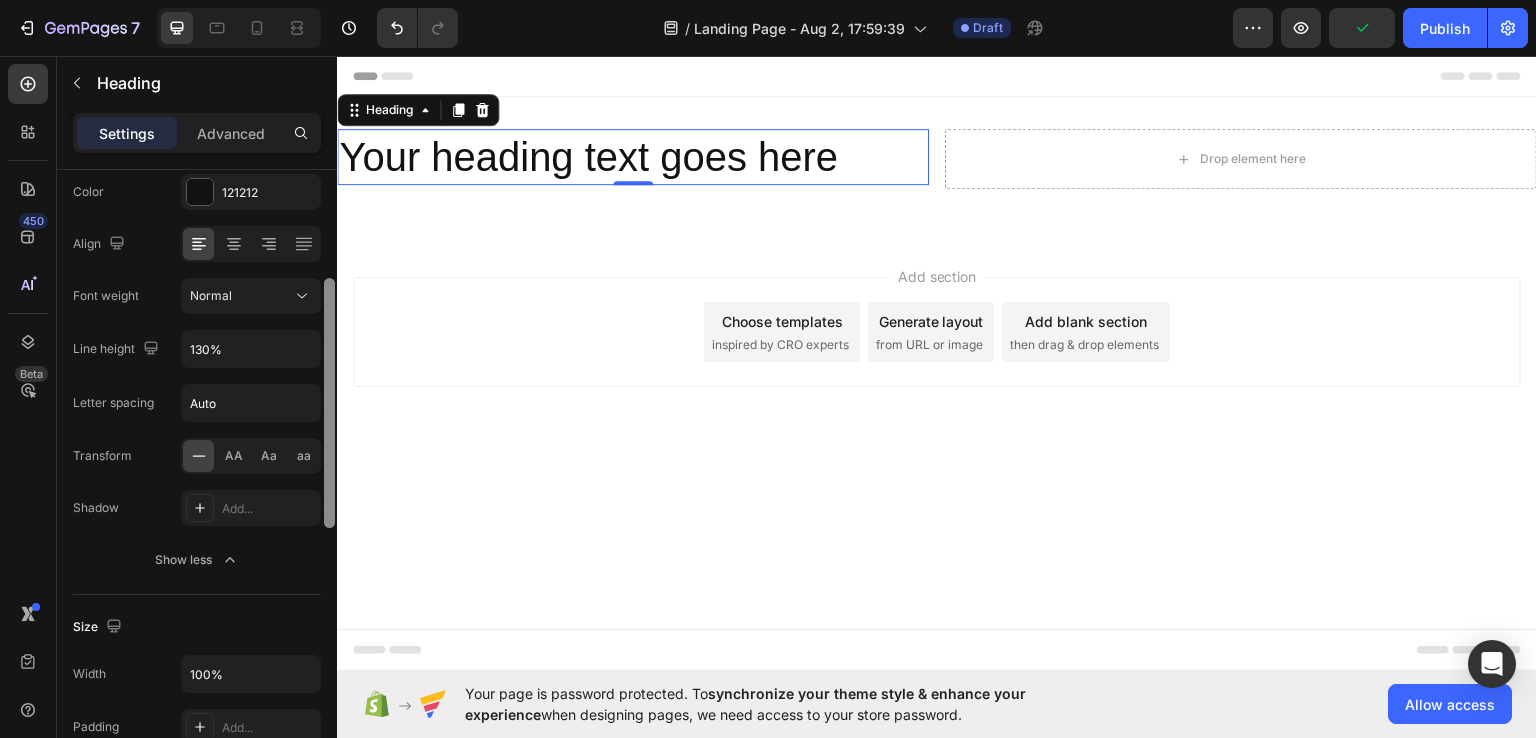 drag, startPoint x: 332, startPoint y: 381, endPoint x: 320, endPoint y: 486, distance: 105.68349 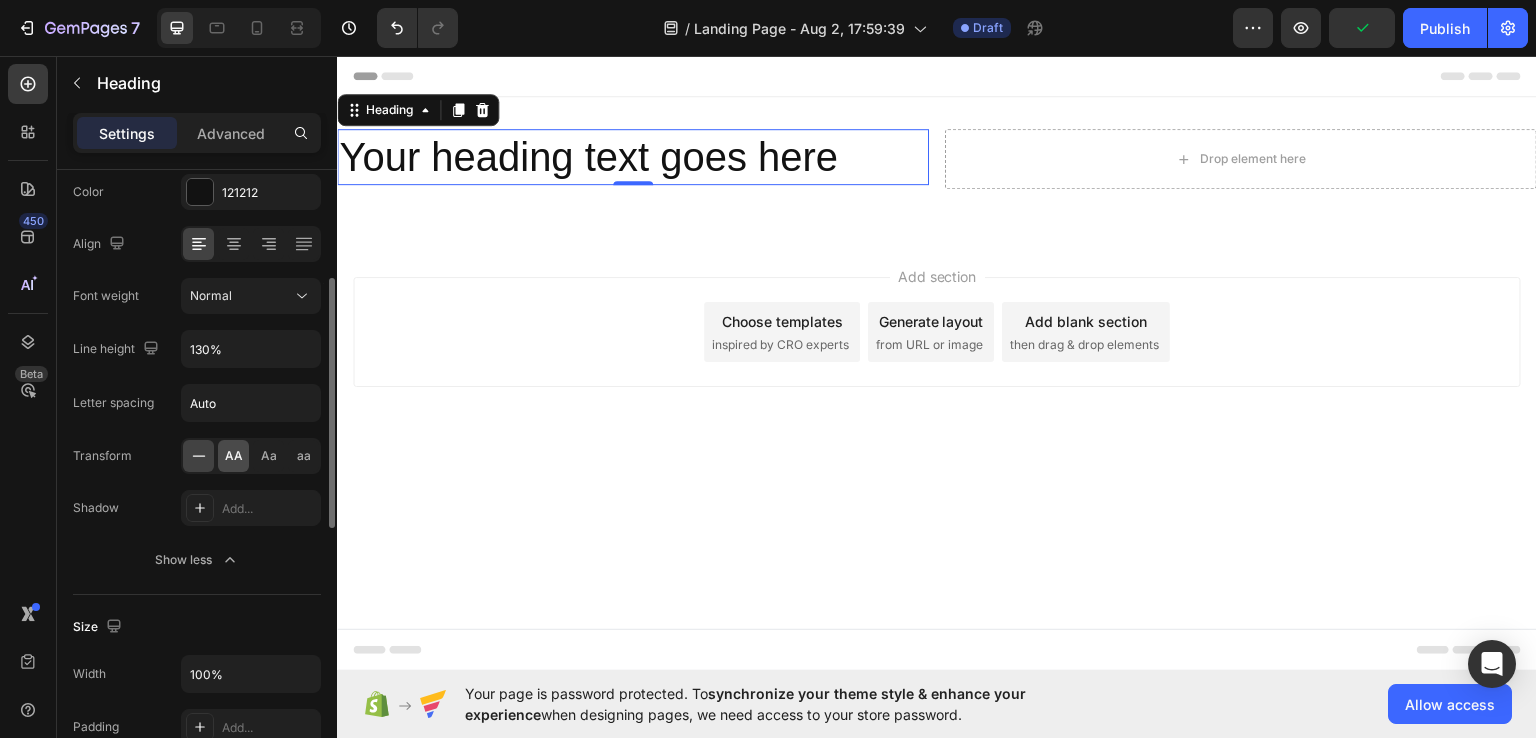 click on "AA" 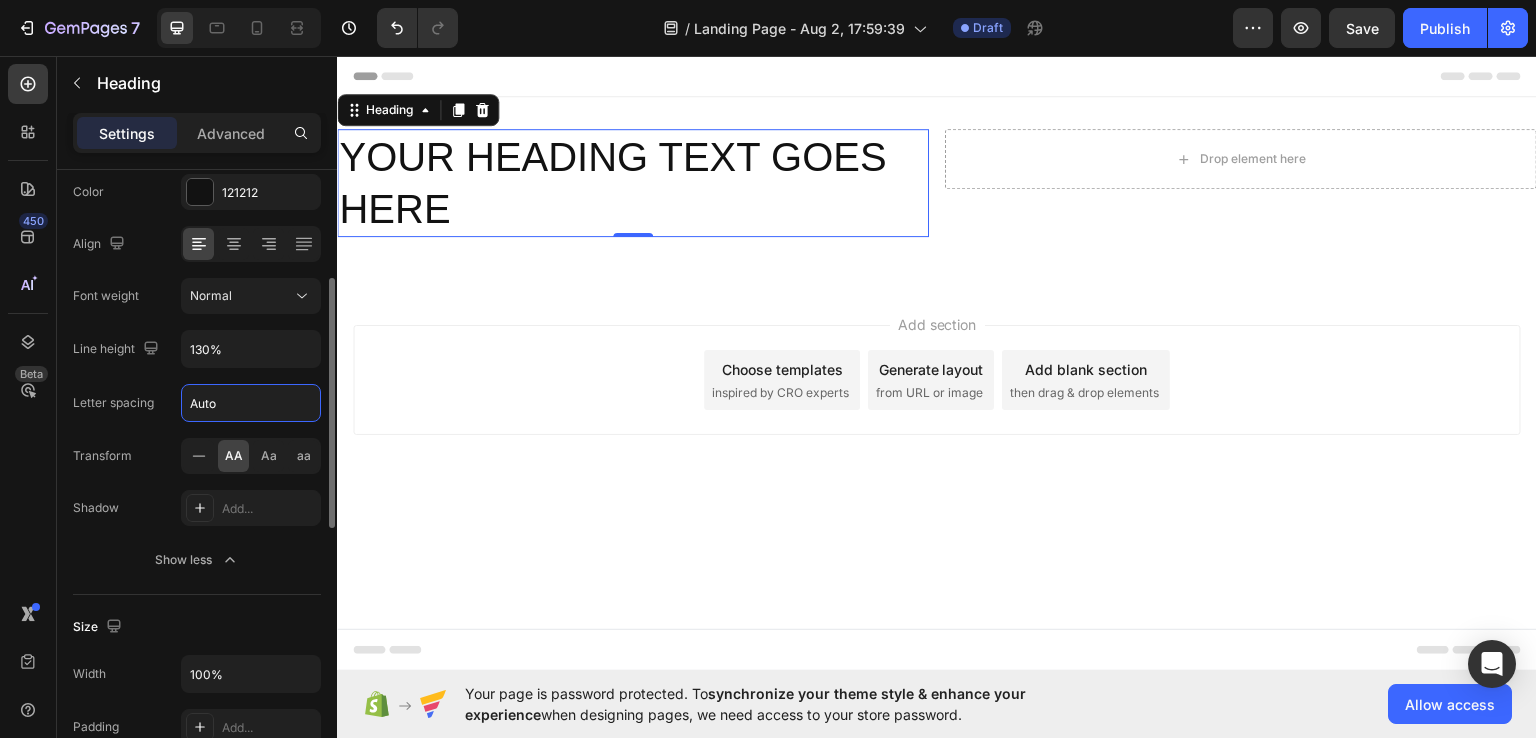 click on "Auto" at bounding box center [251, 403] 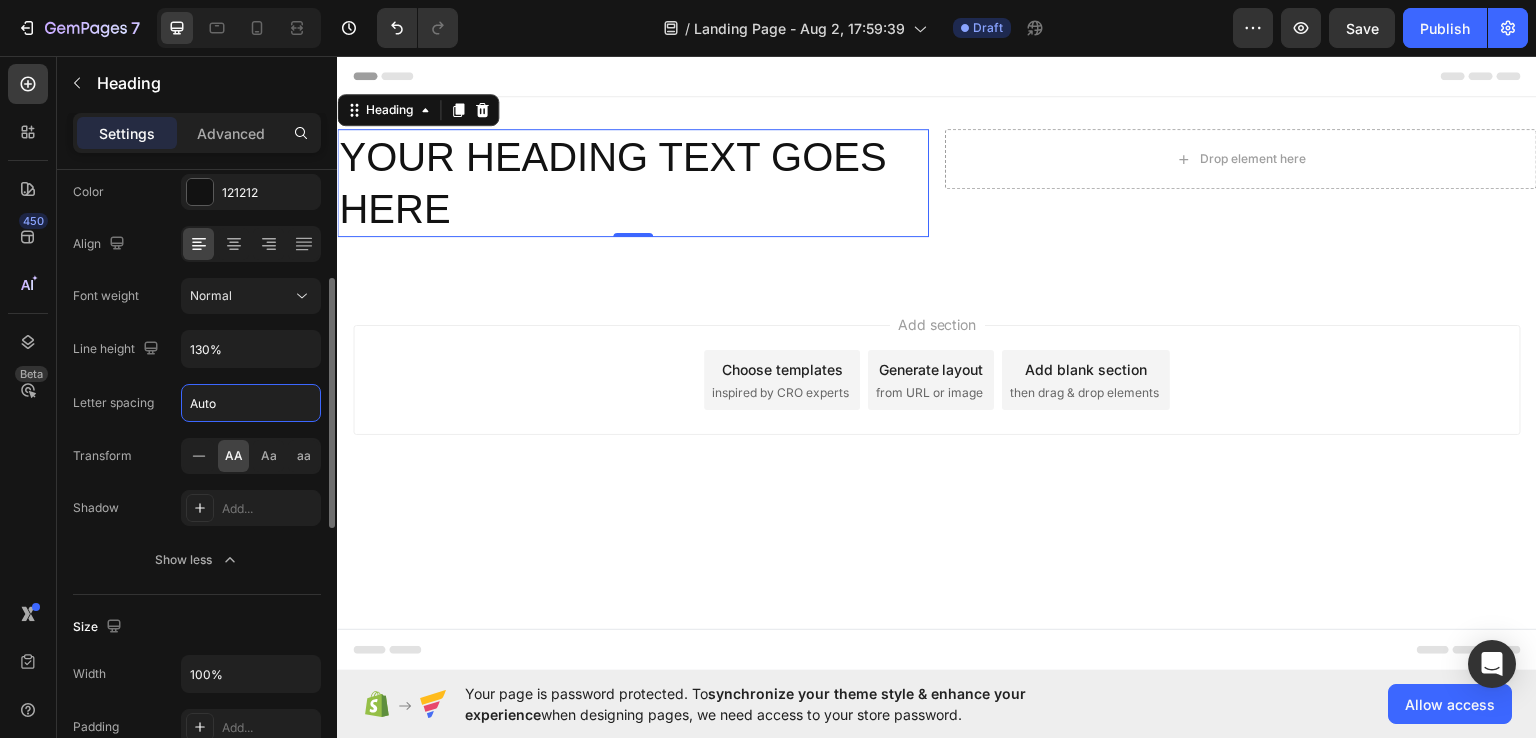 click on "Auto" at bounding box center (251, 403) 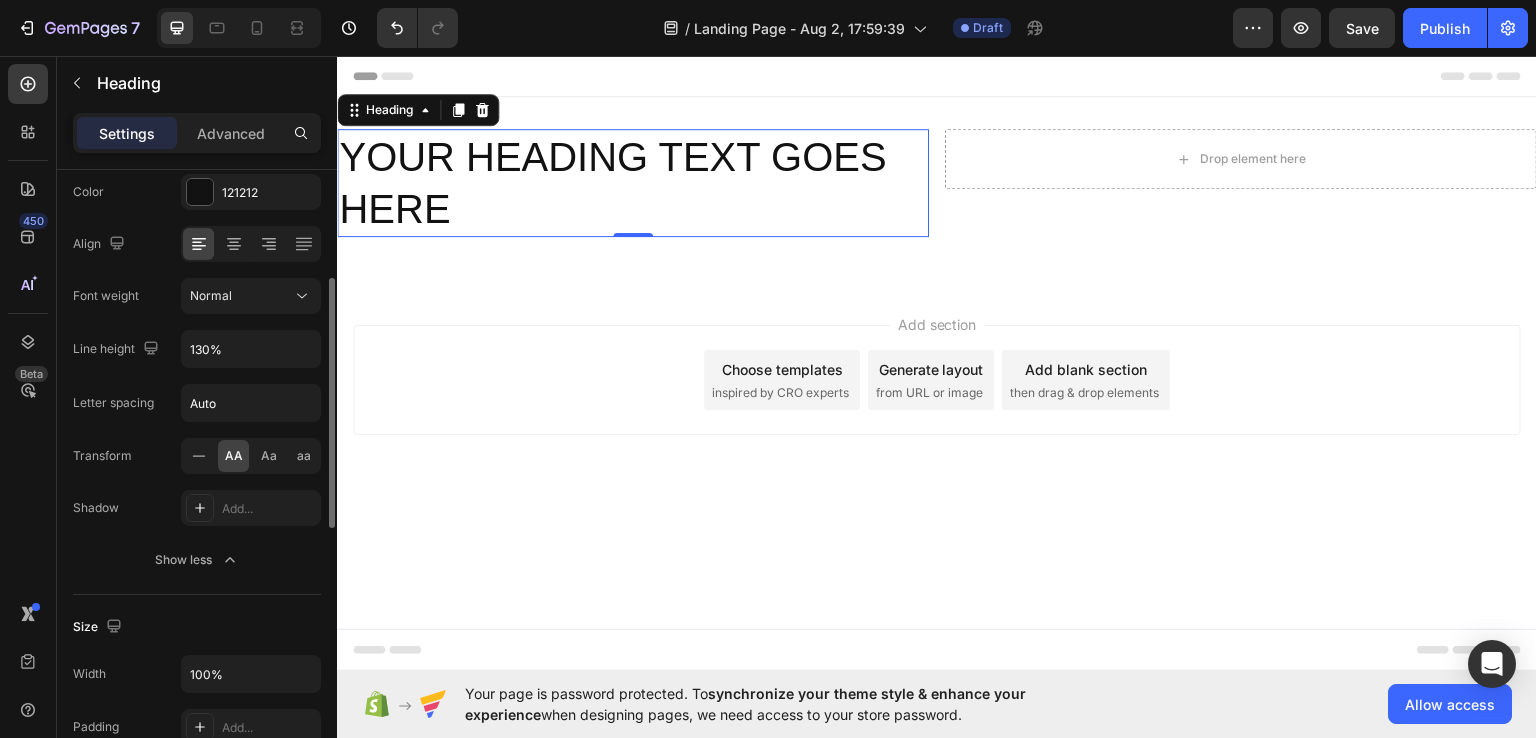 click on "Font Sans-serif Size 40 Color 121212 Align Font weight Normal Line height 130% Letter spacing Auto Transform AA Aa aa Shadow Add... Show less" at bounding box center [197, 297] 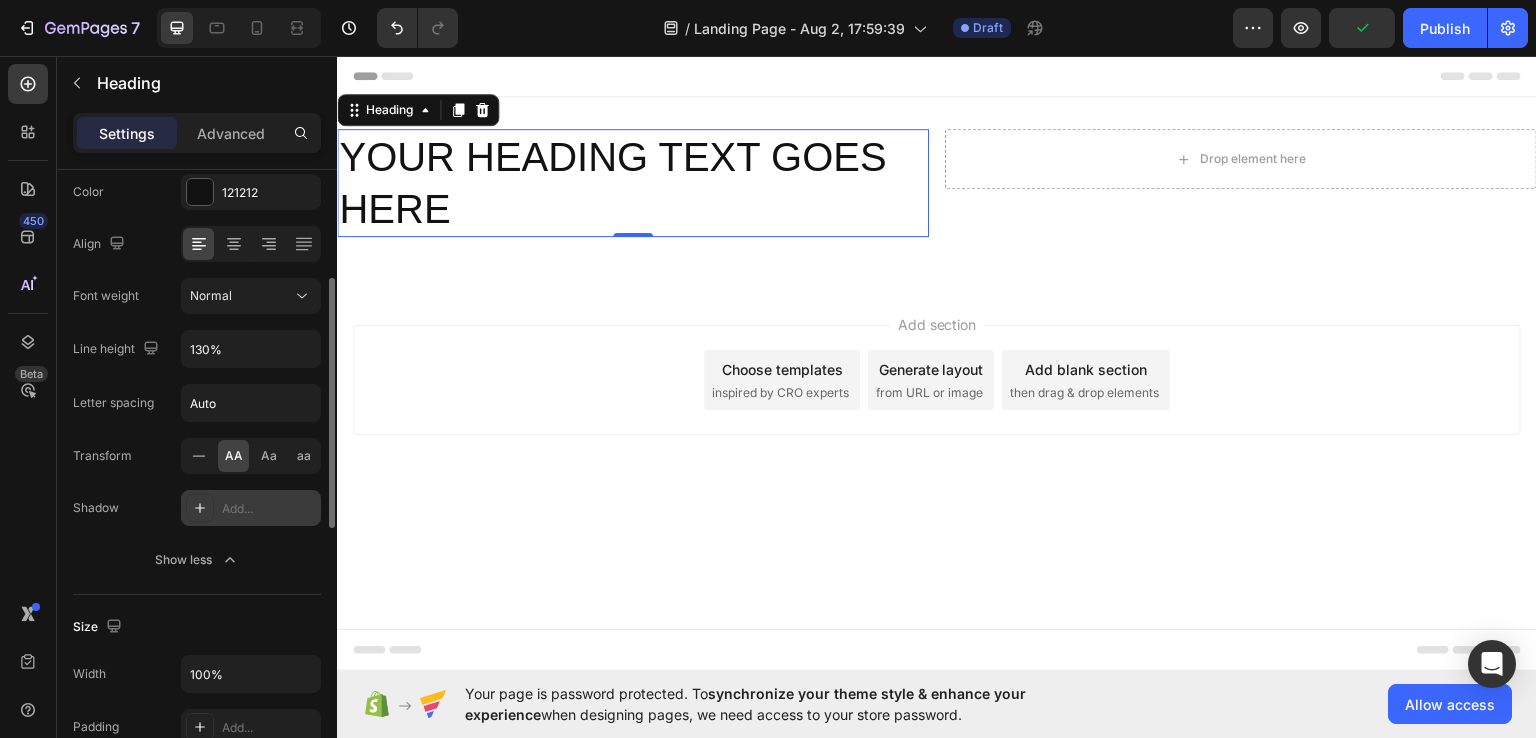 click 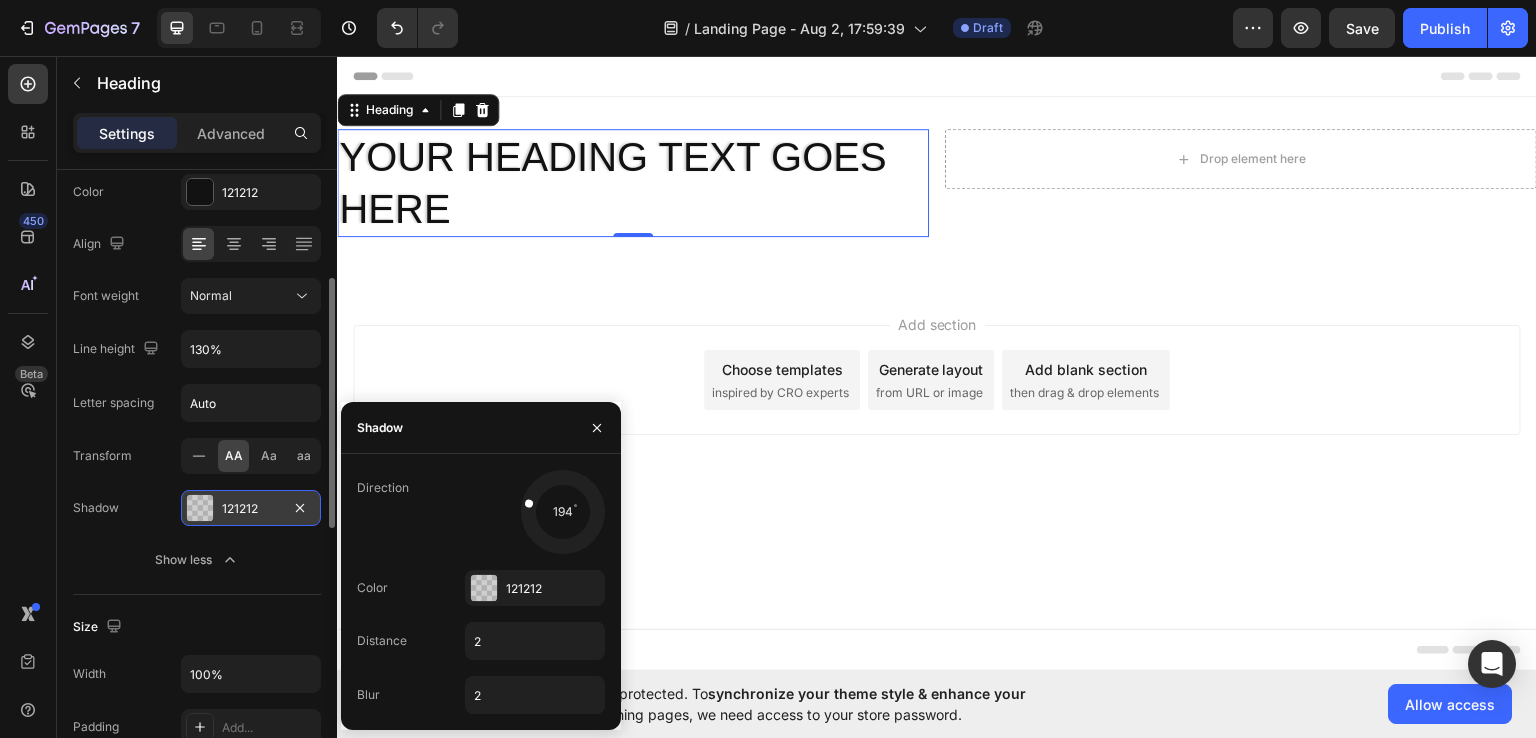 drag, startPoint x: 533, startPoint y: 540, endPoint x: 510, endPoint y: 497, distance: 48.76474 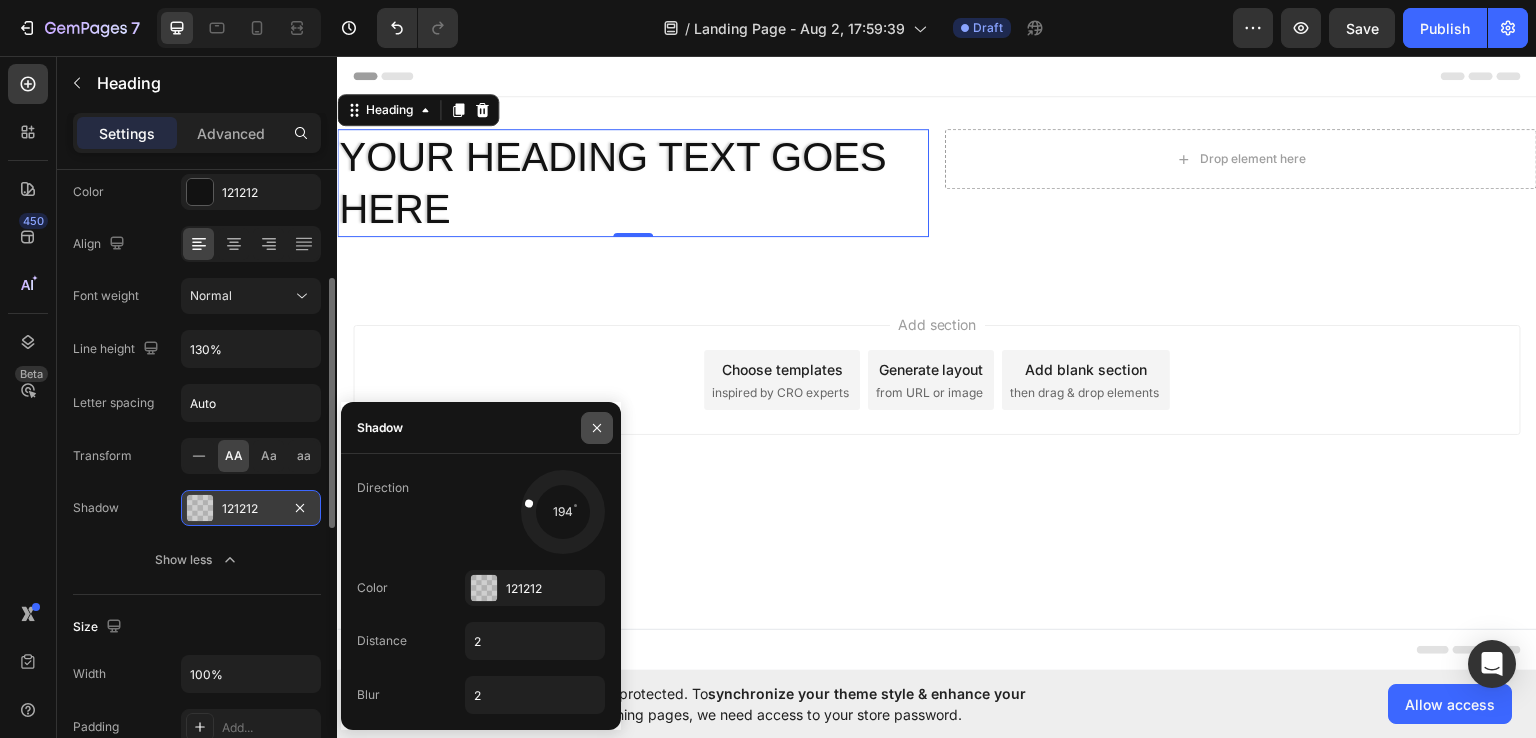 click 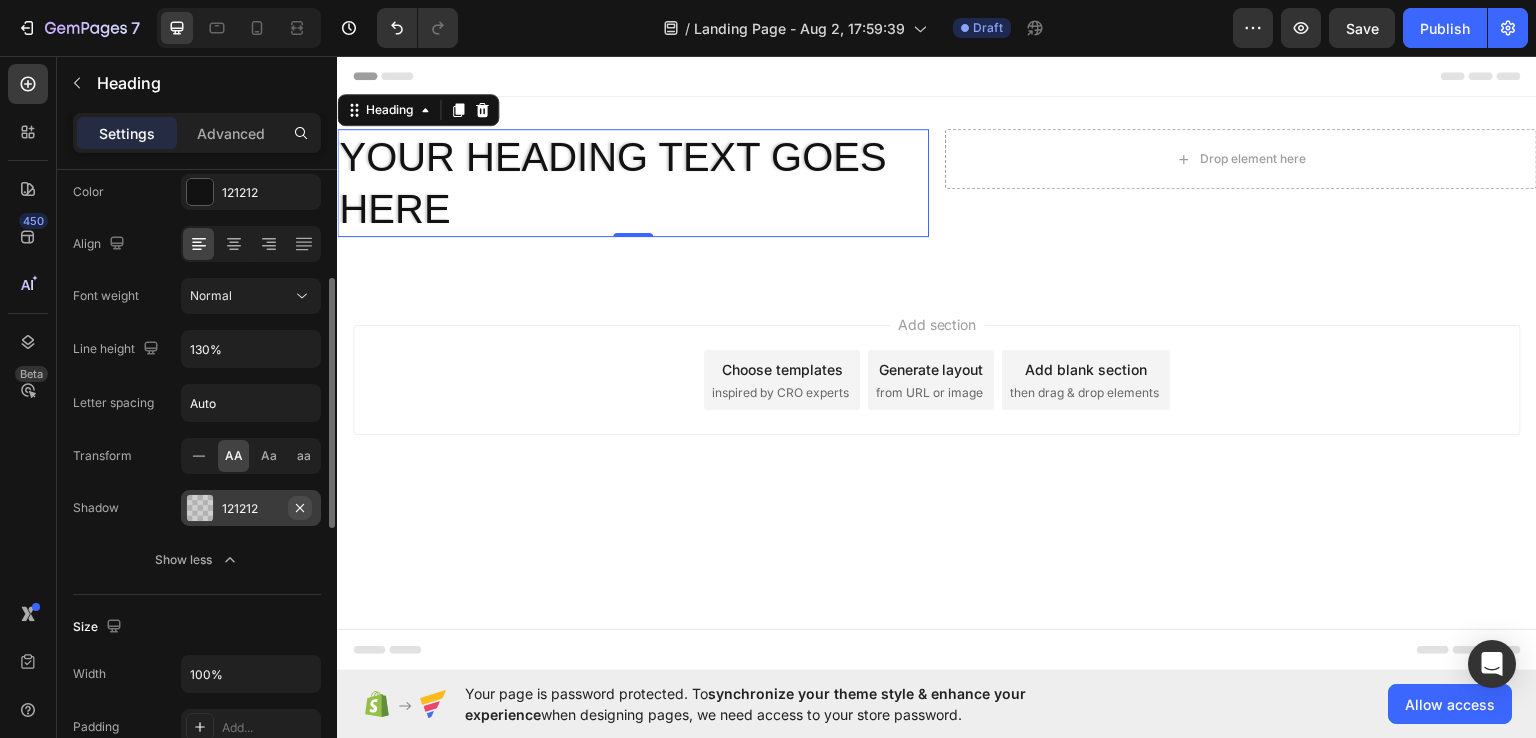 click 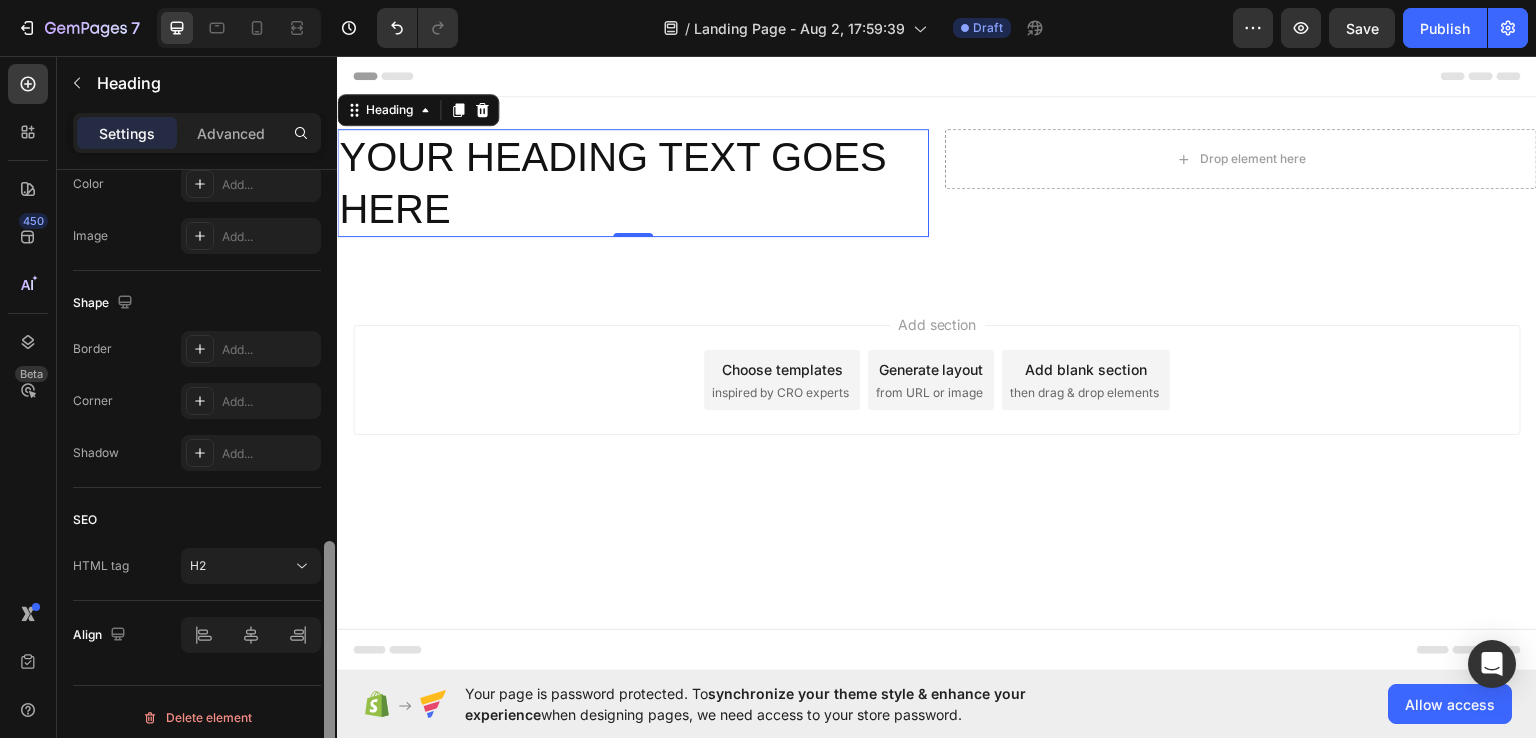 scroll, scrollTop: 934, scrollLeft: 0, axis: vertical 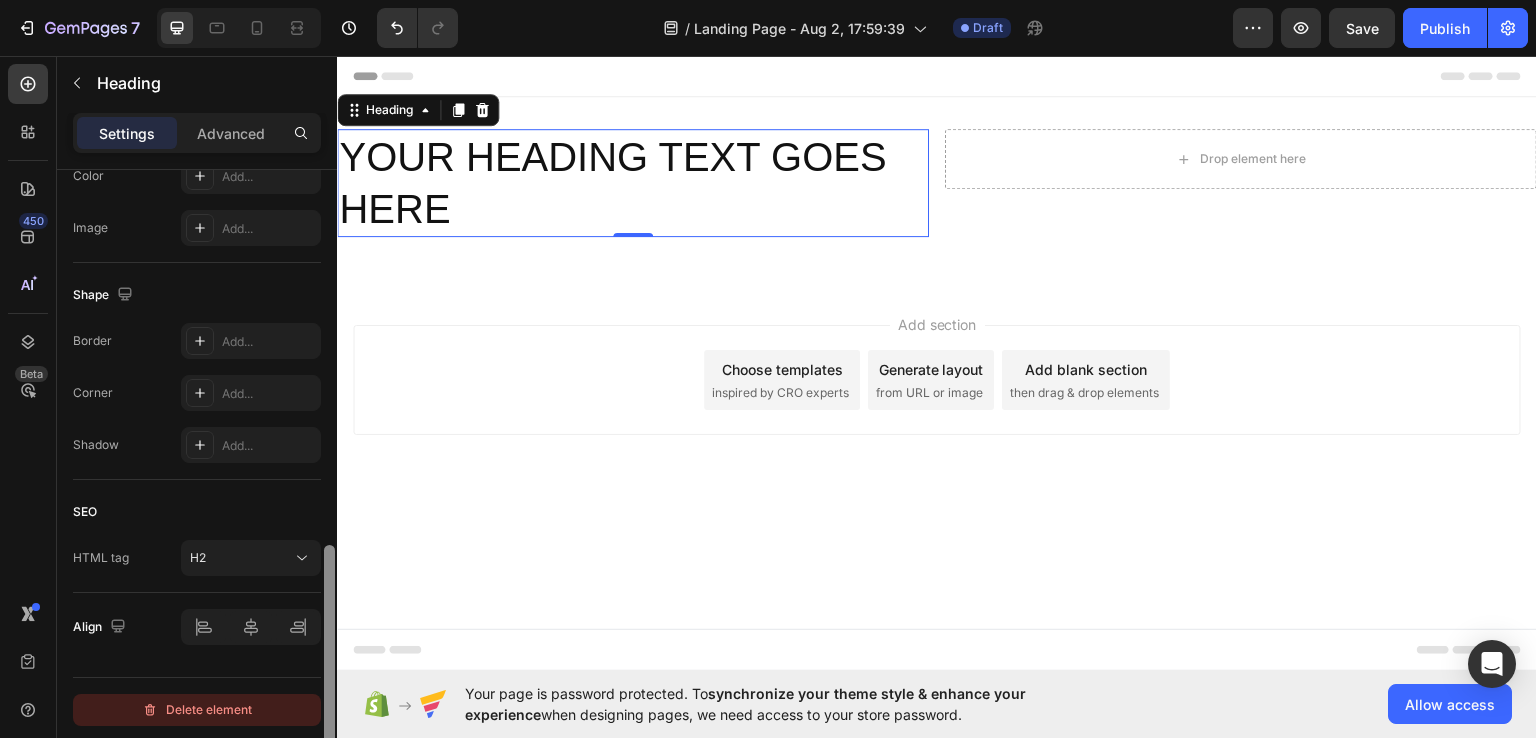 drag, startPoint x: 328, startPoint y: 489, endPoint x: 285, endPoint y: 701, distance: 216.3169 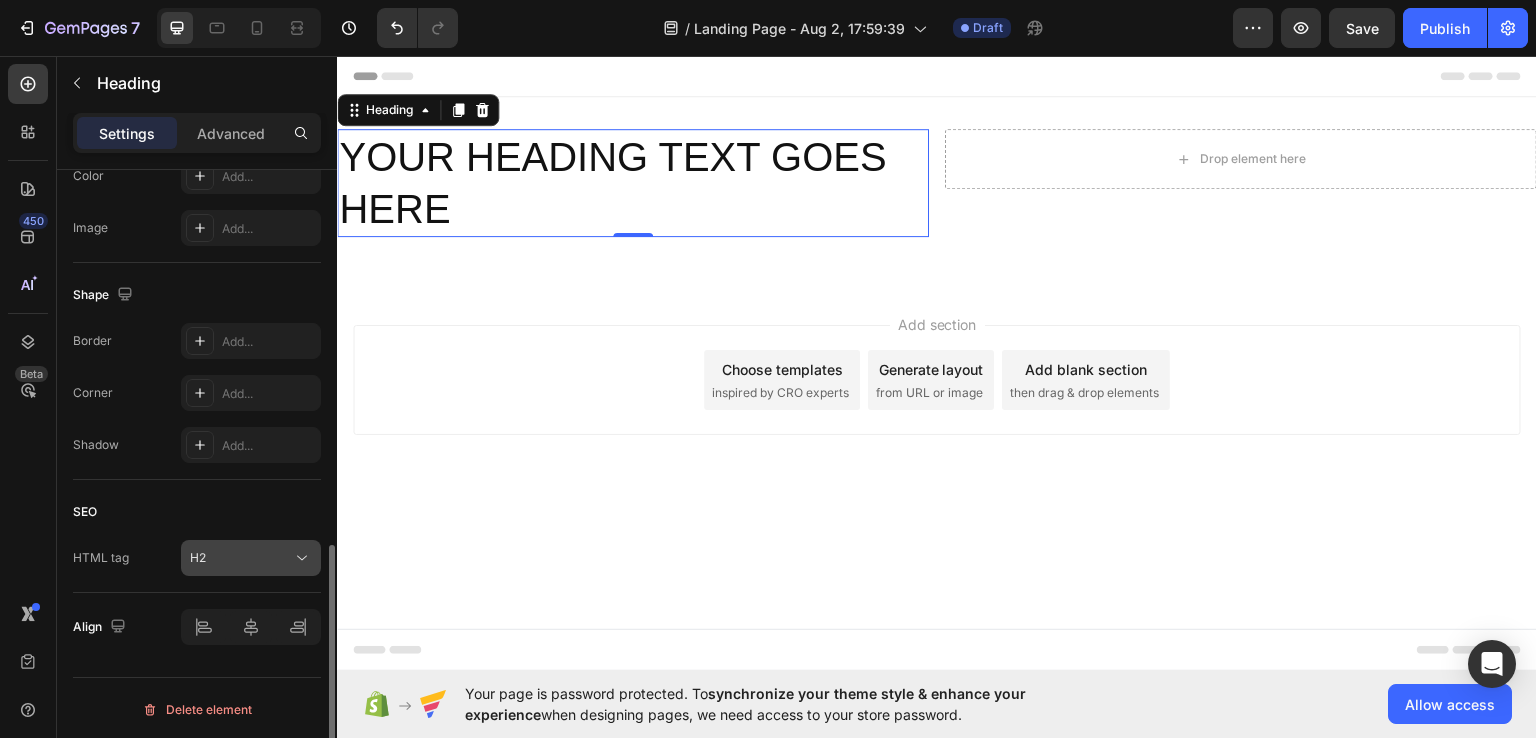 click on "H2" at bounding box center (241, 558) 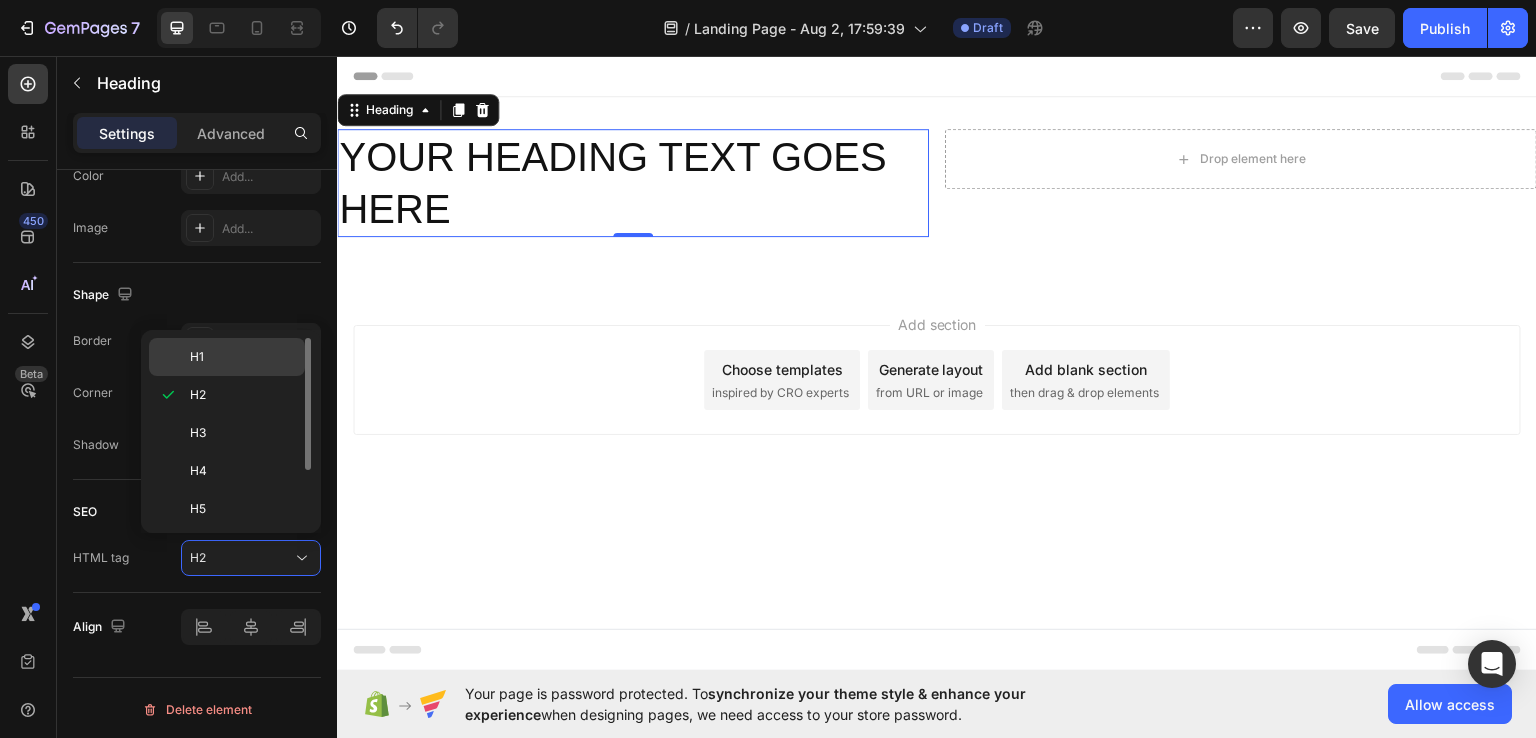 click on "H1" at bounding box center [243, 357] 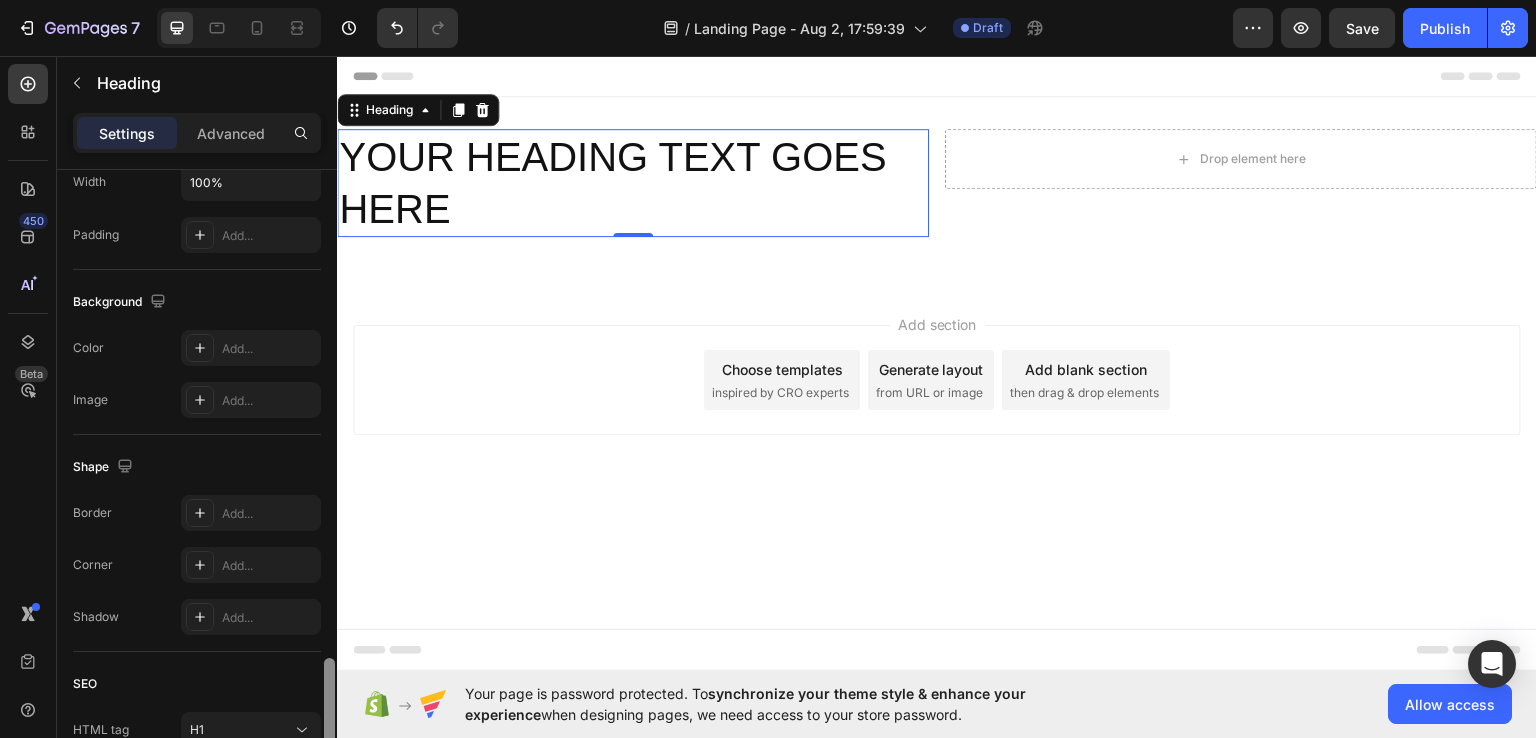 scroll, scrollTop: 732, scrollLeft: 0, axis: vertical 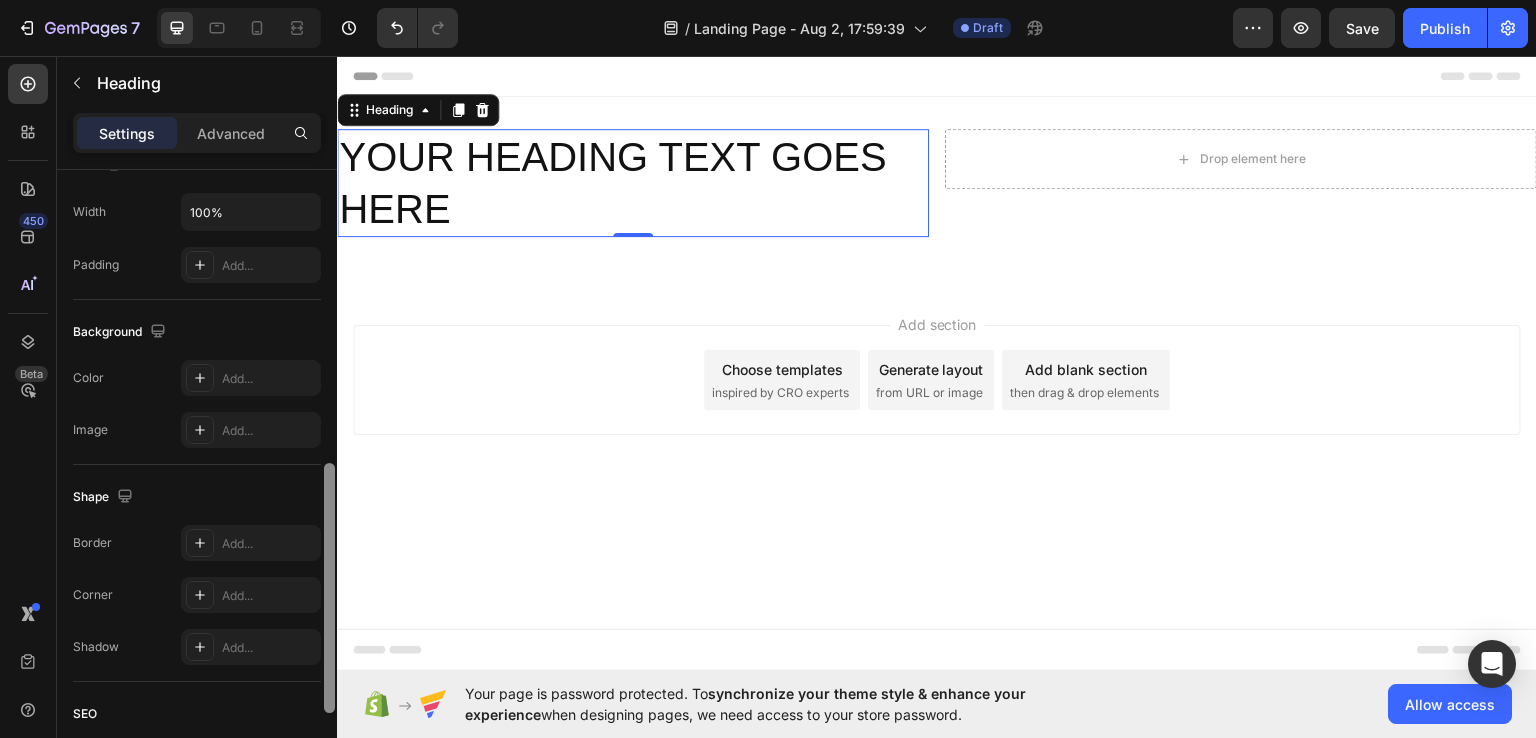 drag, startPoint x: 669, startPoint y: 617, endPoint x: 348, endPoint y: 374, distance: 402.60403 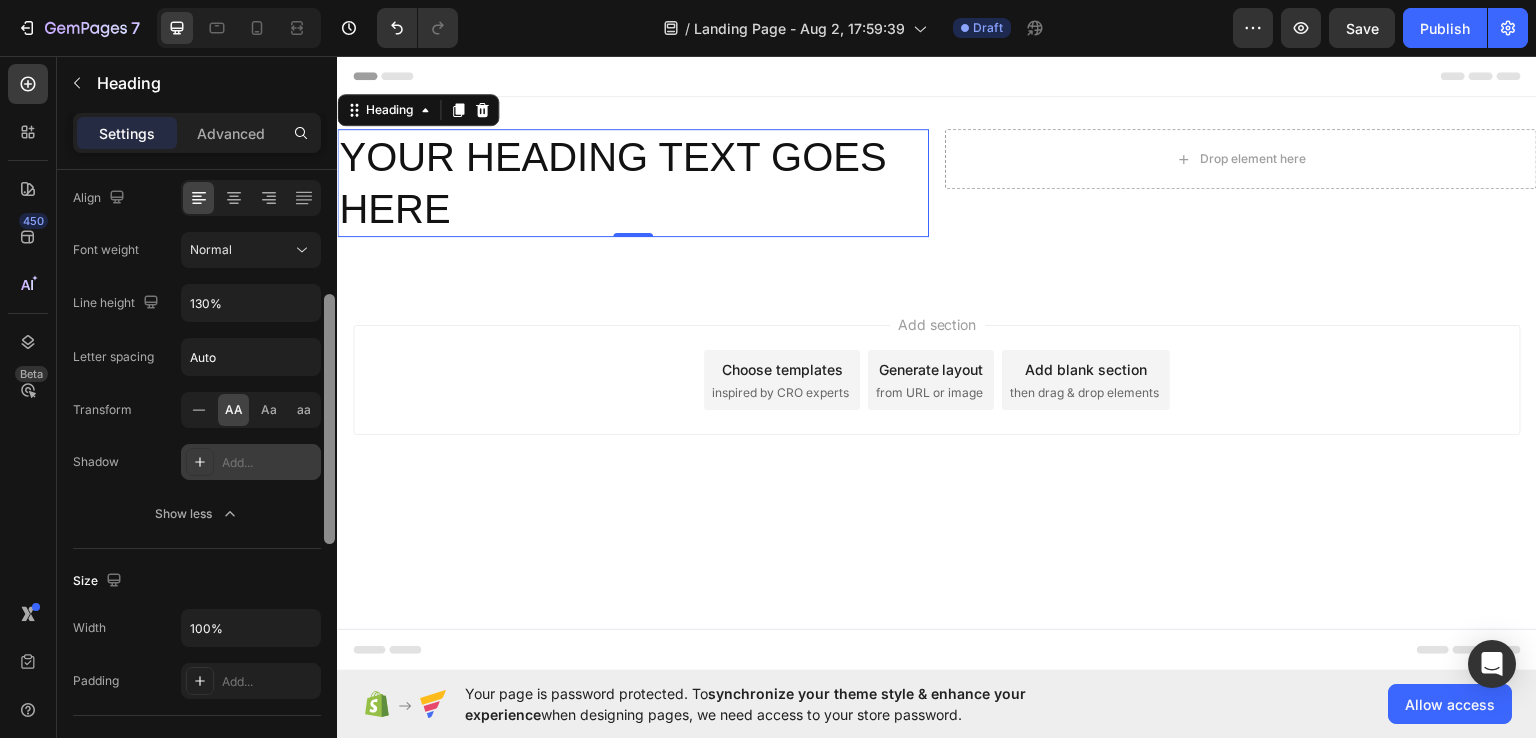 scroll, scrollTop: 314, scrollLeft: 0, axis: vertical 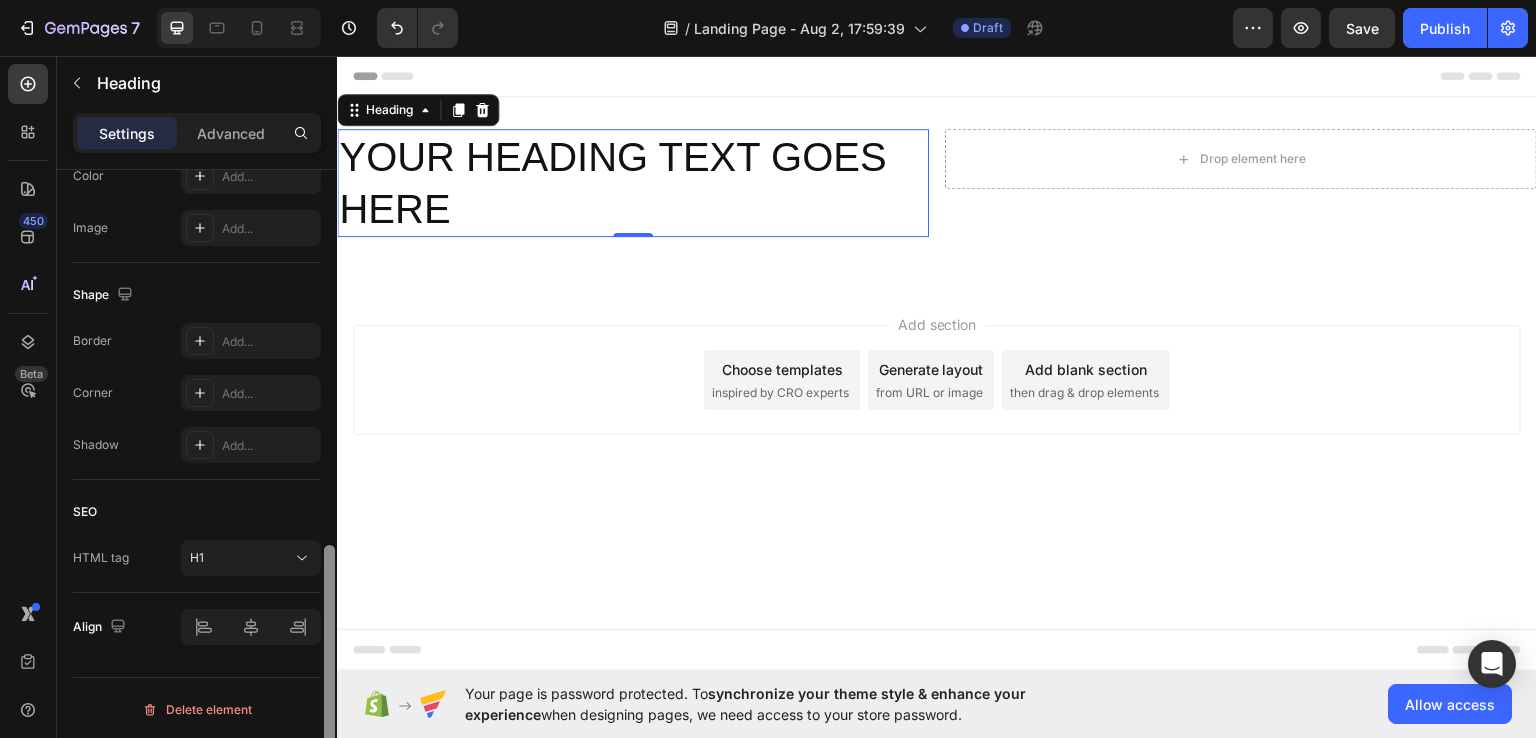 click at bounding box center [329, 482] 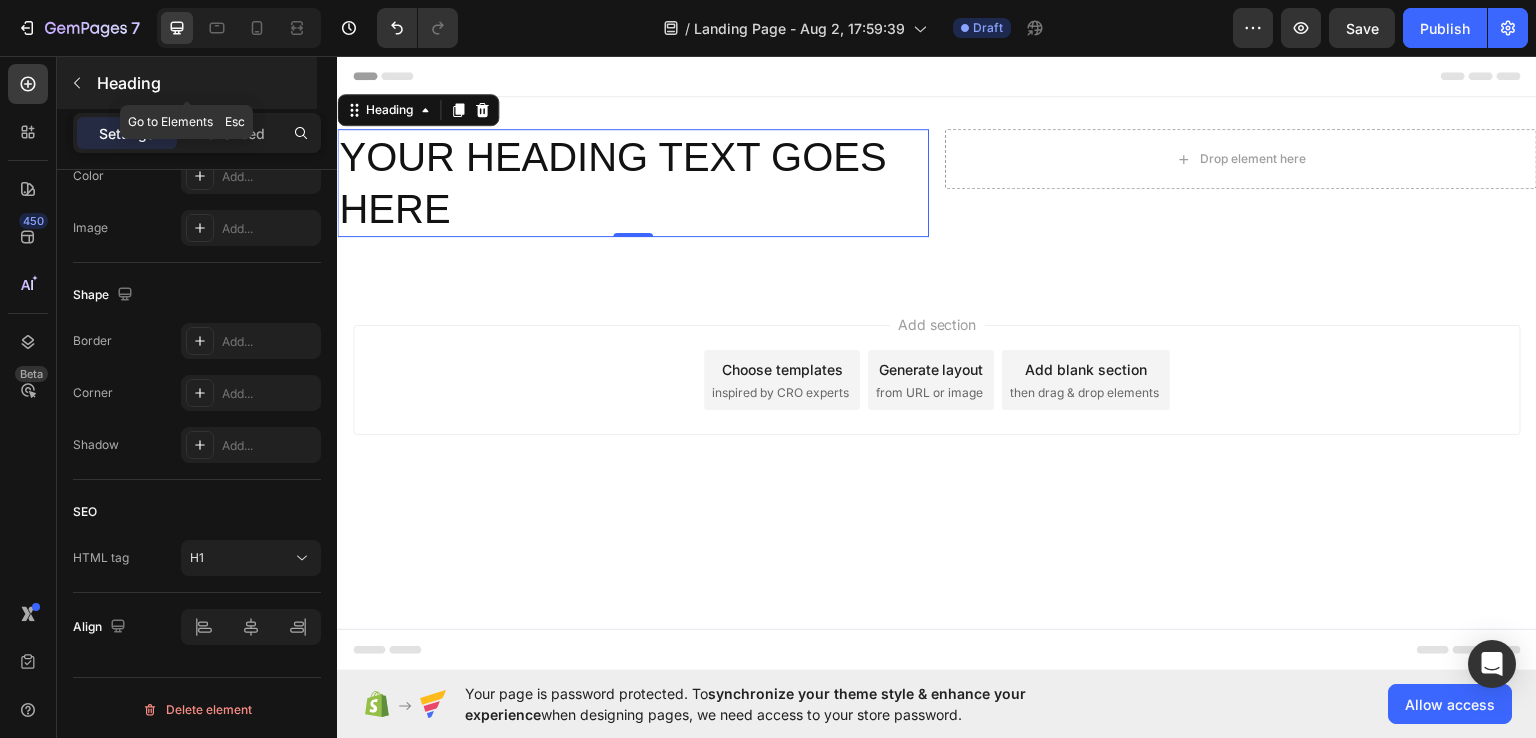 click 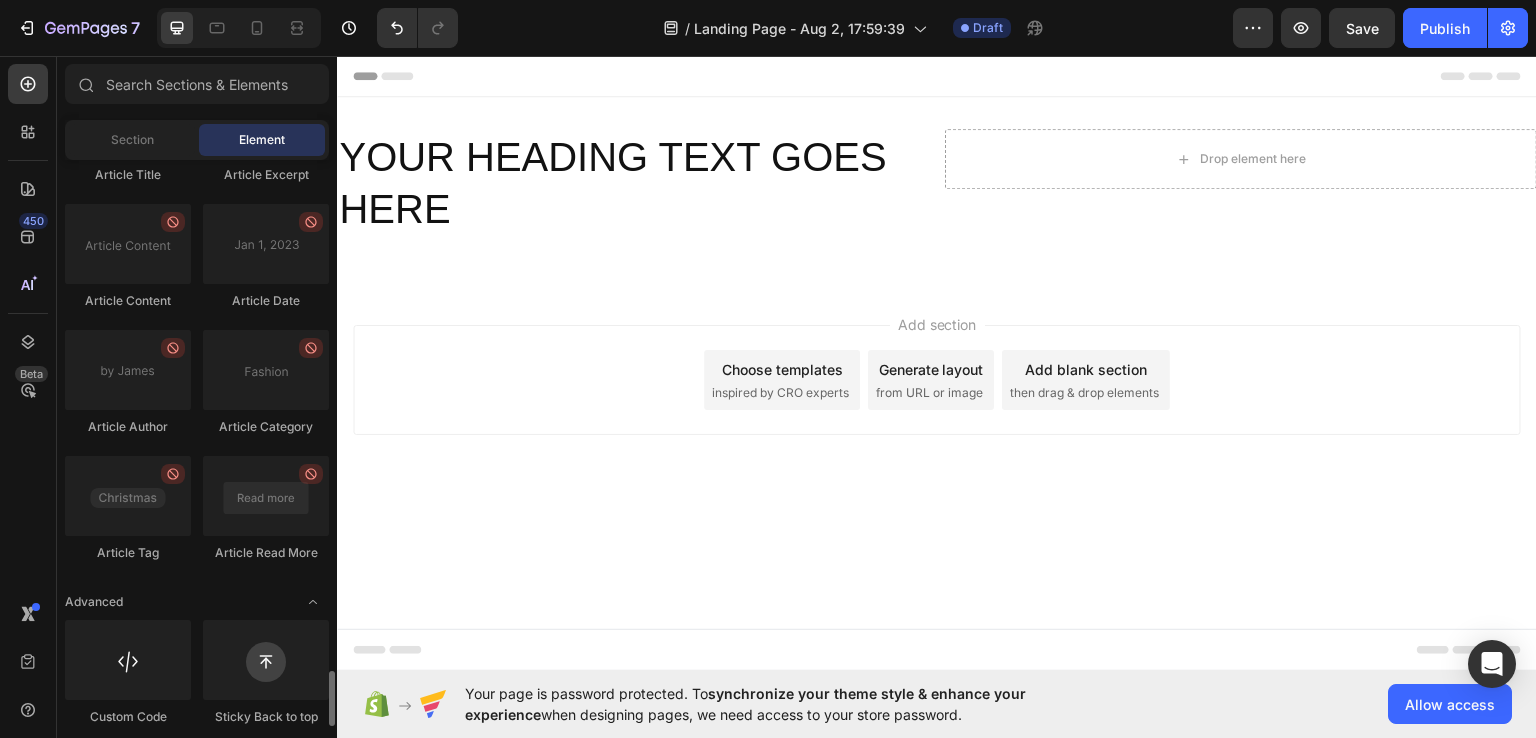 scroll, scrollTop: 5336, scrollLeft: 0, axis: vertical 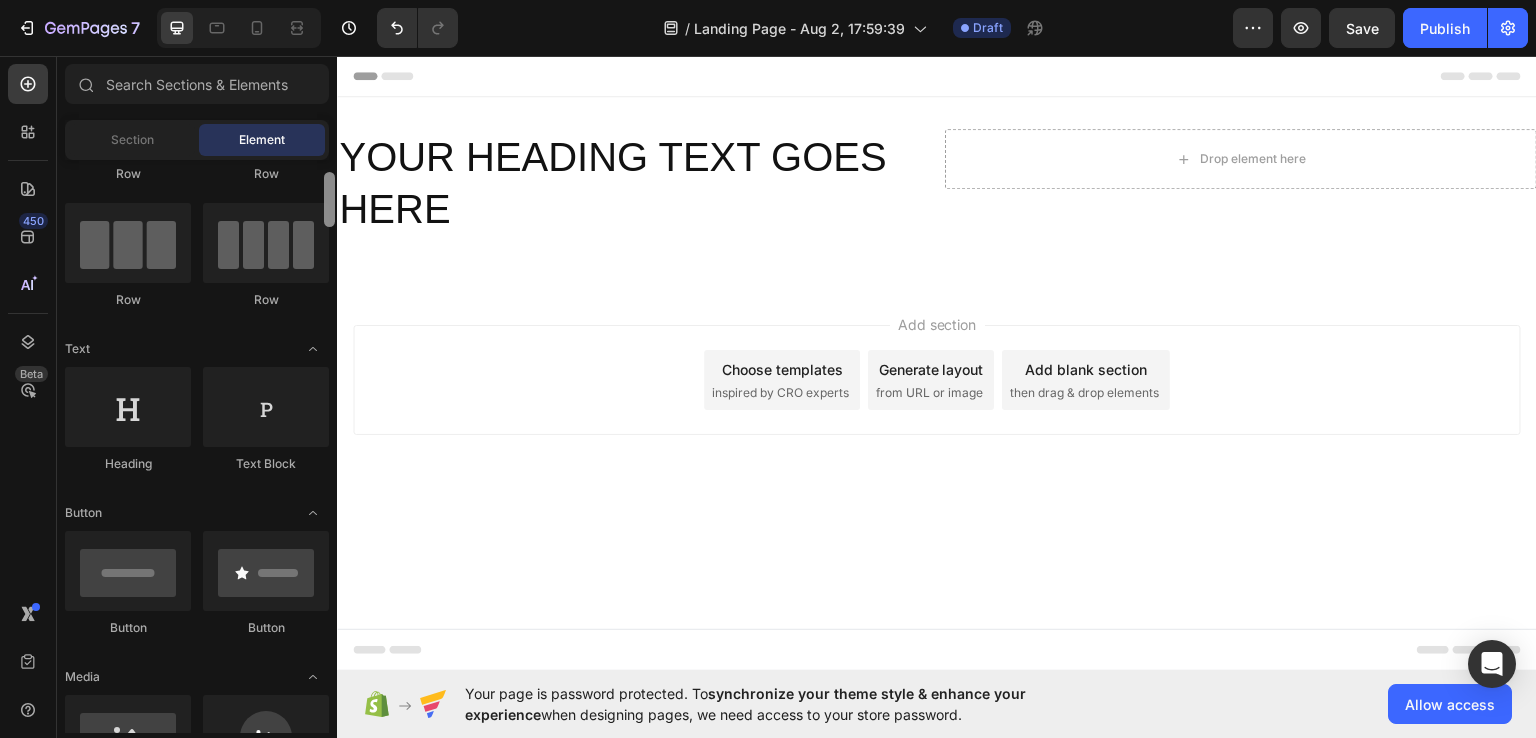 drag, startPoint x: 330, startPoint y: 698, endPoint x: 315, endPoint y: 194, distance: 504.22318 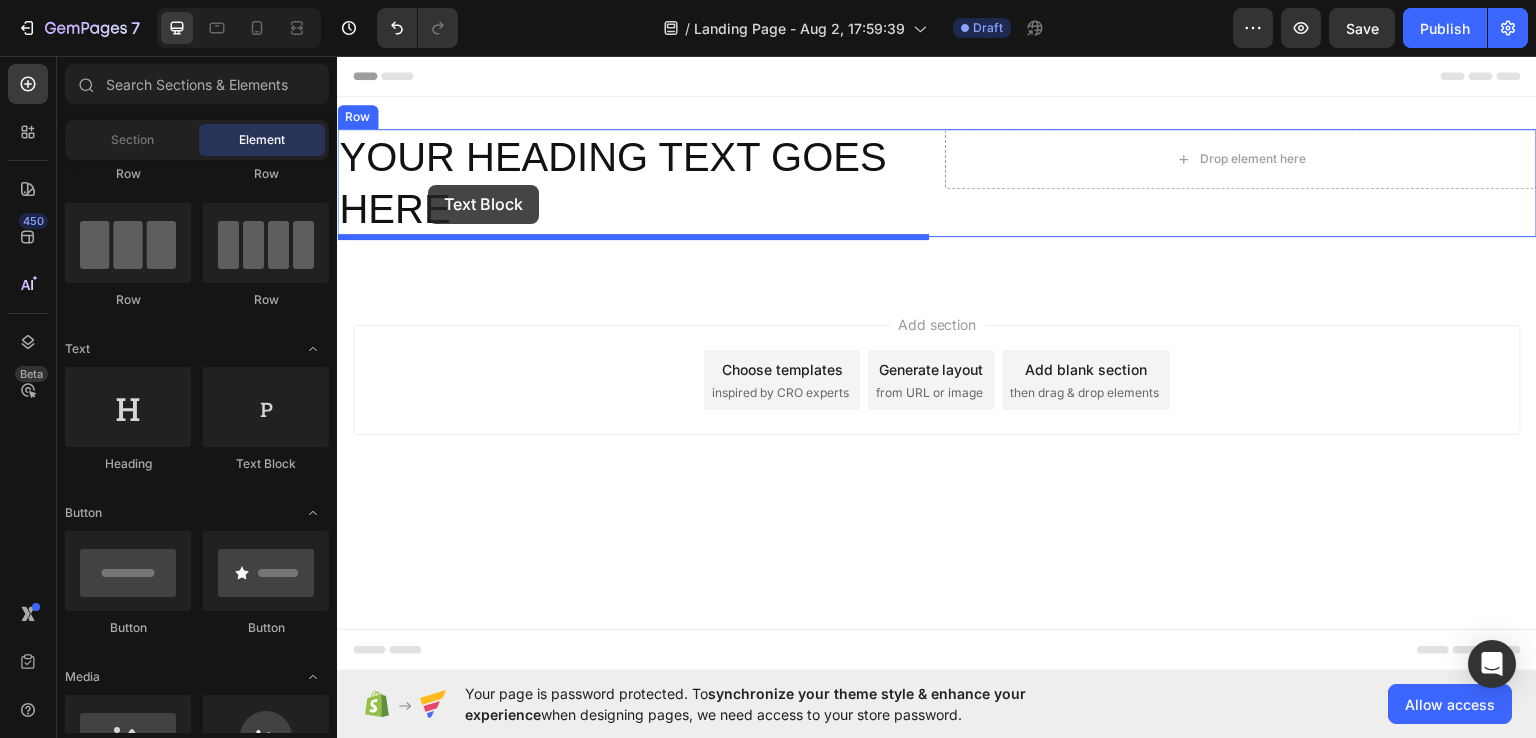 drag, startPoint x: 614, startPoint y: 443, endPoint x: 428, endPoint y: 184, distance: 318.86832 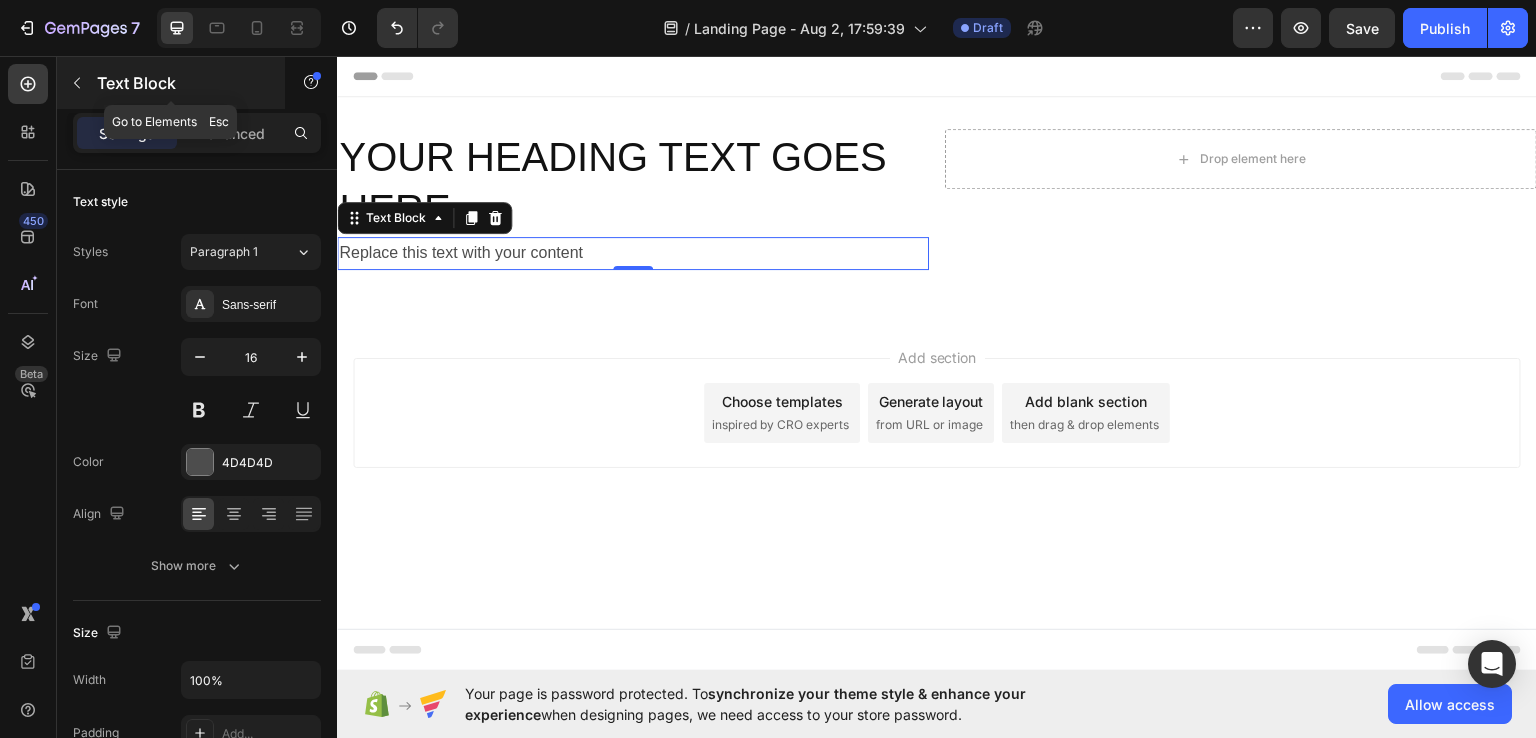 click 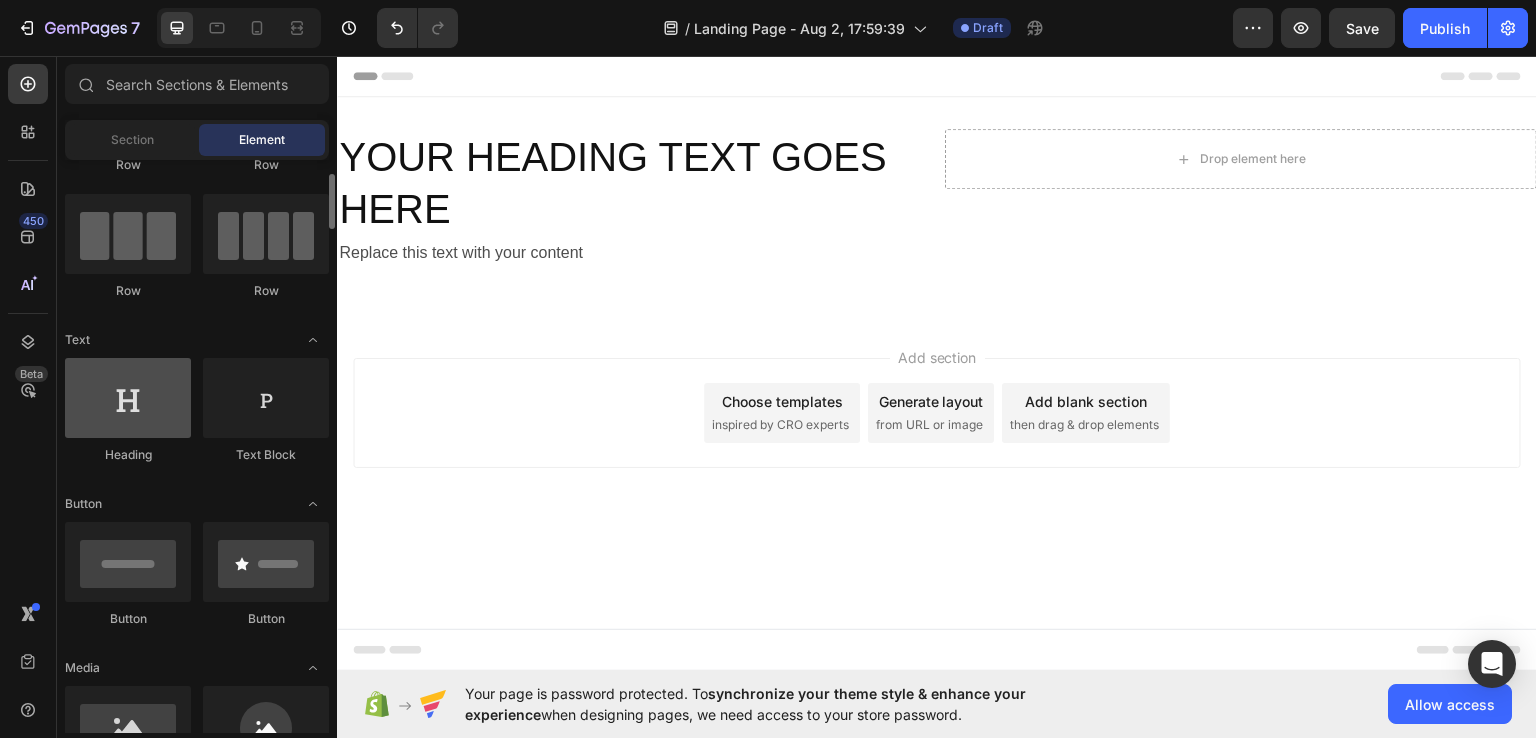 scroll, scrollTop: 140, scrollLeft: 0, axis: vertical 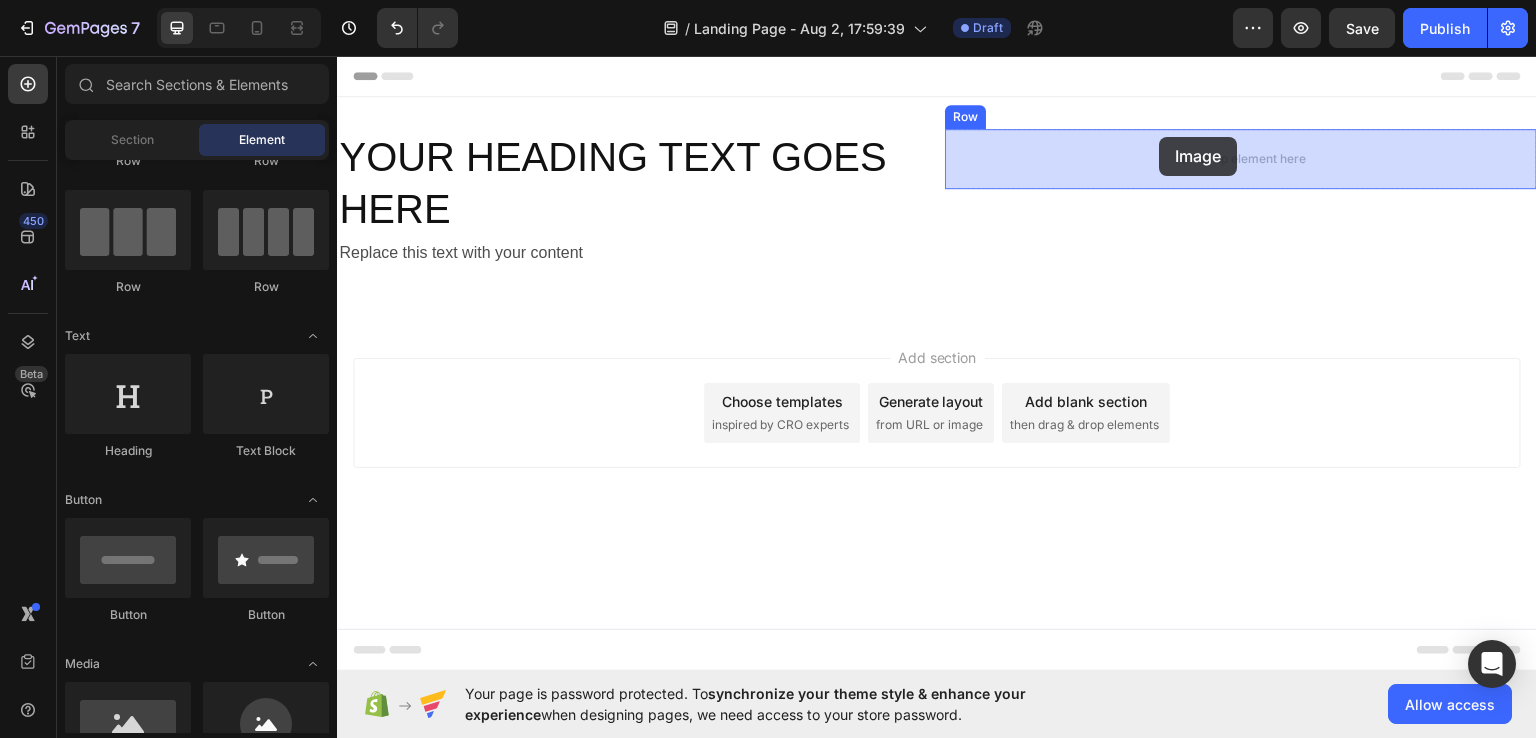 drag, startPoint x: 449, startPoint y: 765, endPoint x: 1160, endPoint y: 136, distance: 949.29553 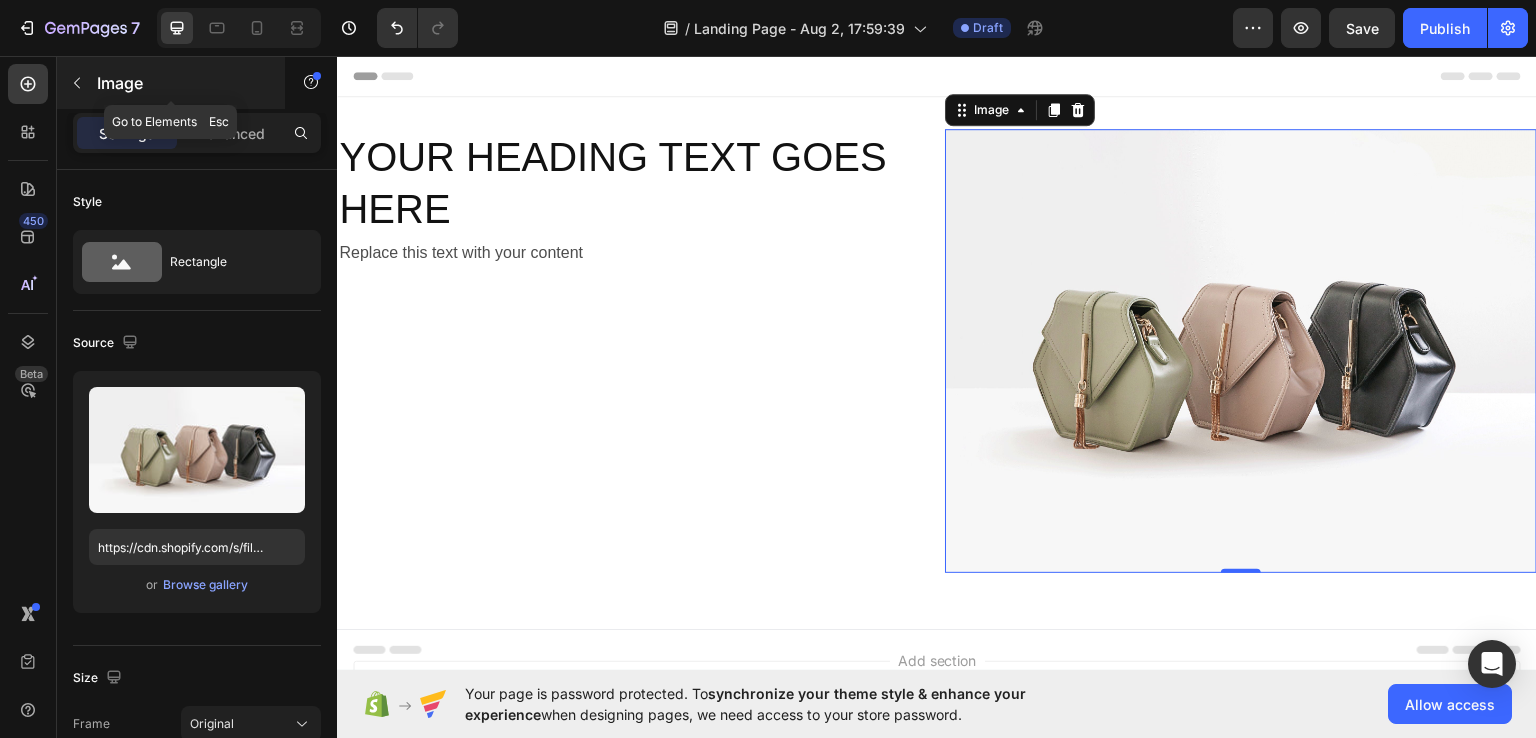 click at bounding box center [77, 83] 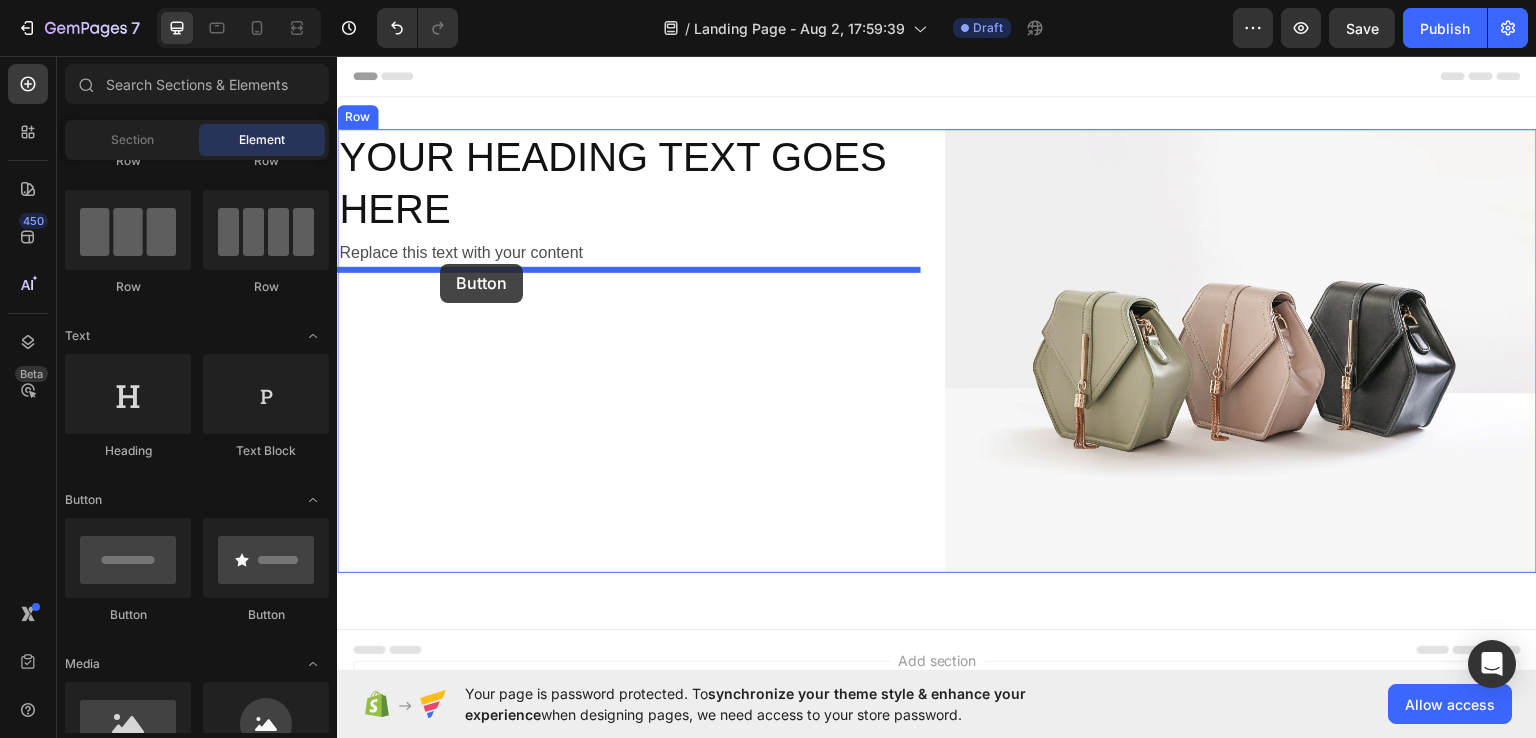 drag, startPoint x: 571, startPoint y: 616, endPoint x: 440, endPoint y: 264, distance: 375.5862 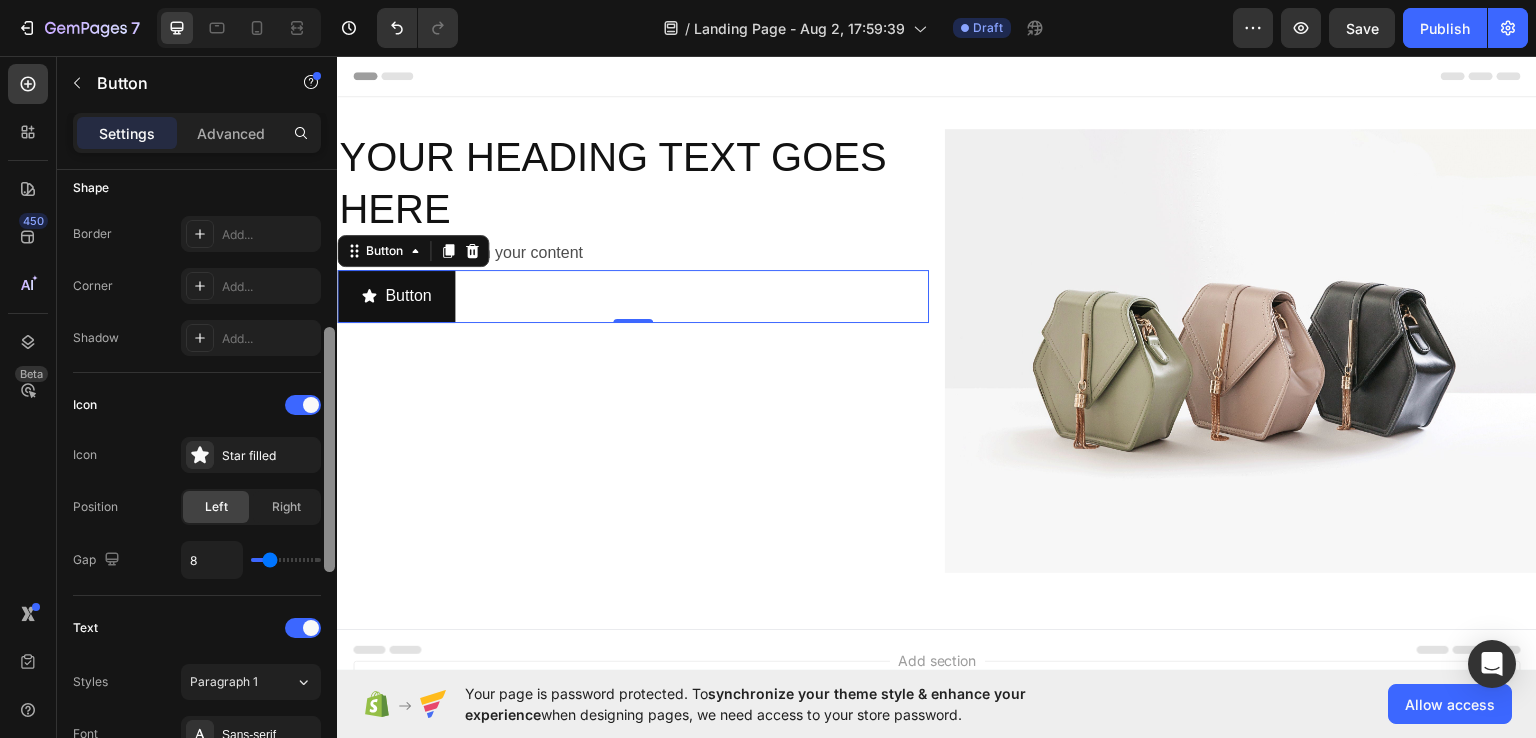 scroll, scrollTop: 418, scrollLeft: 0, axis: vertical 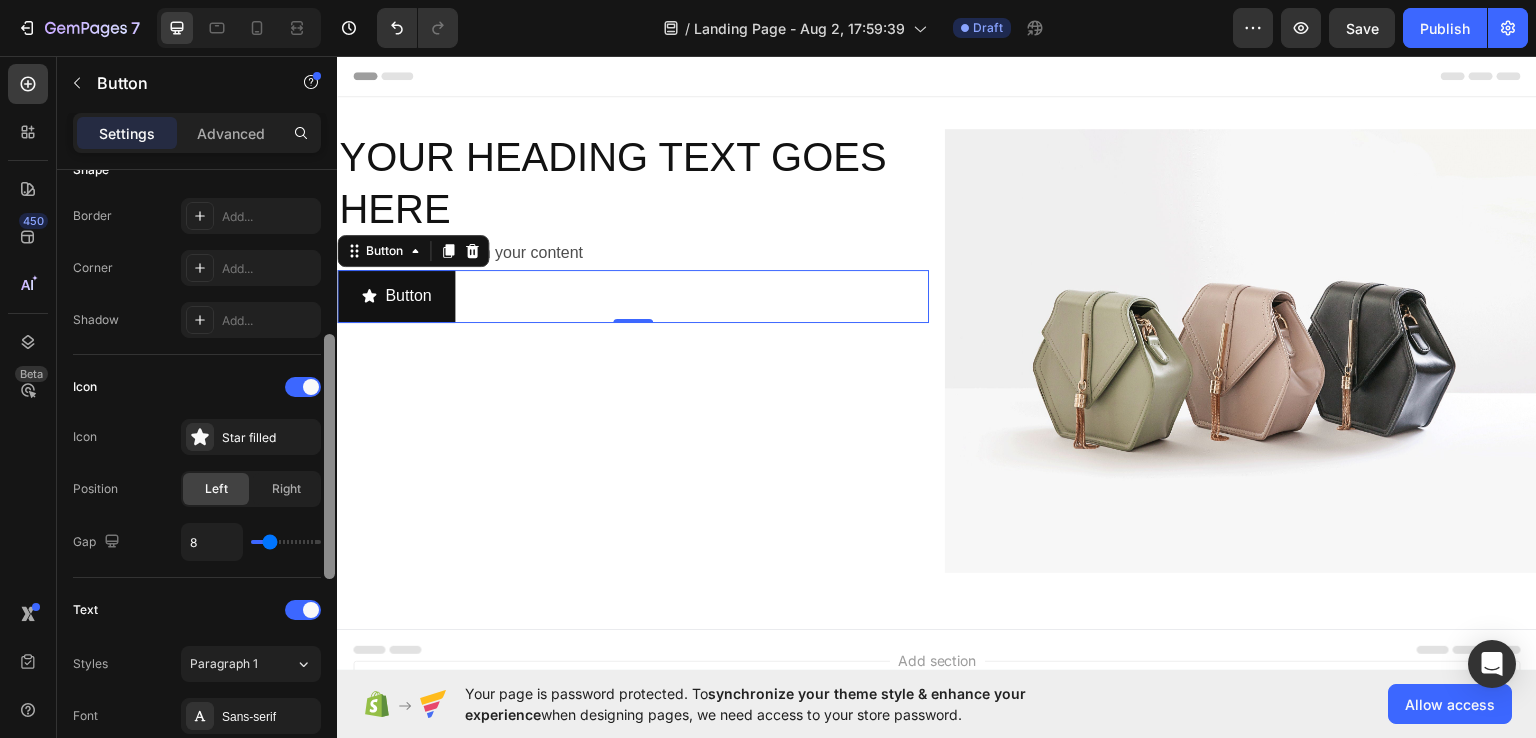 drag, startPoint x: 328, startPoint y: 375, endPoint x: 308, endPoint y: 540, distance: 166.2077 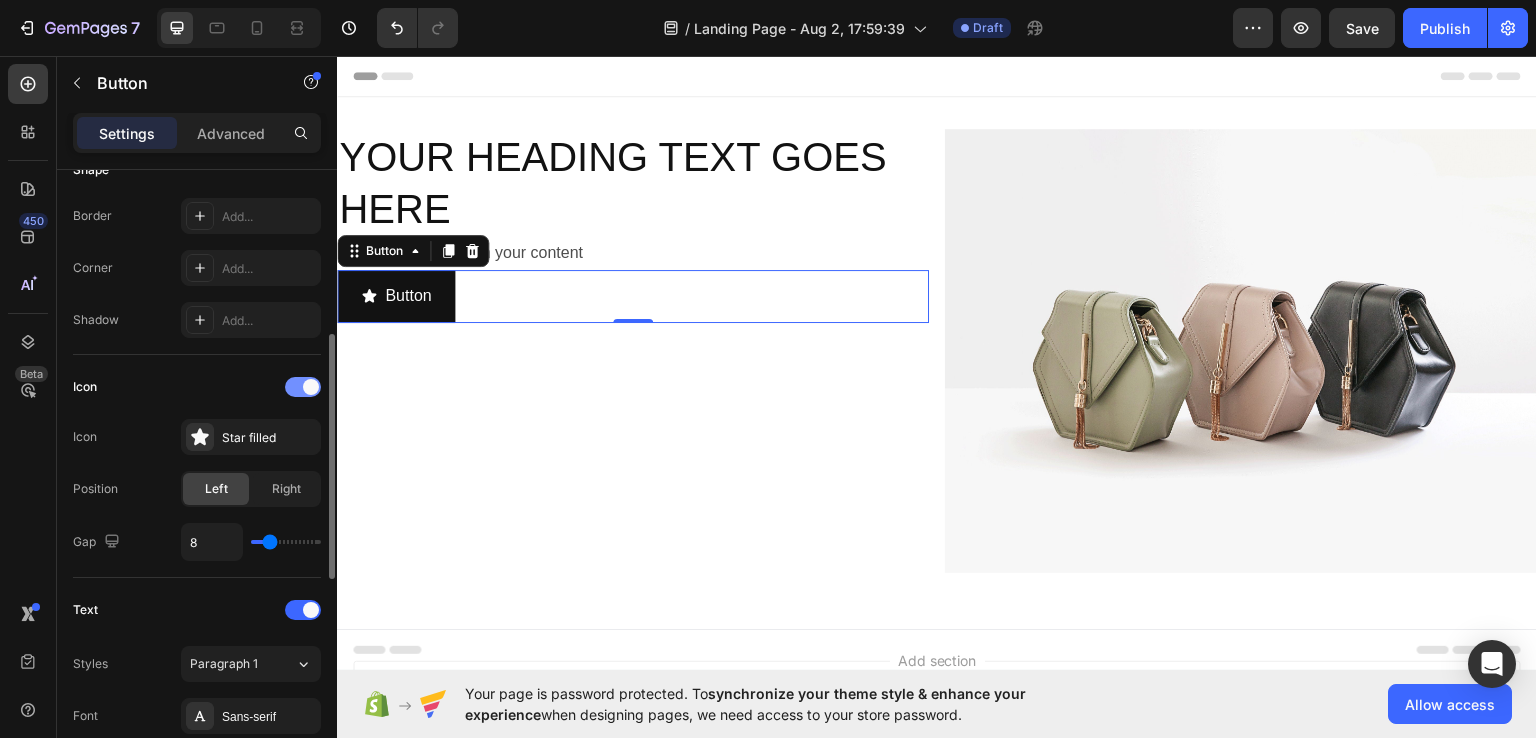 click at bounding box center (303, 387) 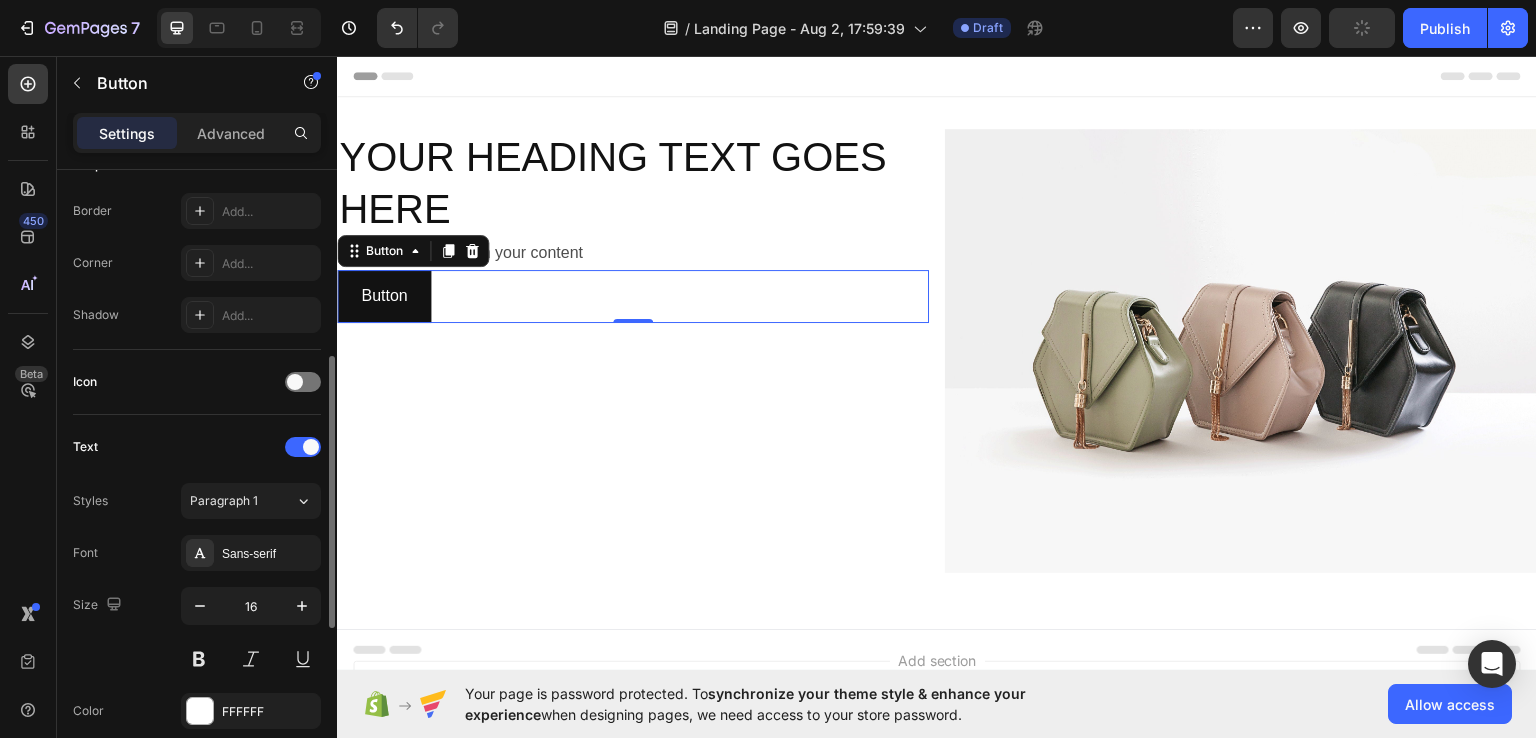 scroll, scrollTop: 424, scrollLeft: 0, axis: vertical 